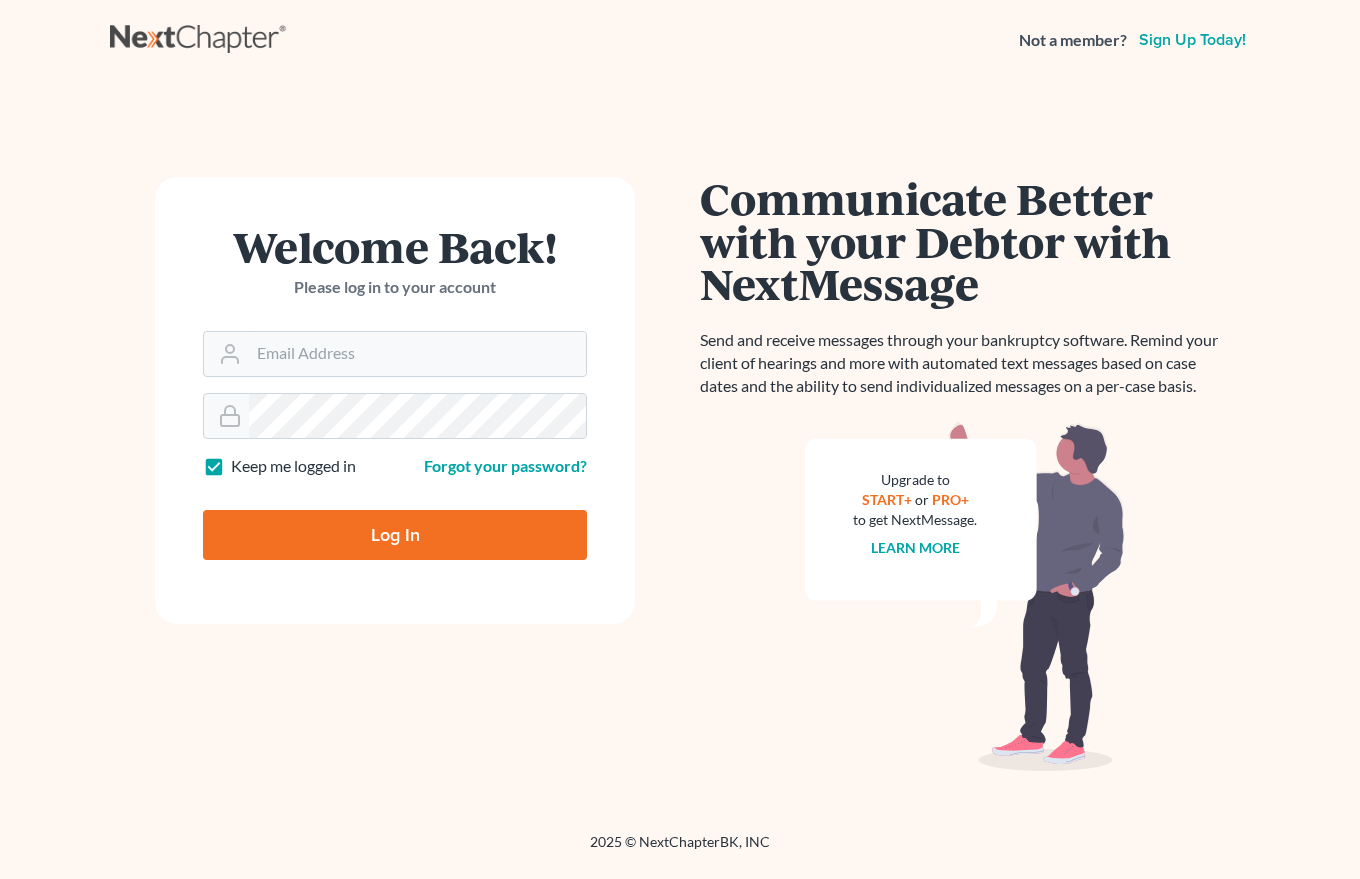 scroll, scrollTop: 0, scrollLeft: 0, axis: both 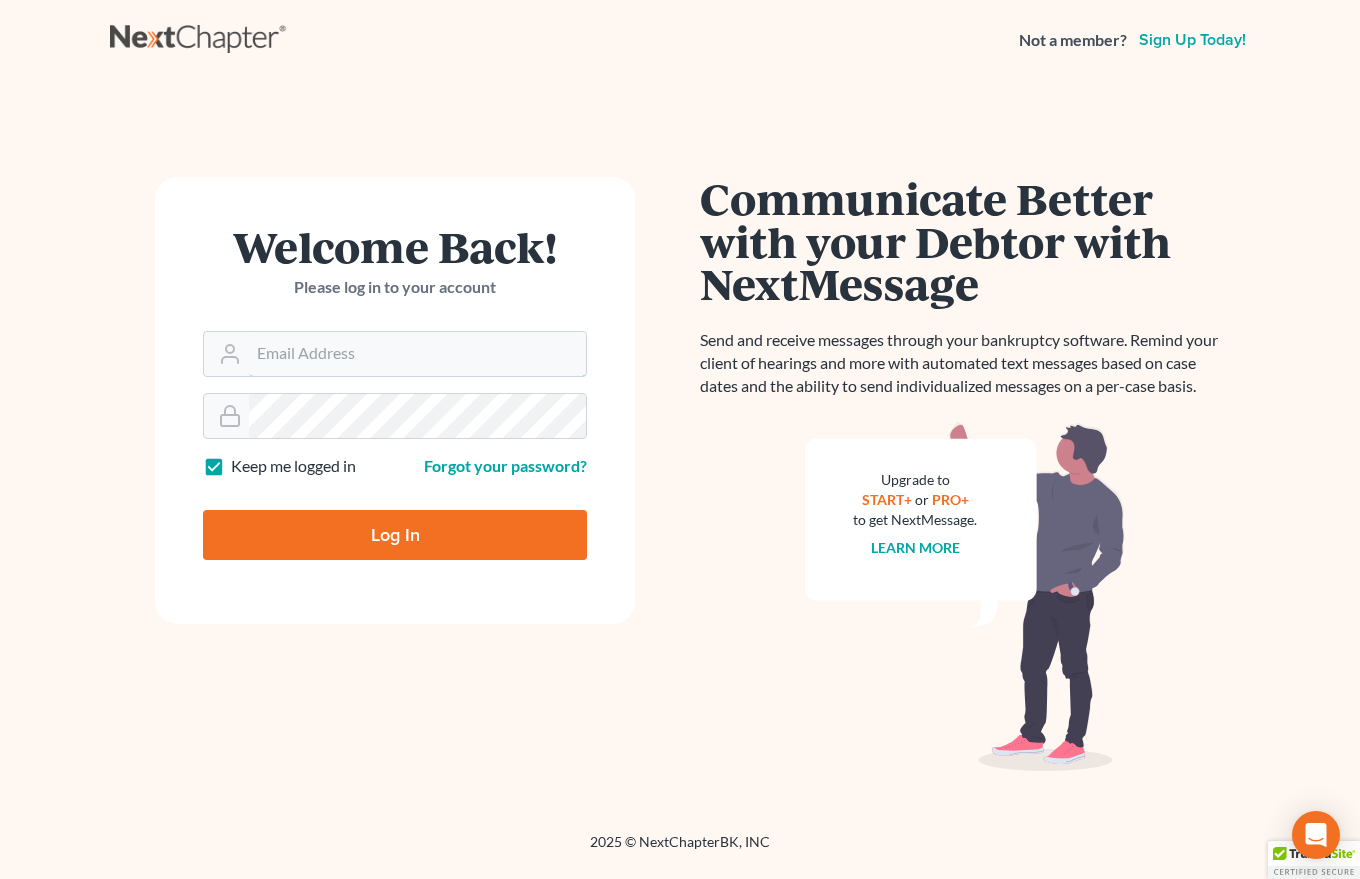 type on "[EMAIL]" 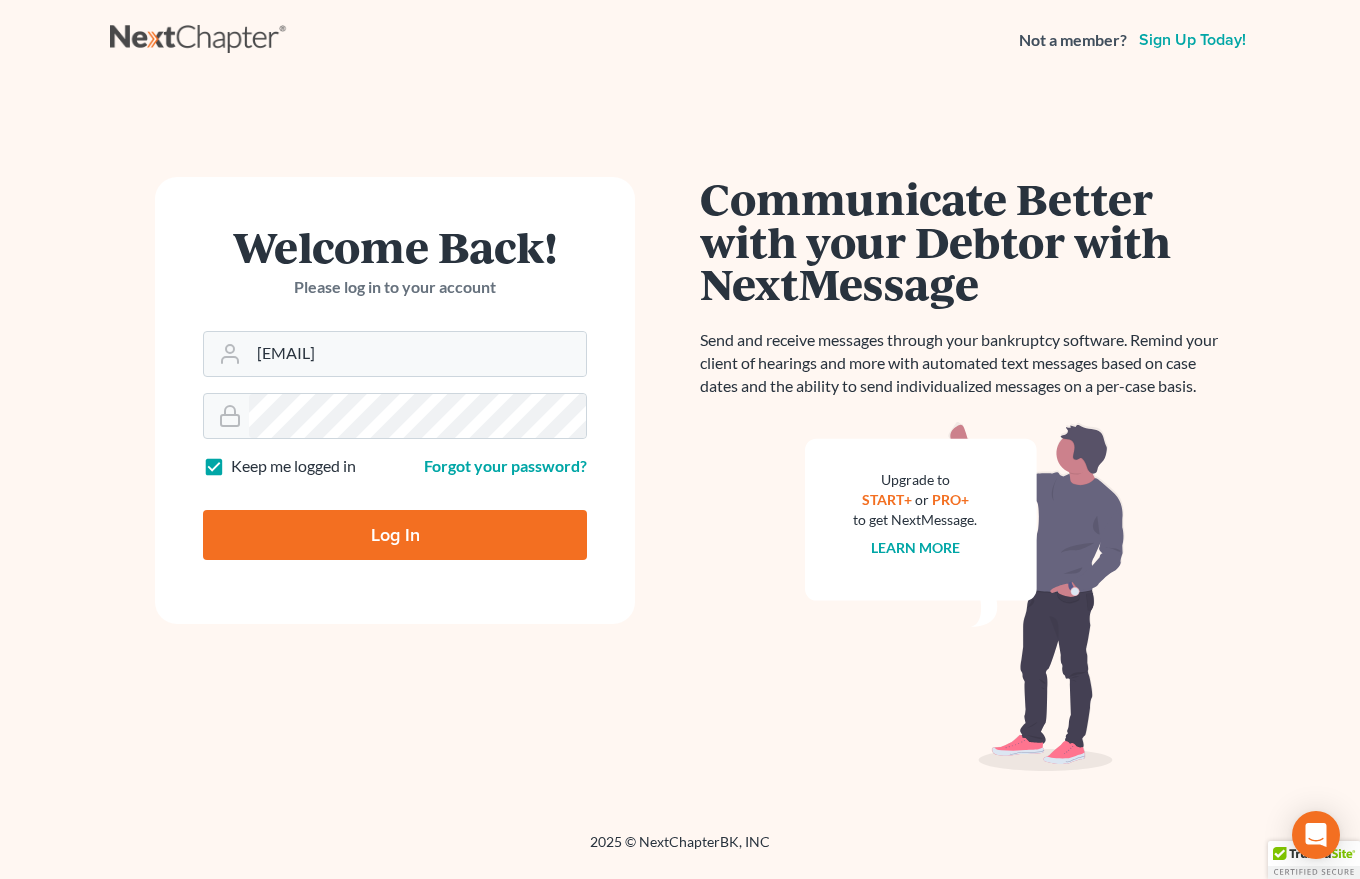 click on "Log In" at bounding box center (395, 535) 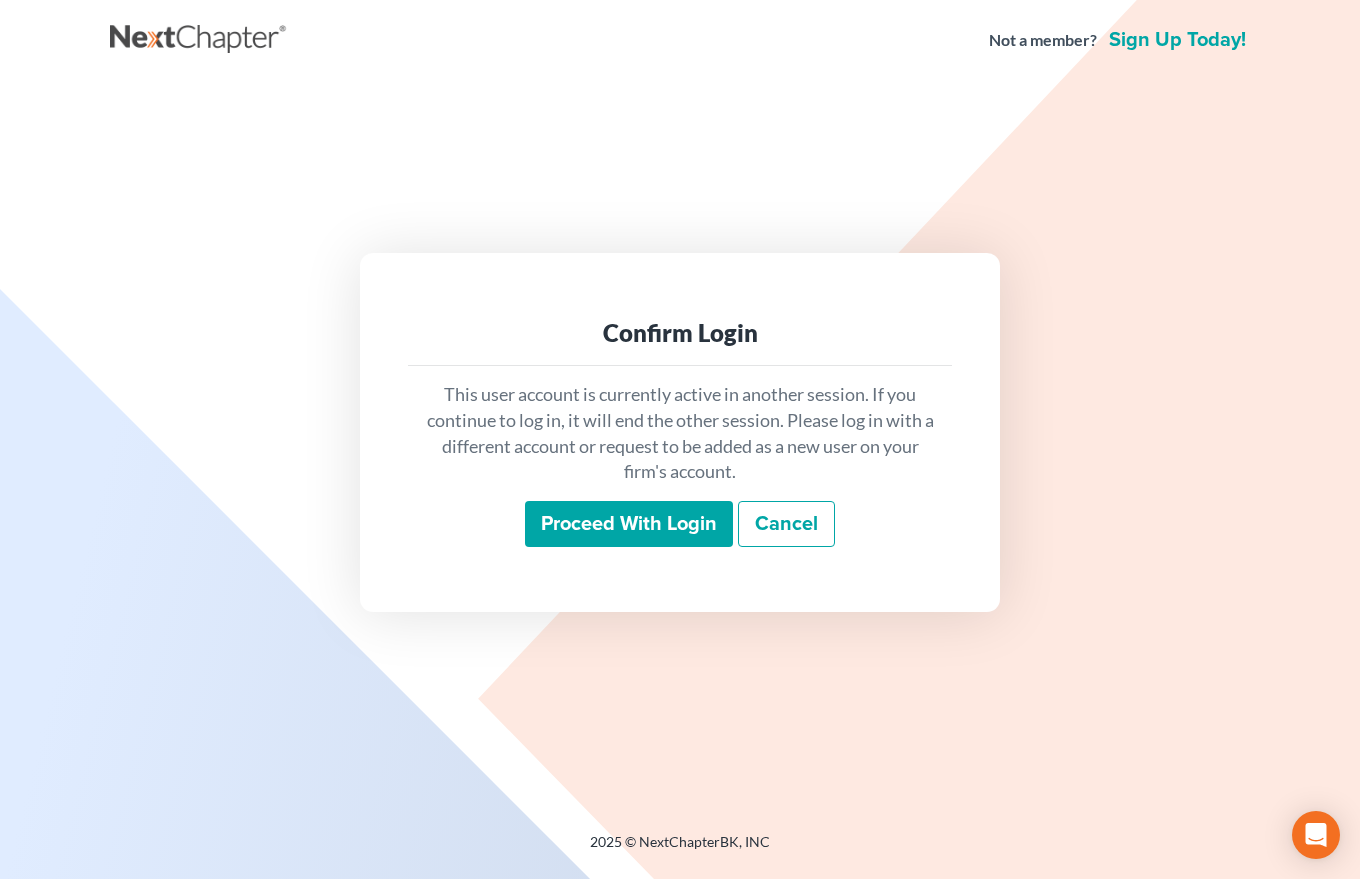 scroll, scrollTop: 0, scrollLeft: 0, axis: both 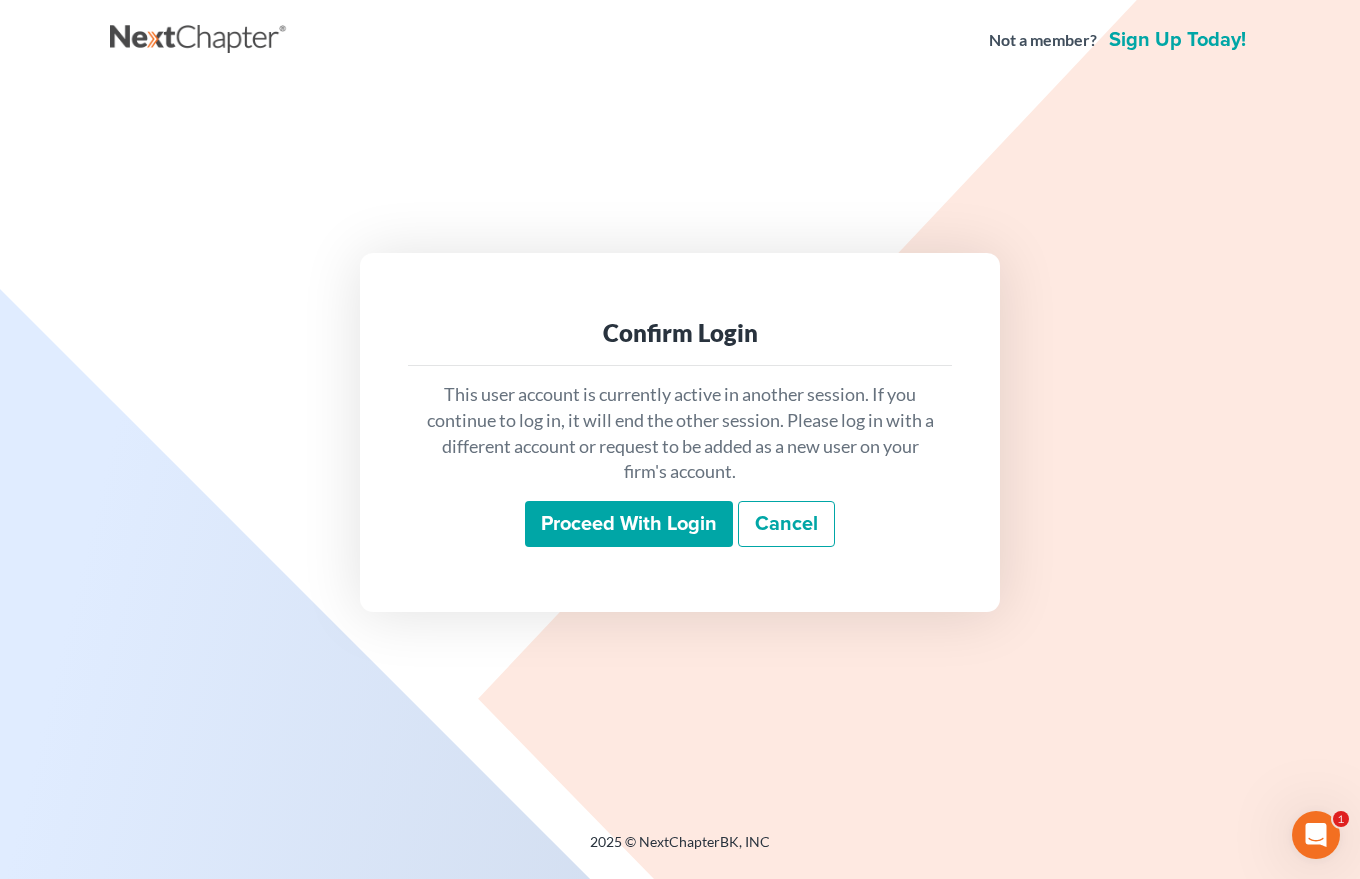 click on "Proceed with login" at bounding box center (629, 524) 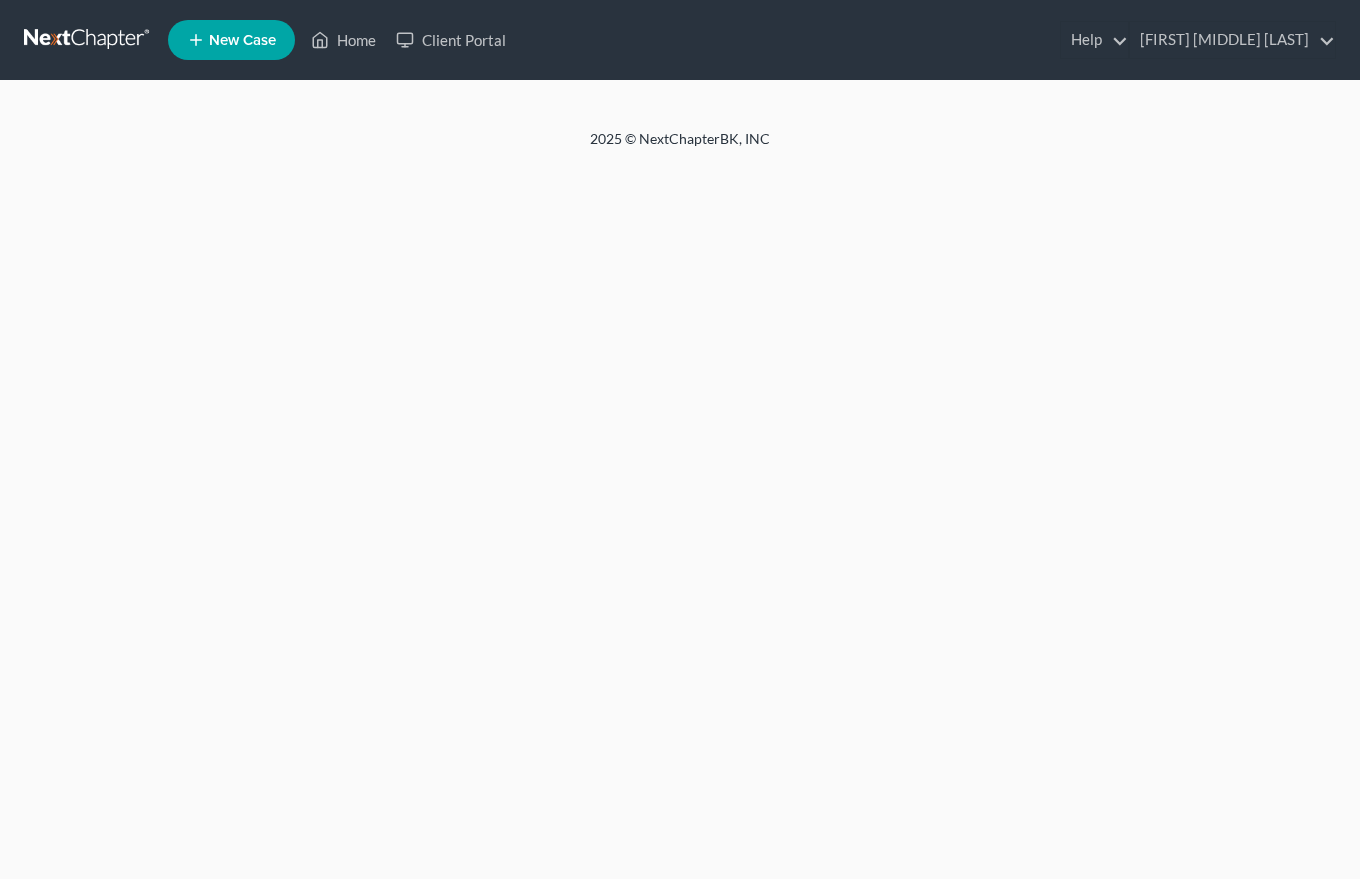 scroll, scrollTop: 0, scrollLeft: 0, axis: both 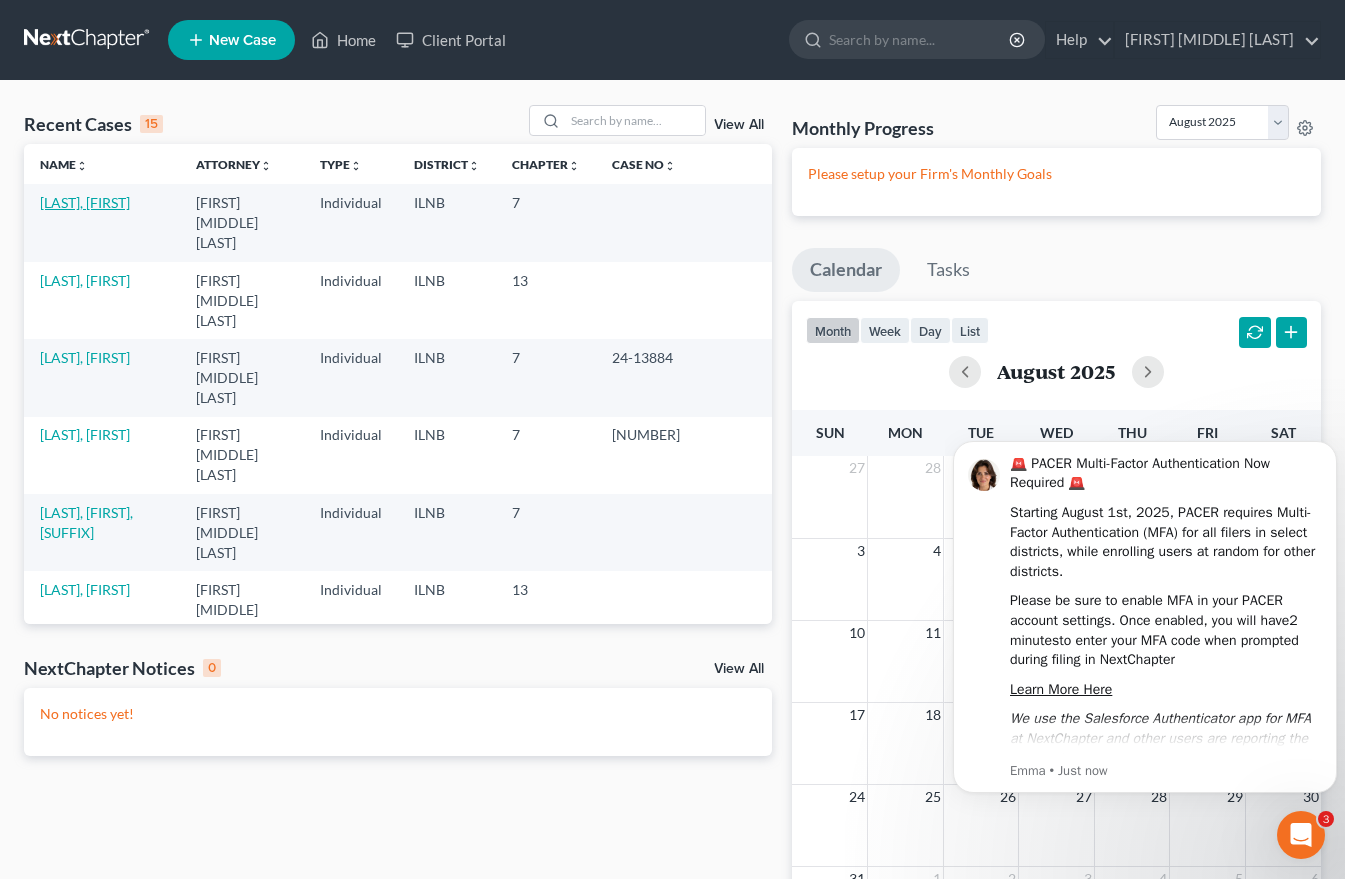 click on "[LAST], [FIRST]" at bounding box center [85, 202] 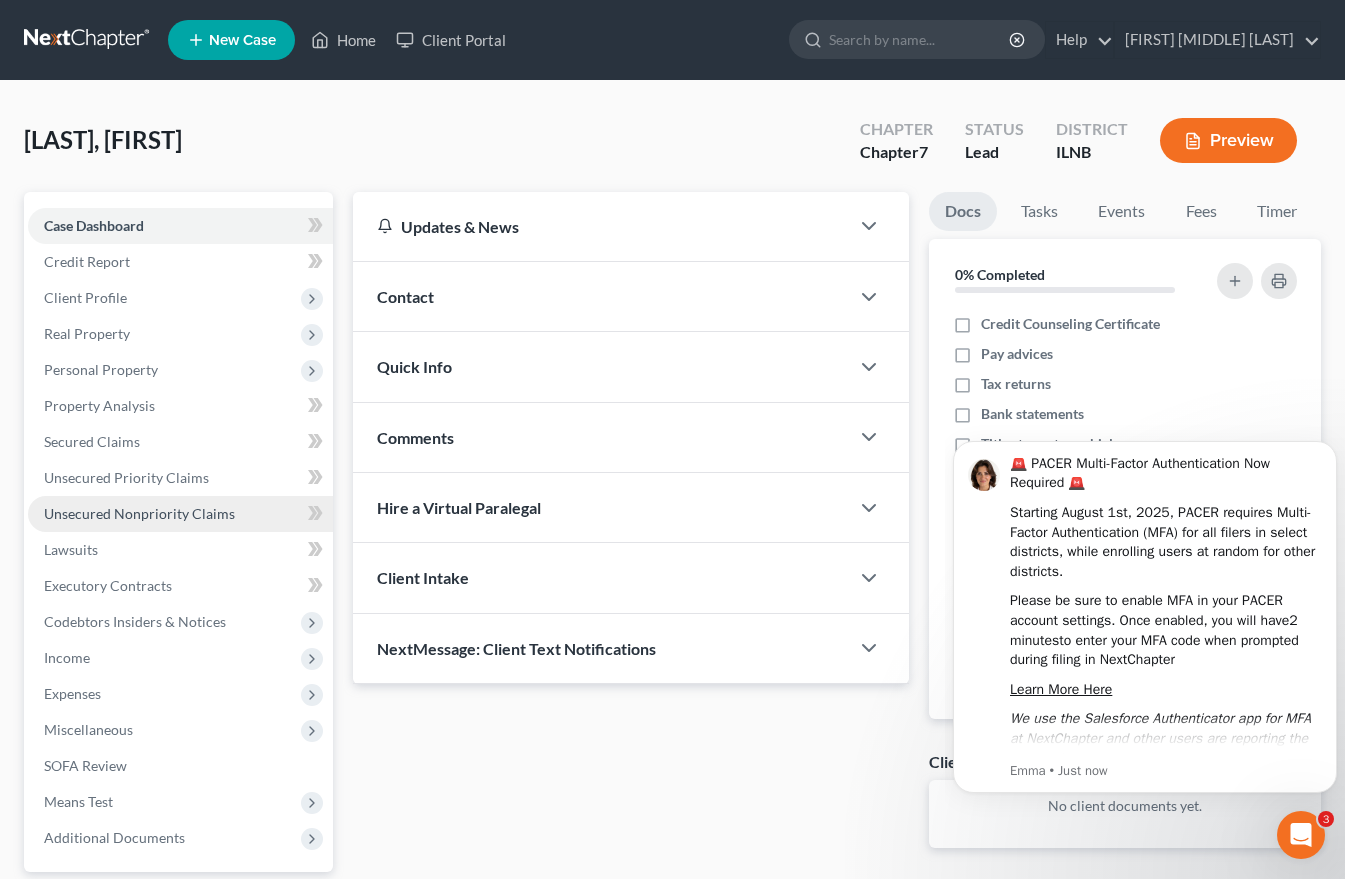click on "Unsecured Nonpriority Claims" at bounding box center [139, 513] 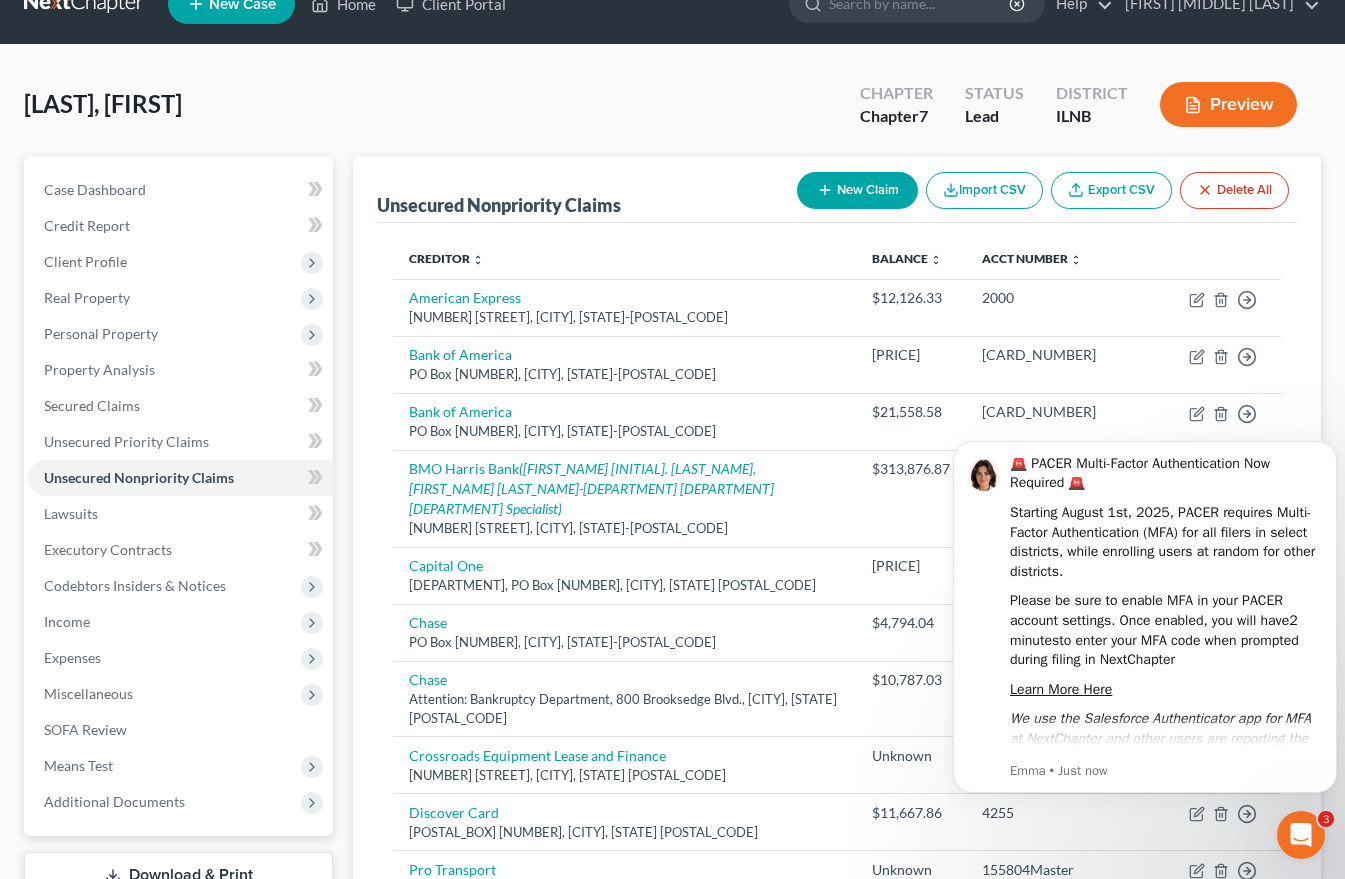 scroll, scrollTop: 16, scrollLeft: 0, axis: vertical 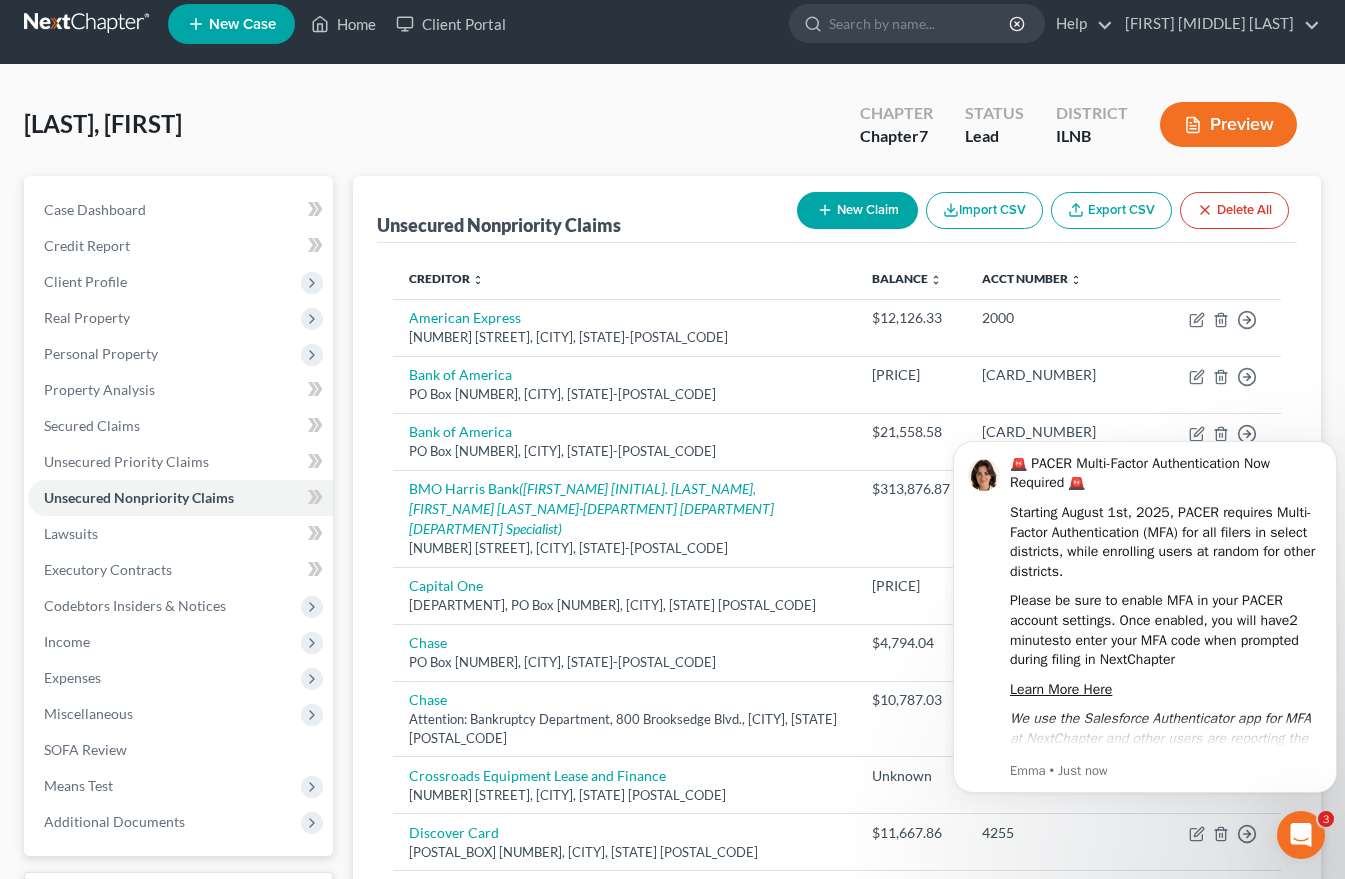 click 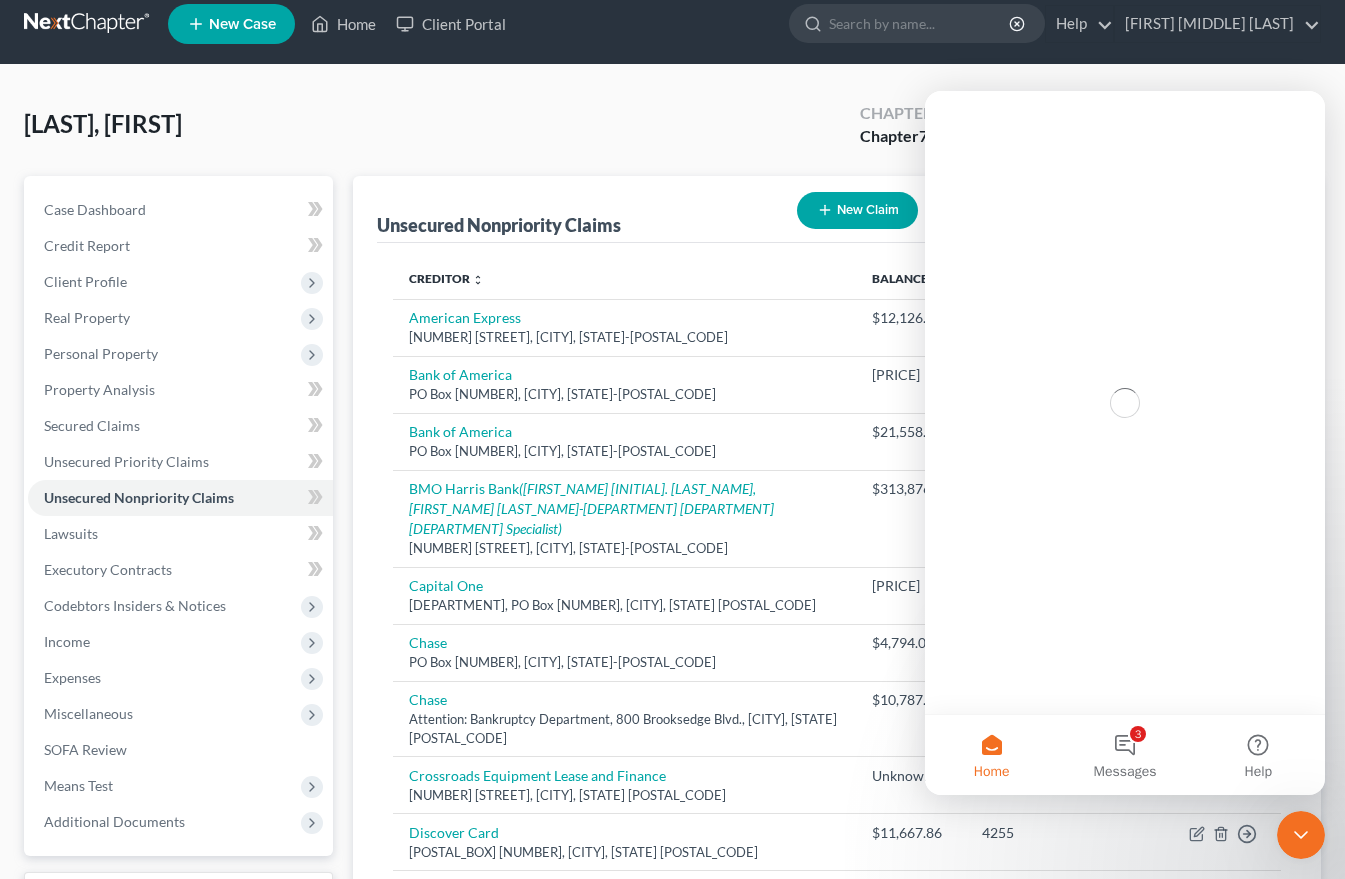 scroll, scrollTop: 0, scrollLeft: 0, axis: both 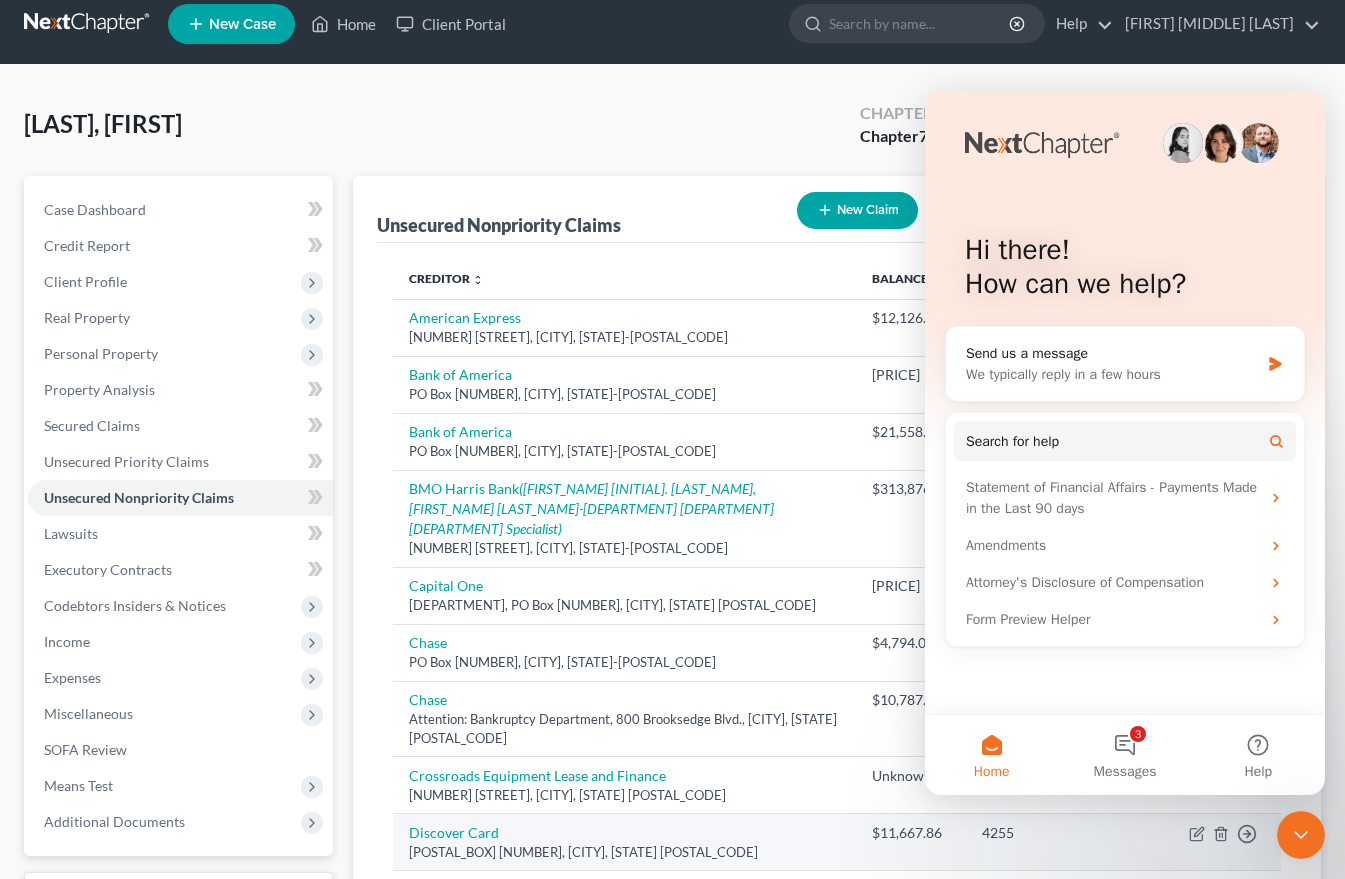 click on "4255" at bounding box center [1069, 842] 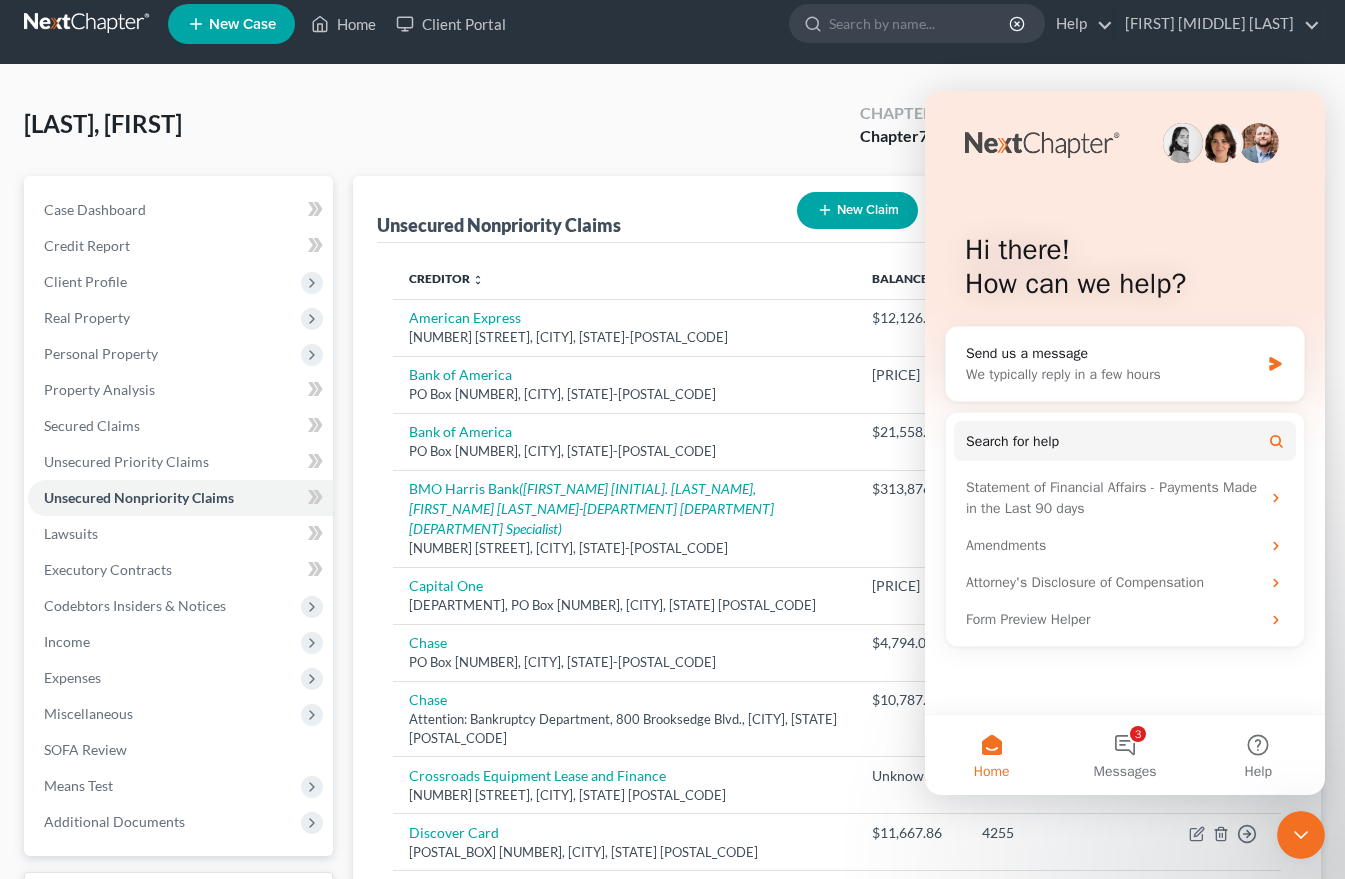 click 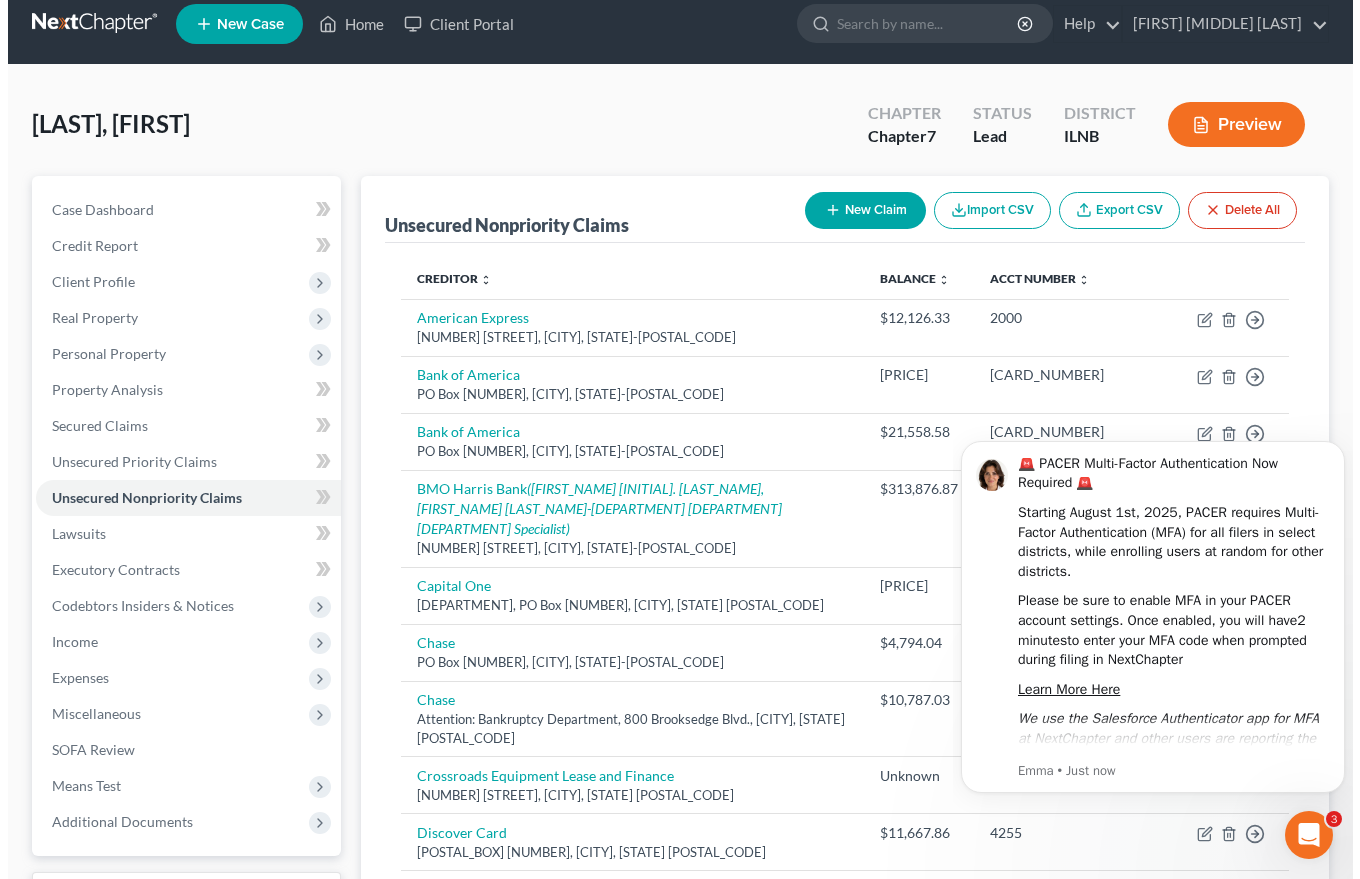 scroll, scrollTop: 0, scrollLeft: 0, axis: both 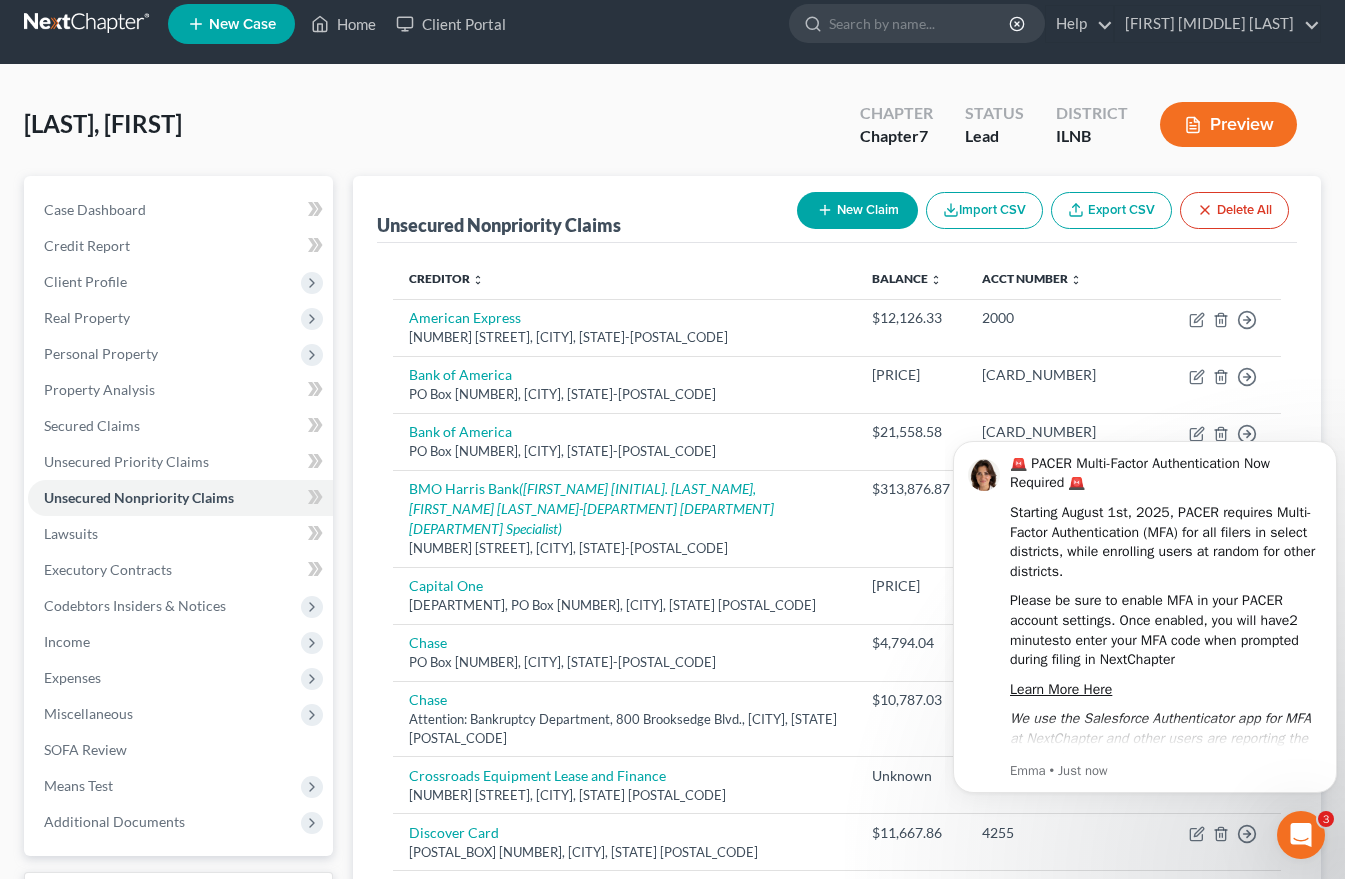 click on "New Claim" at bounding box center (857, 210) 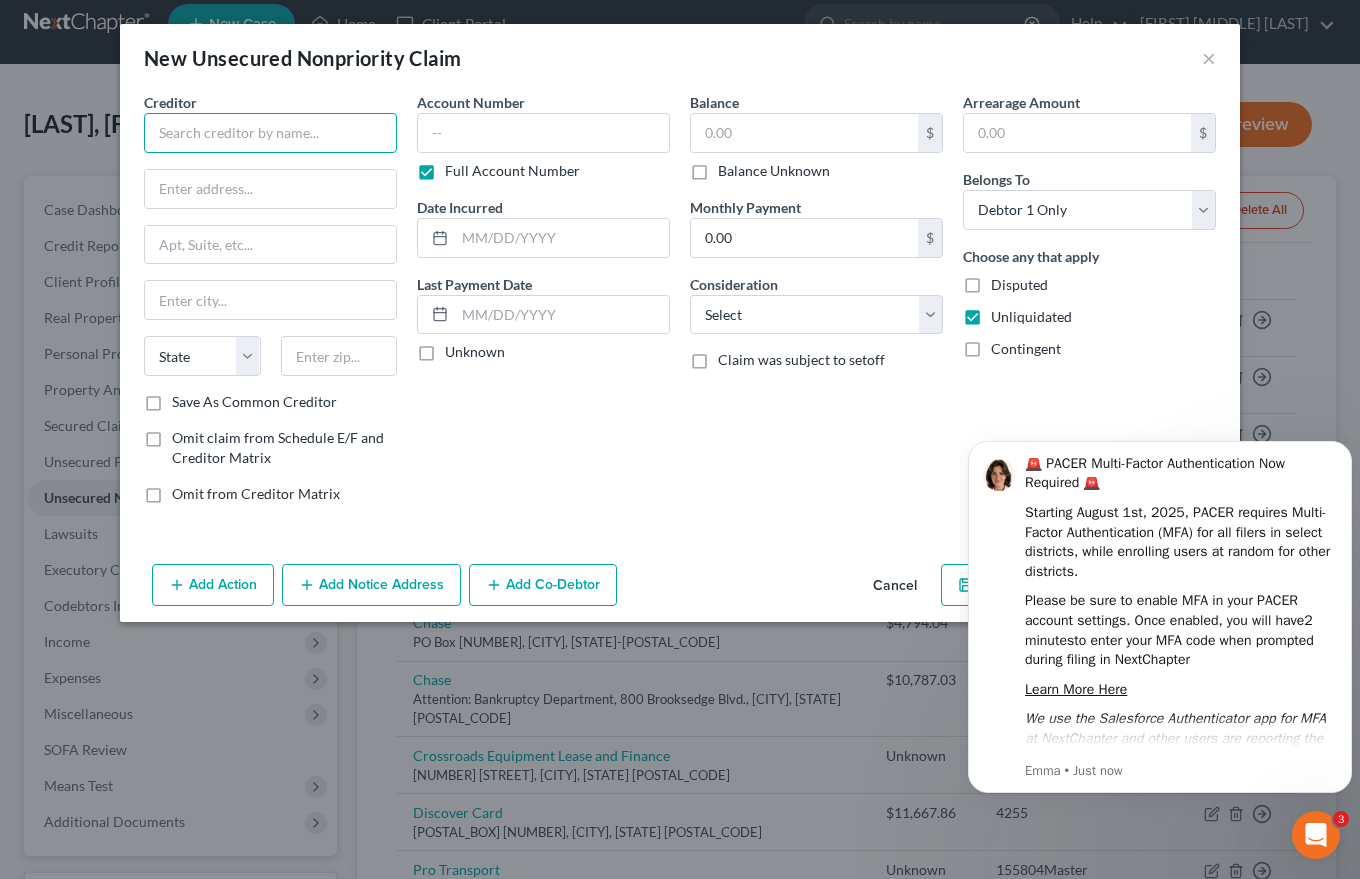 click at bounding box center [270, 133] 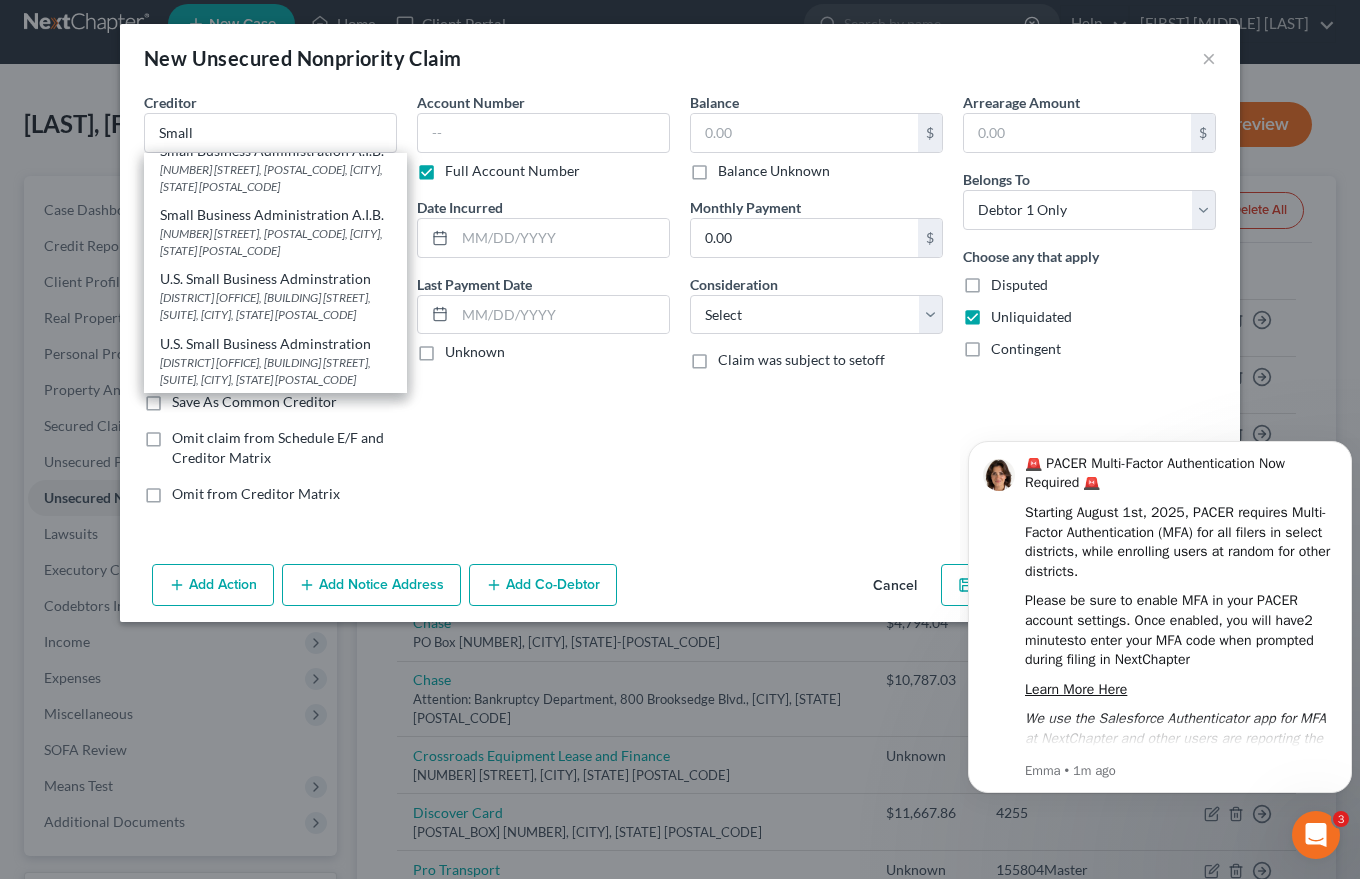 scroll, scrollTop: 0, scrollLeft: 0, axis: both 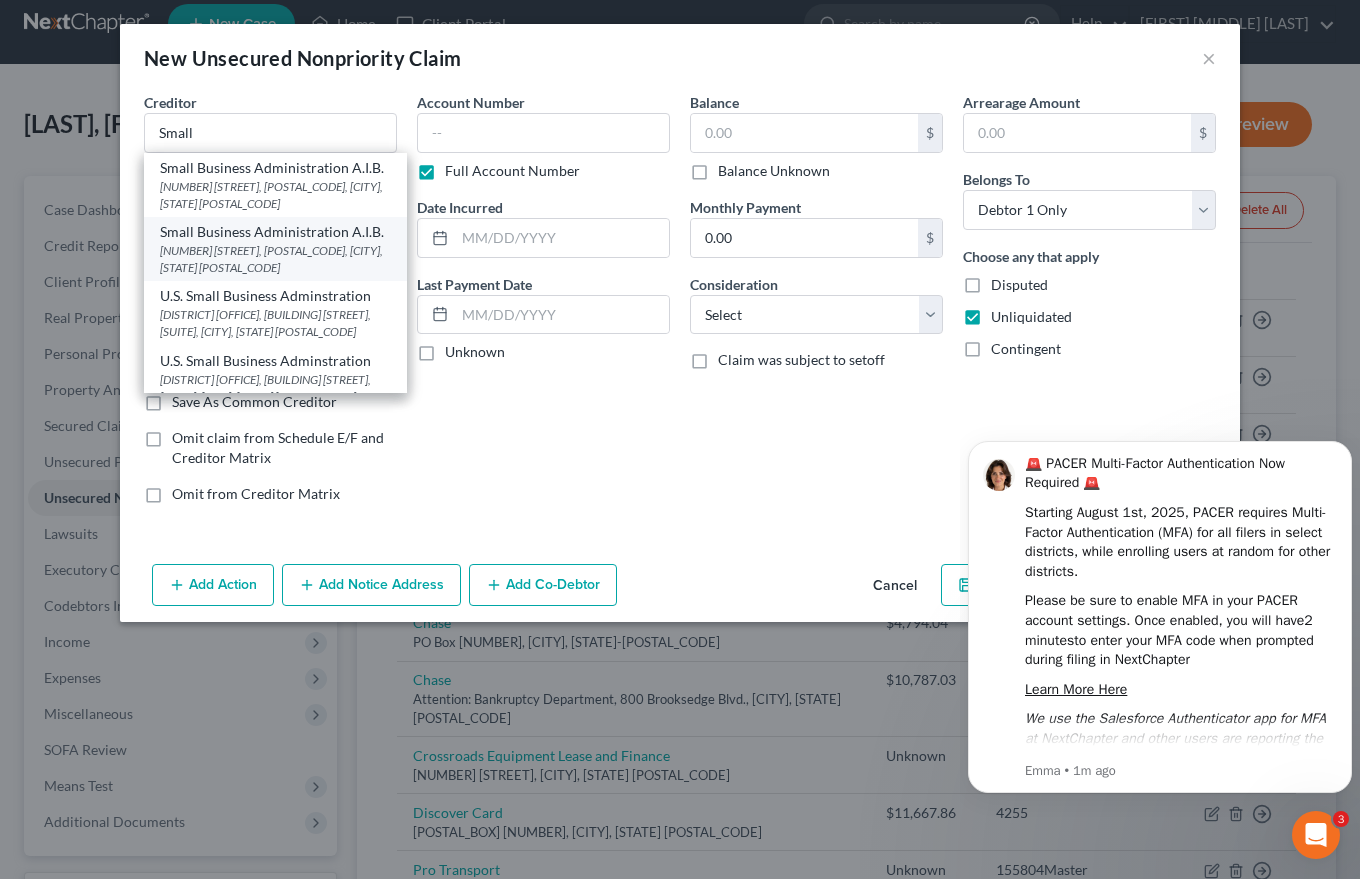click on "Small Business Administration A.I.B." at bounding box center (275, 232) 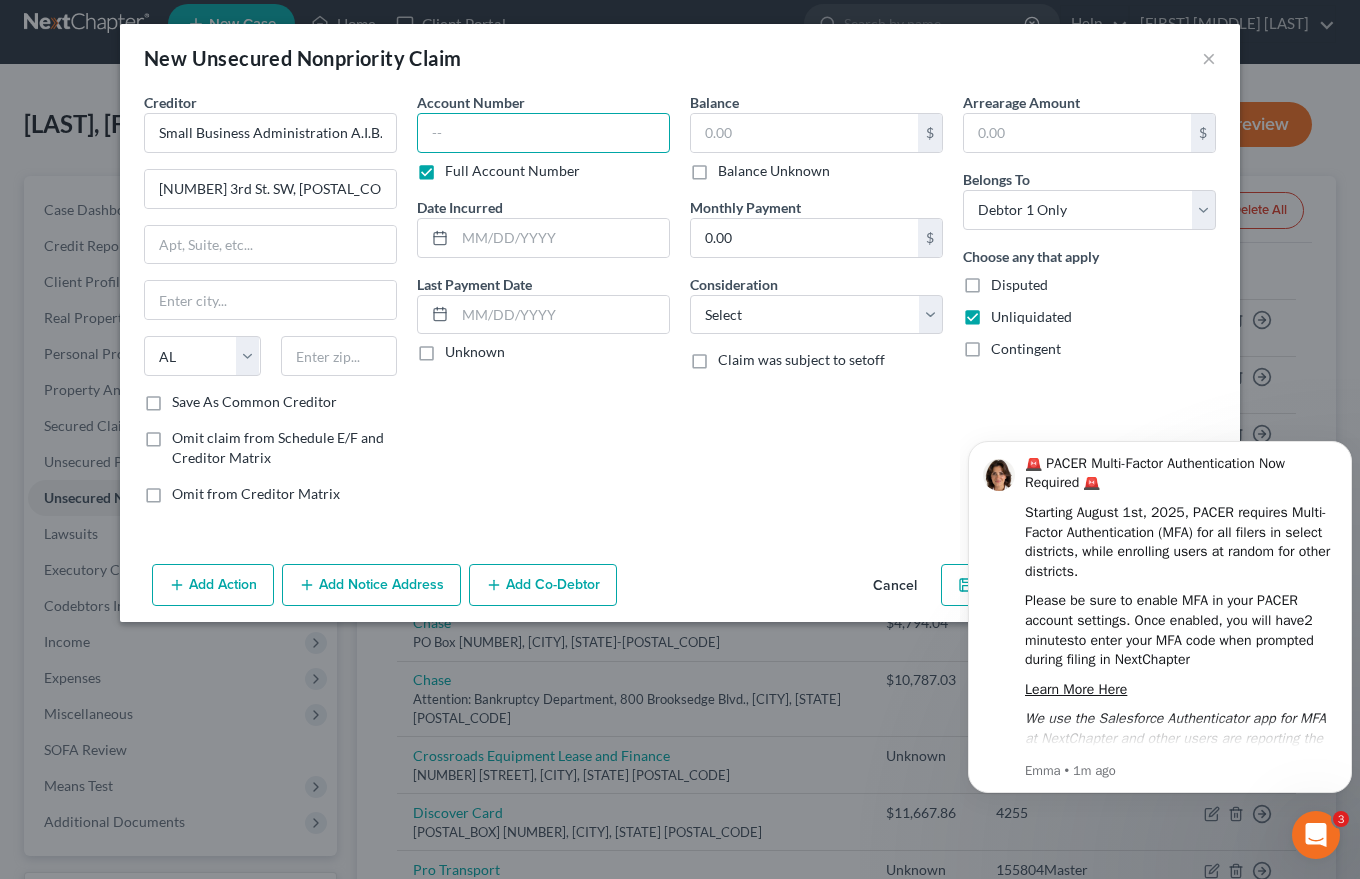click at bounding box center [543, 133] 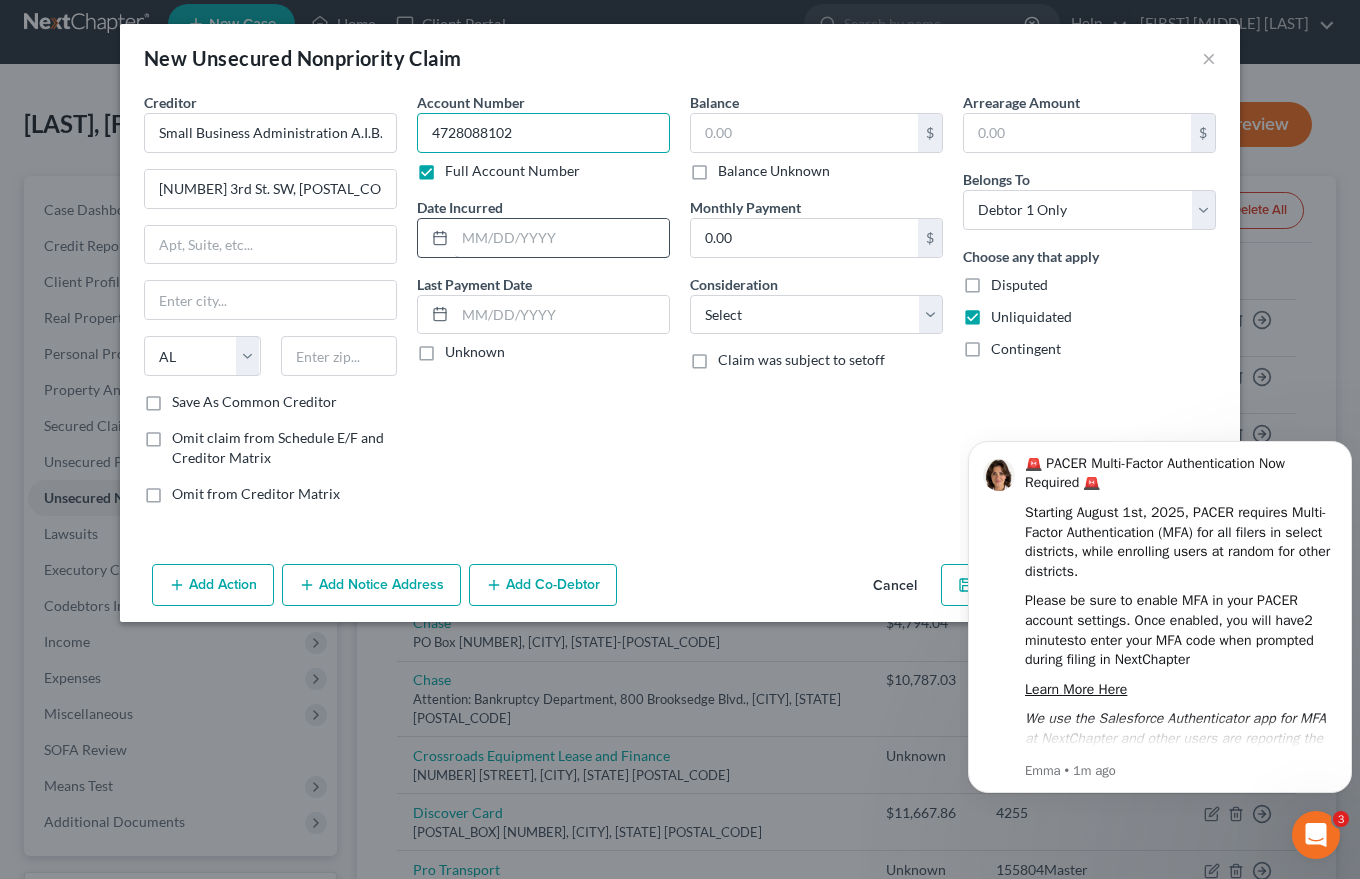 type on "4728088102" 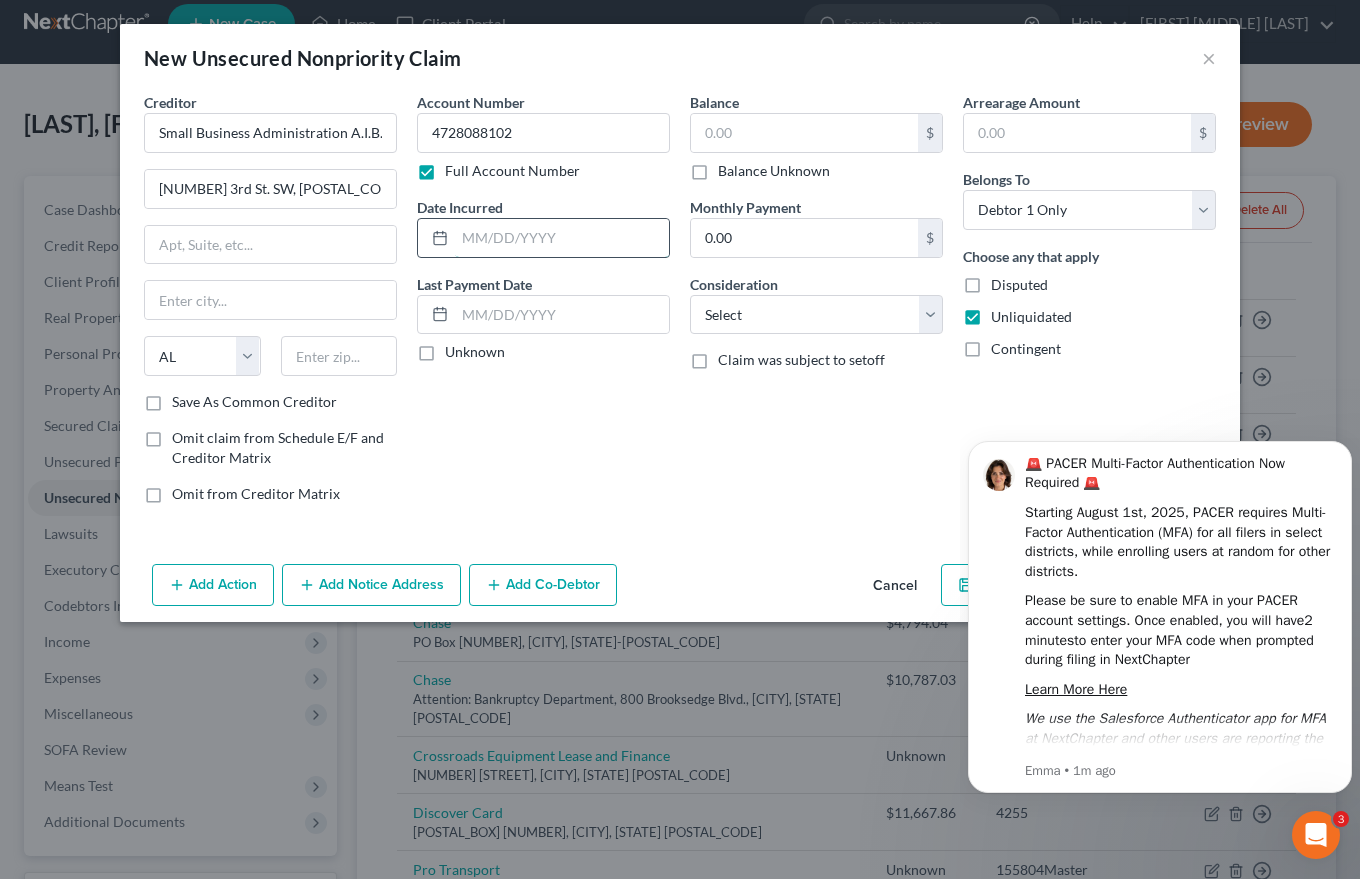 click at bounding box center (562, 238) 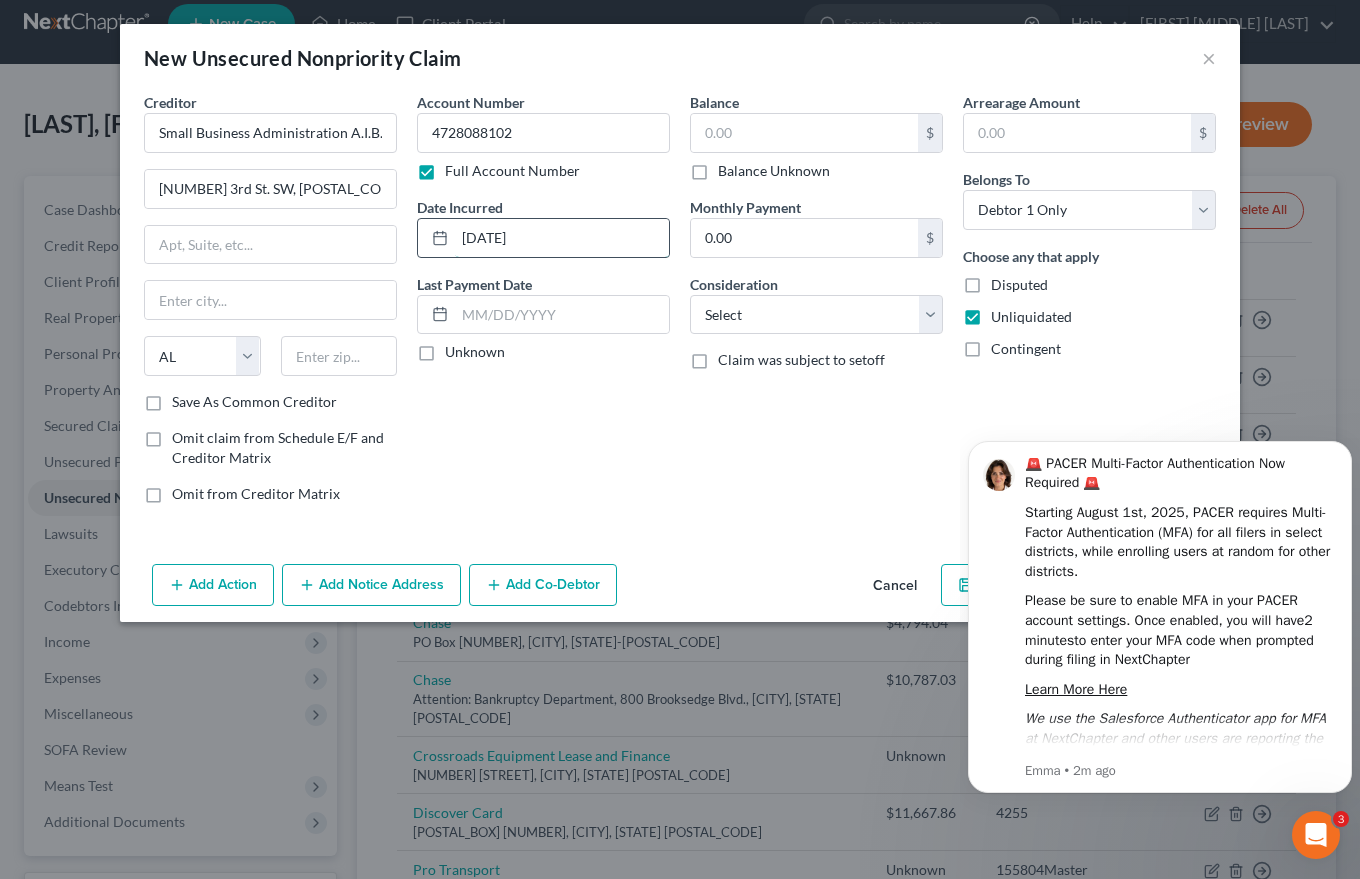 type on "[DATE]" 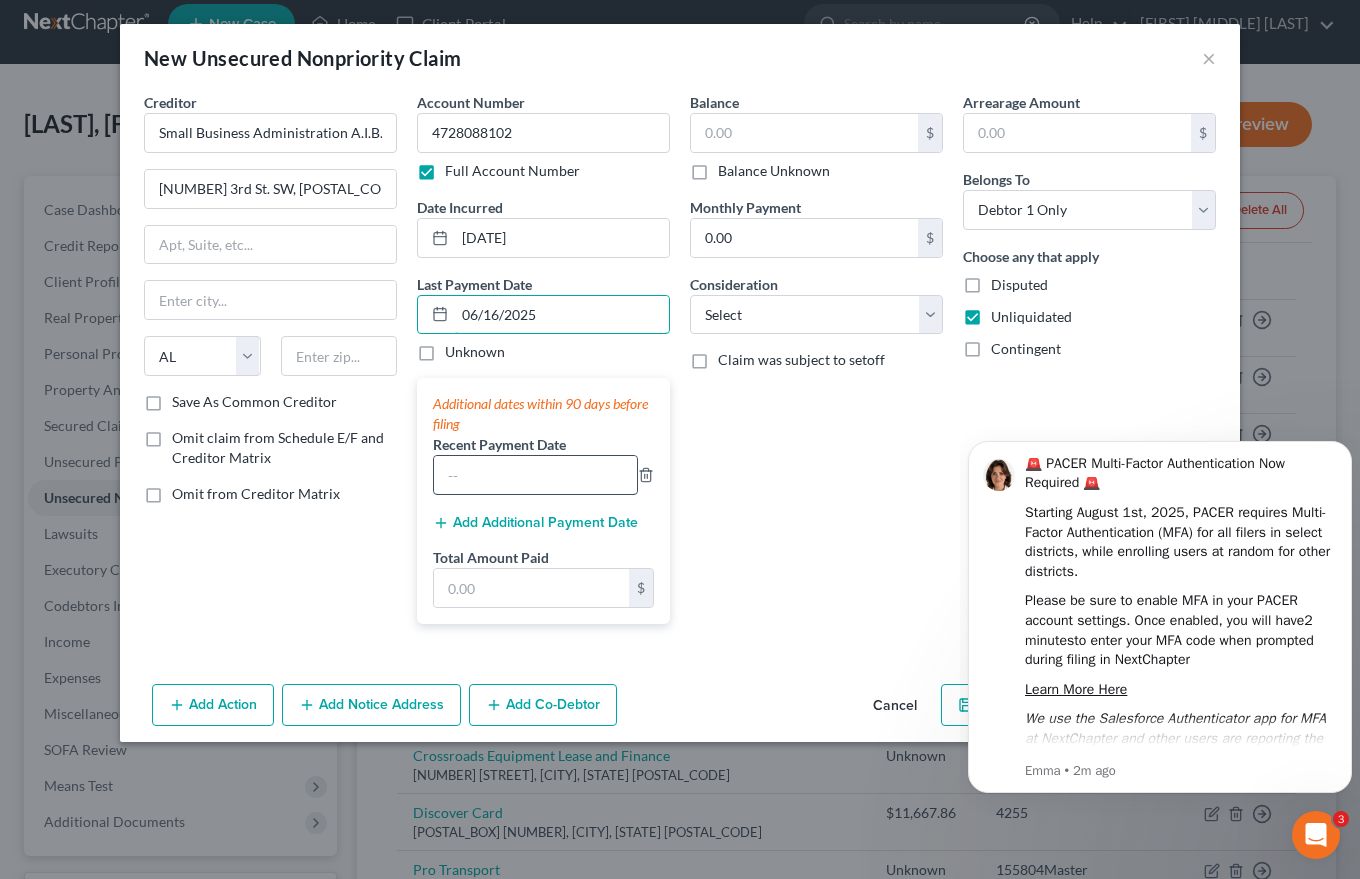type on "06/16/2025" 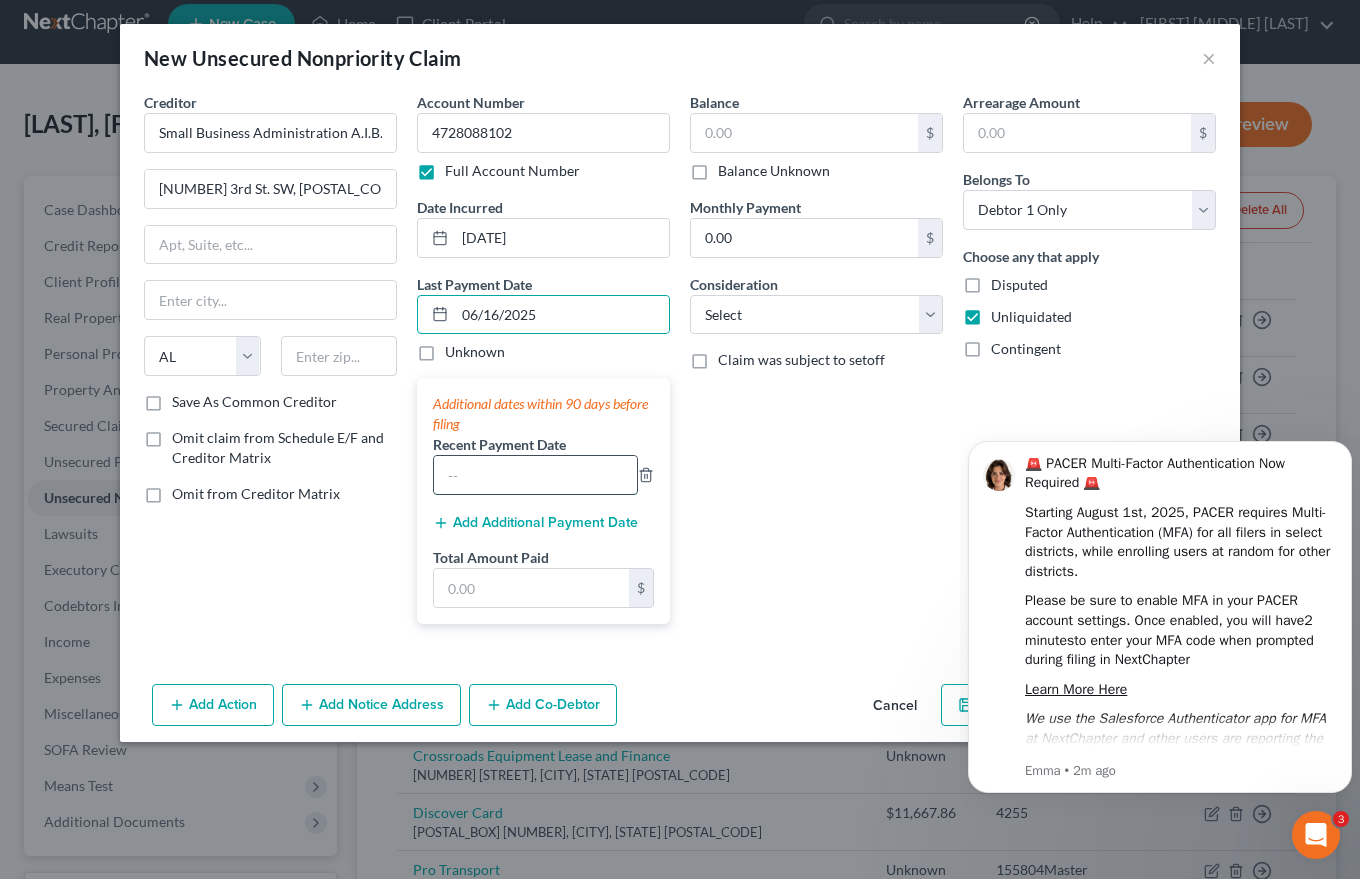 click at bounding box center [535, 475] 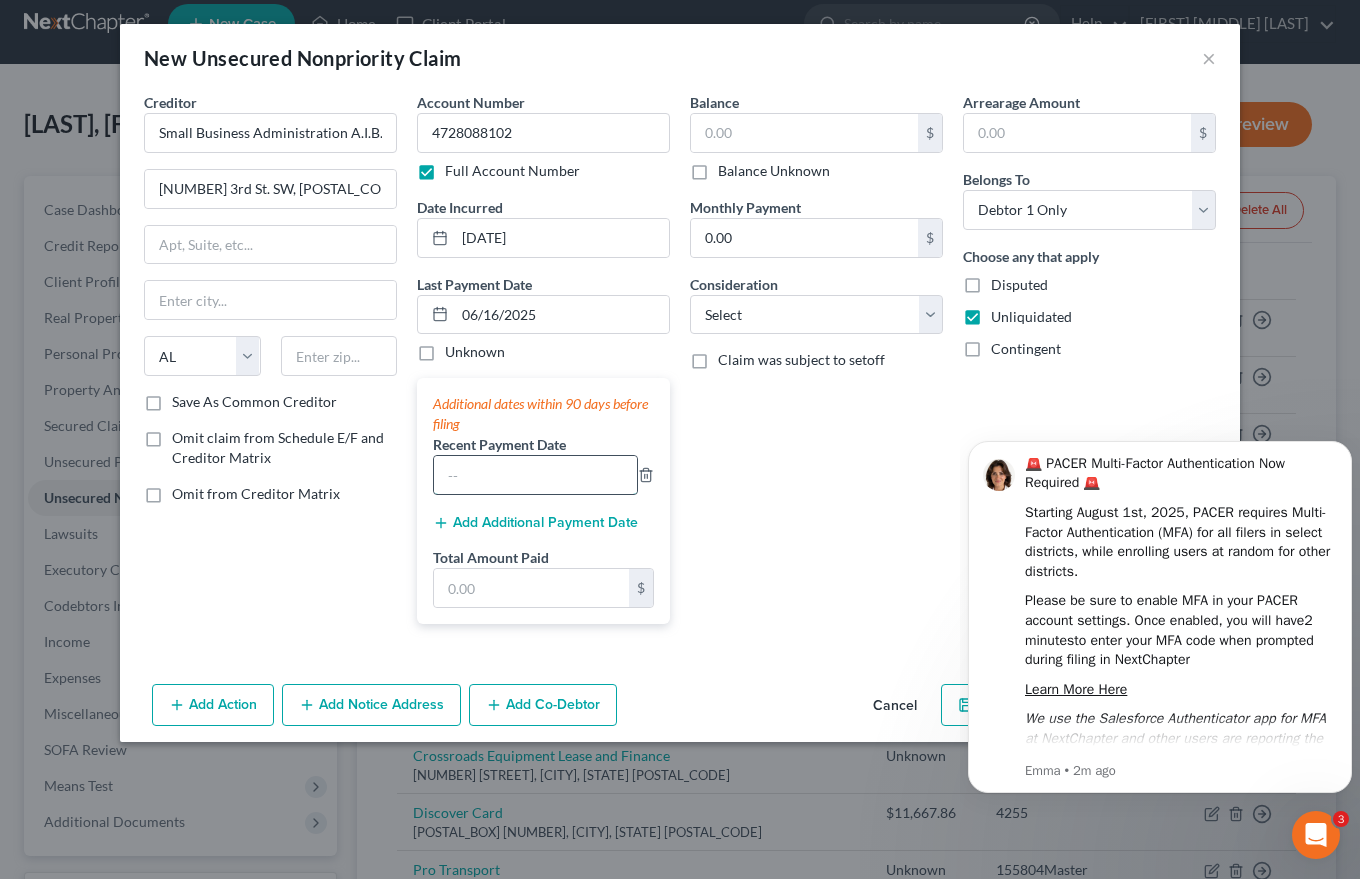 click at bounding box center (535, 475) 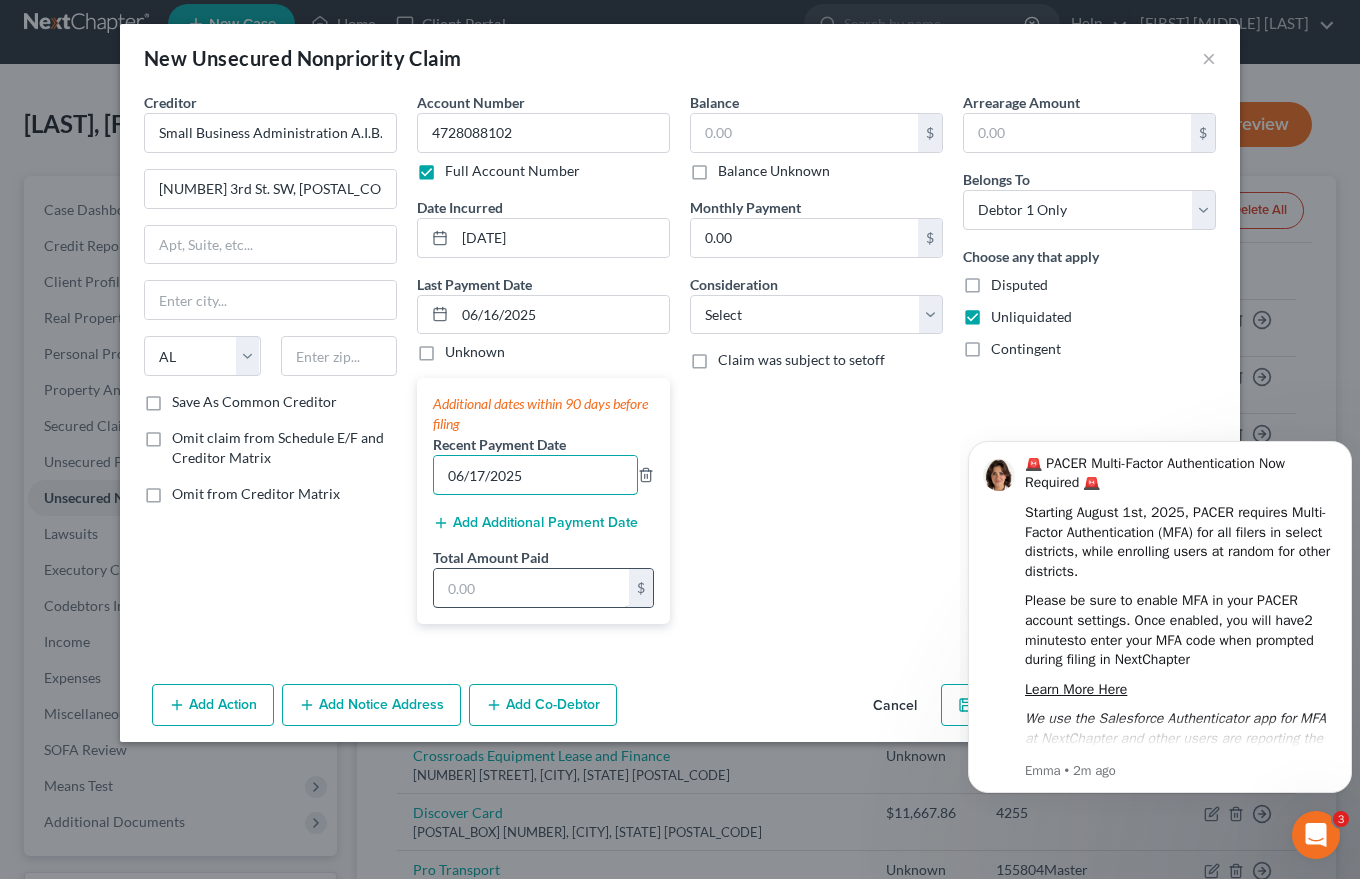 type on "06/17/2025" 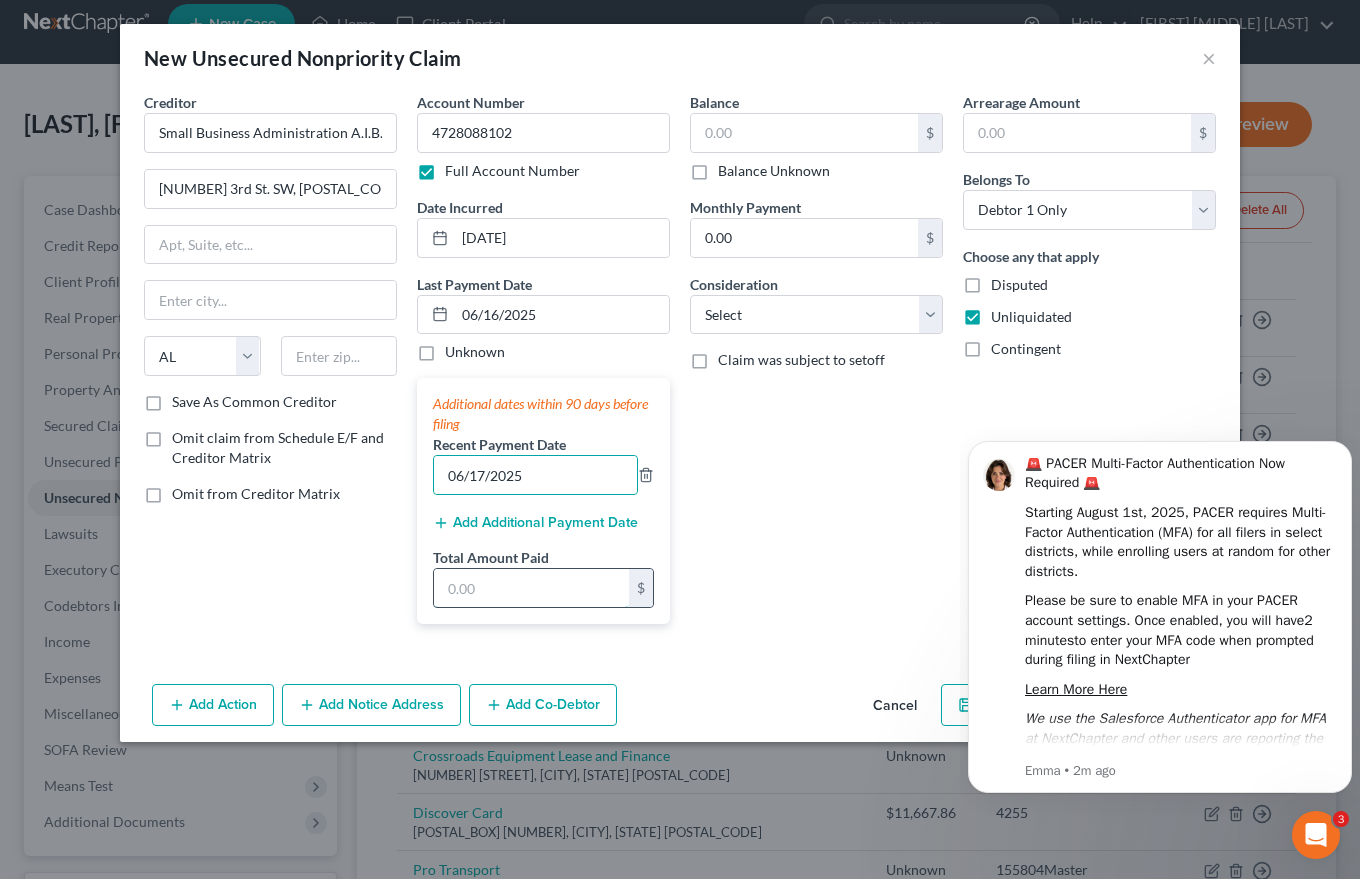 click at bounding box center (531, 588) 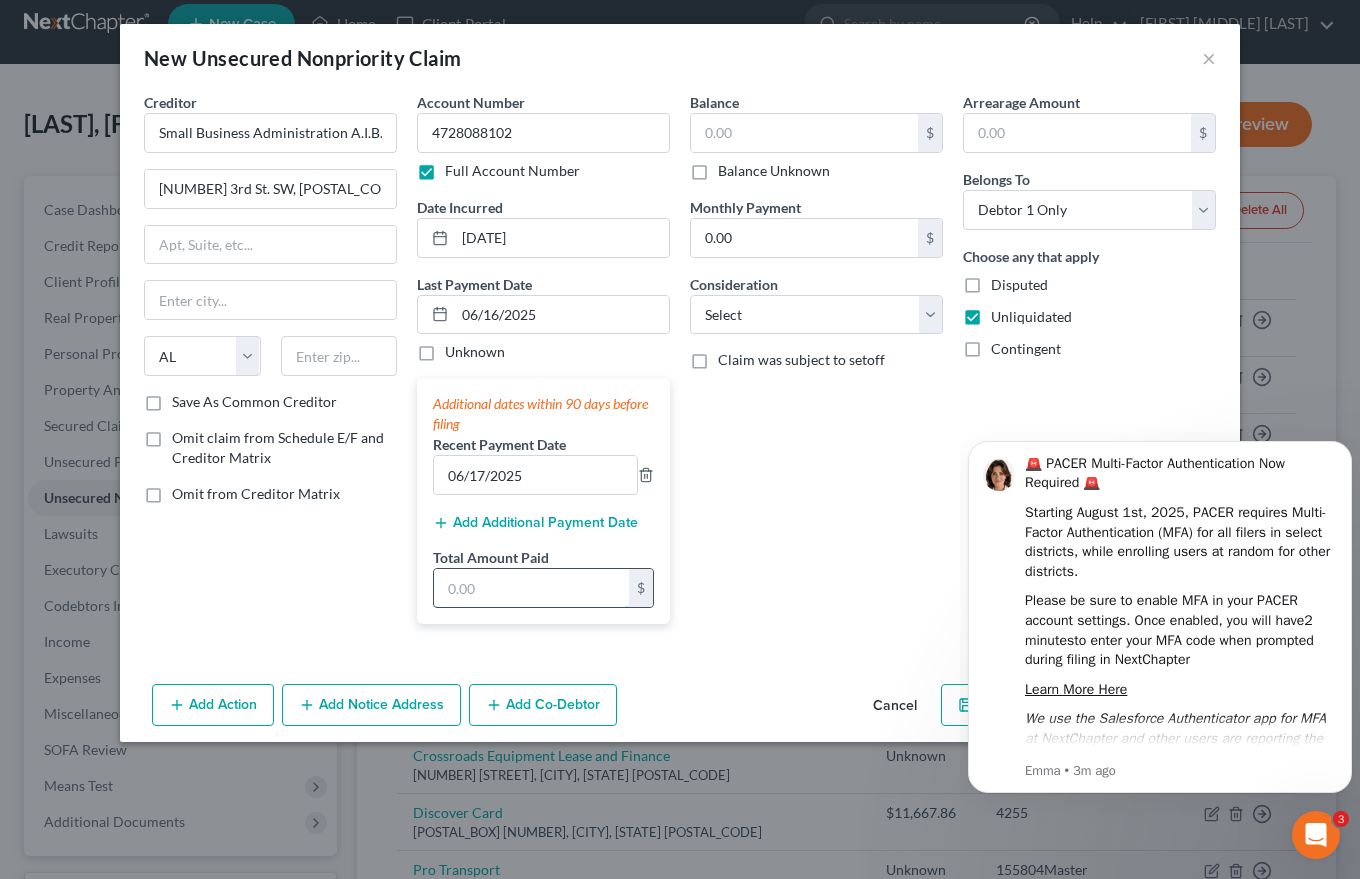 click at bounding box center (531, 588) 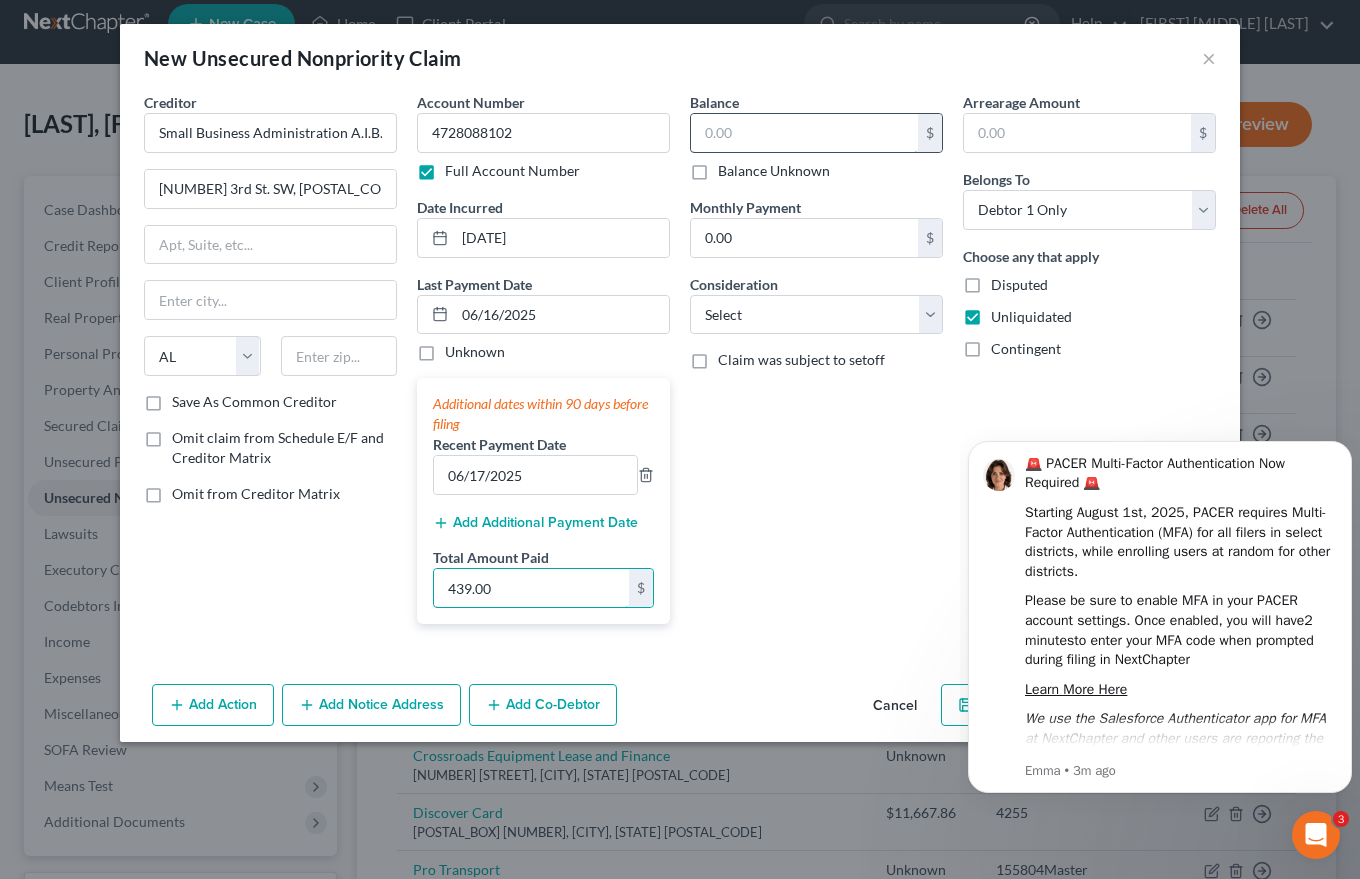 type on "439.00" 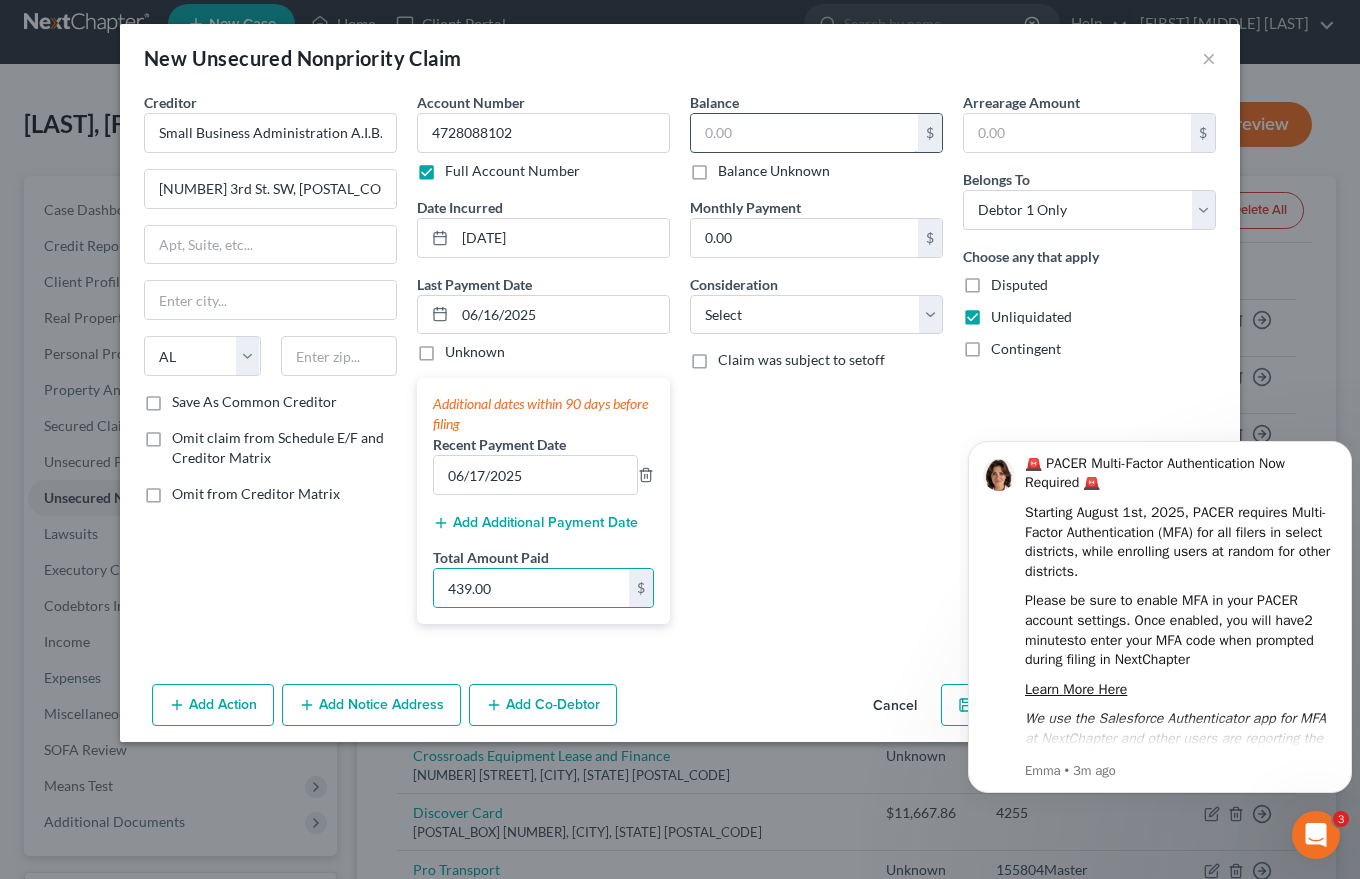 click at bounding box center (804, 133) 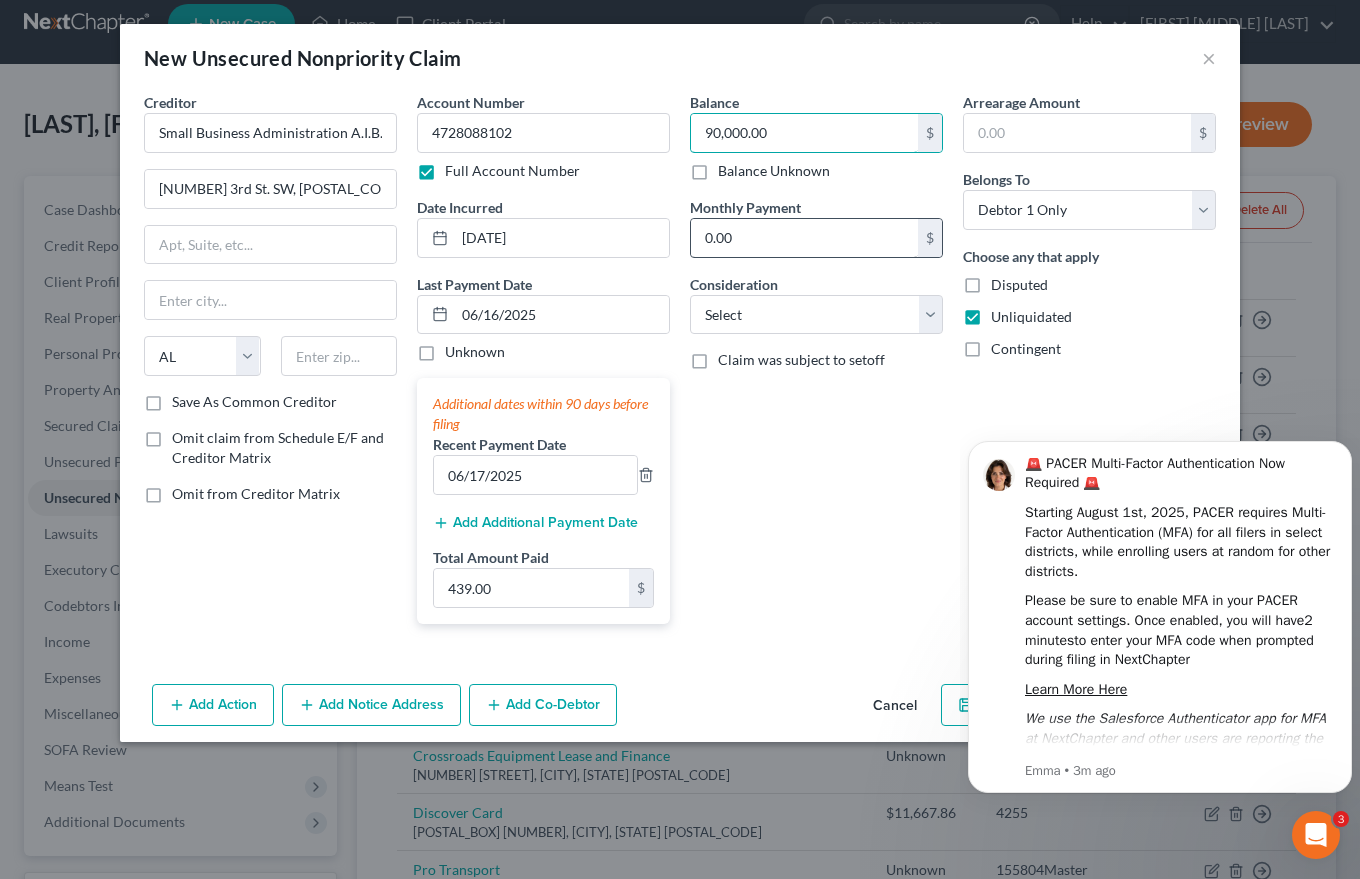 type on "90,000.00" 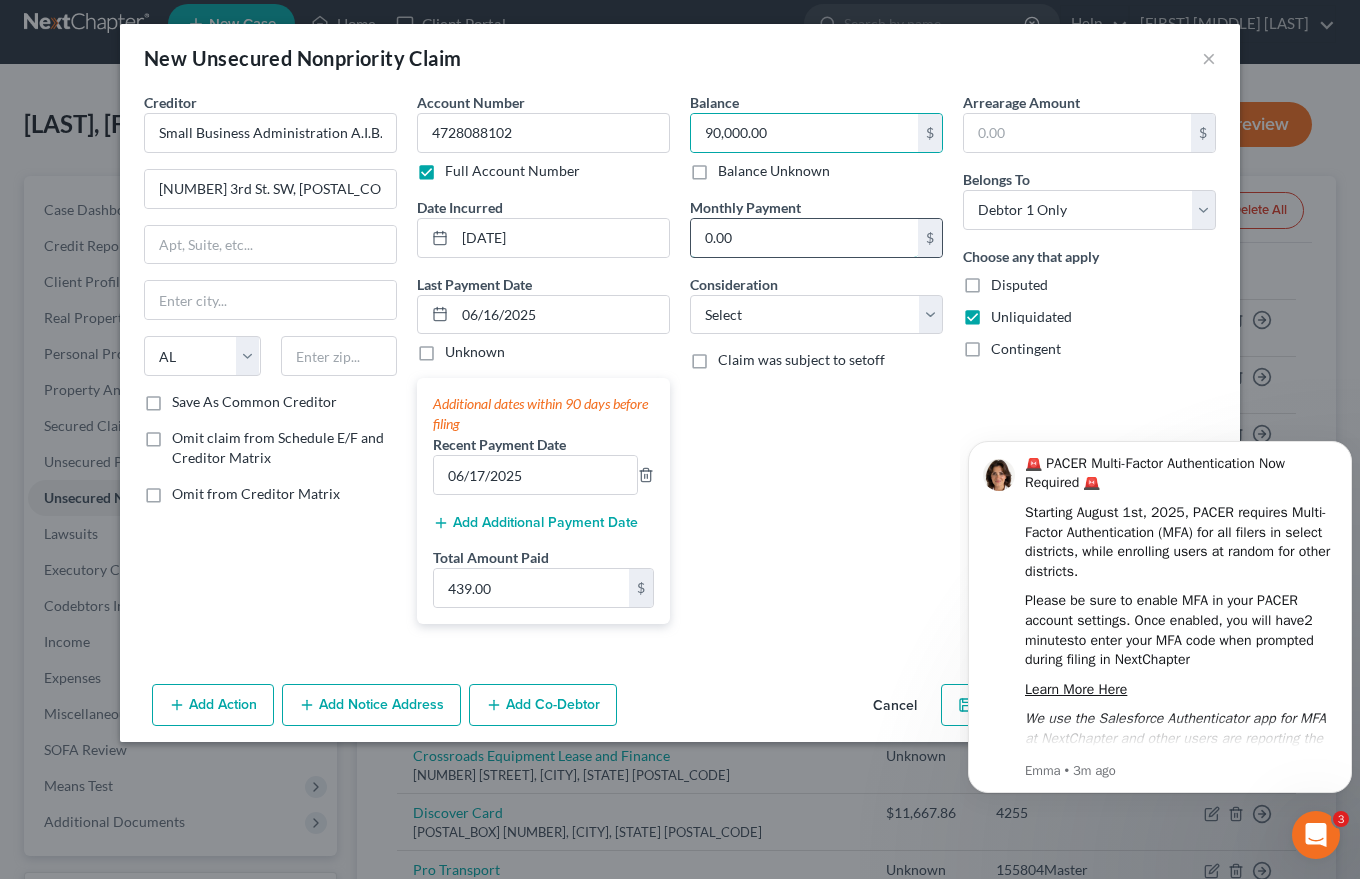 click on "0.00" at bounding box center [804, 238] 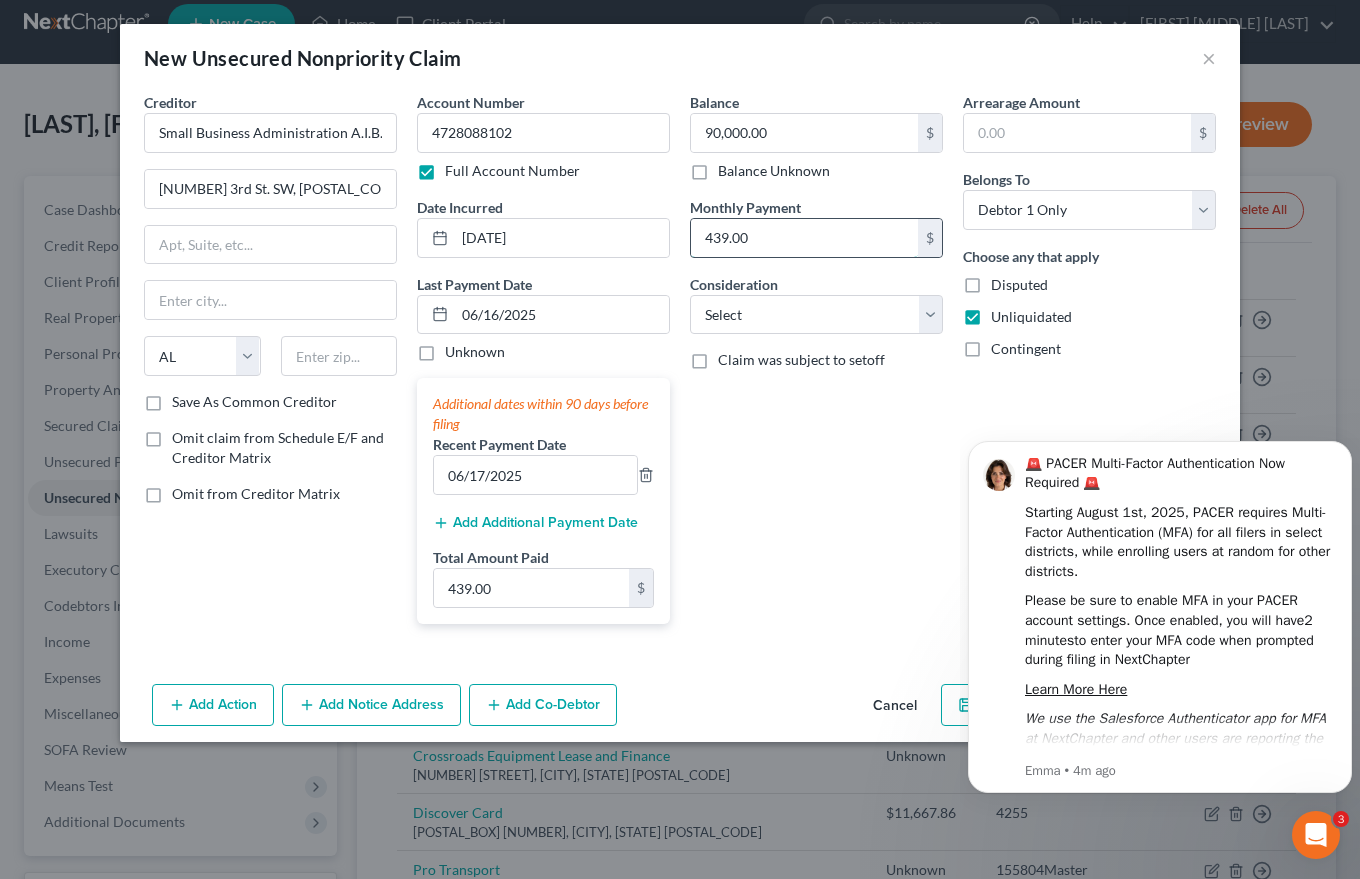 type on "439.00" 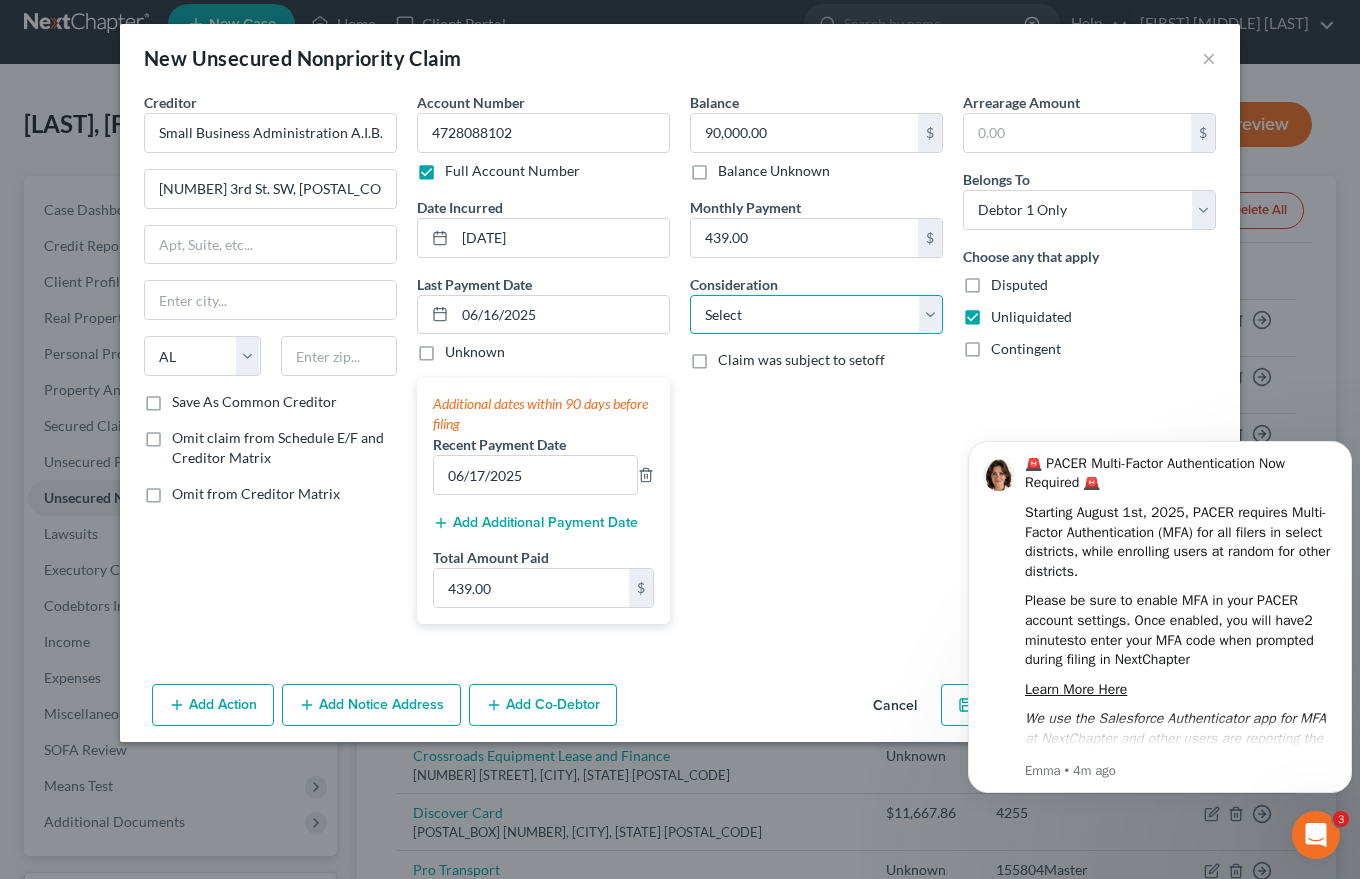 click on "Select Cable / Satellite Services Collection Agency Credit Card Debt Debt Counseling / Attorneys Deficiency Balance Domestic Support Obligations Home / Car Repairs Income Taxes Judgment Liens Medical Services Monies Loaned / Advanced Mortgage Obligation From Divorce Or Separation Obligation To Pensions Other Overdrawn Bank Account Promised To Help Pay Creditors Student Loans Suppliers And Vendors Telephone / Internet Services Utility Services" at bounding box center [816, 315] 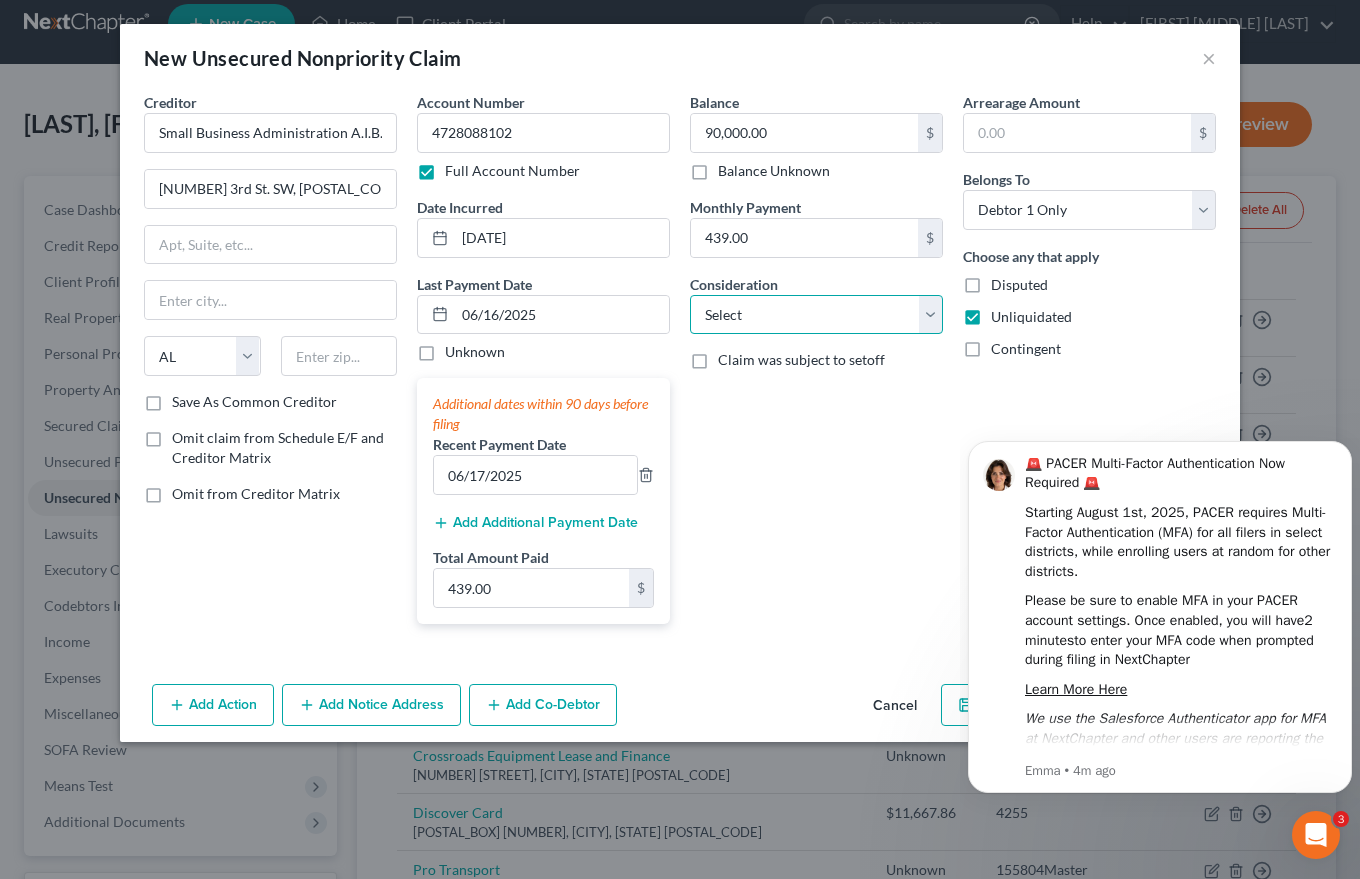 select on "14" 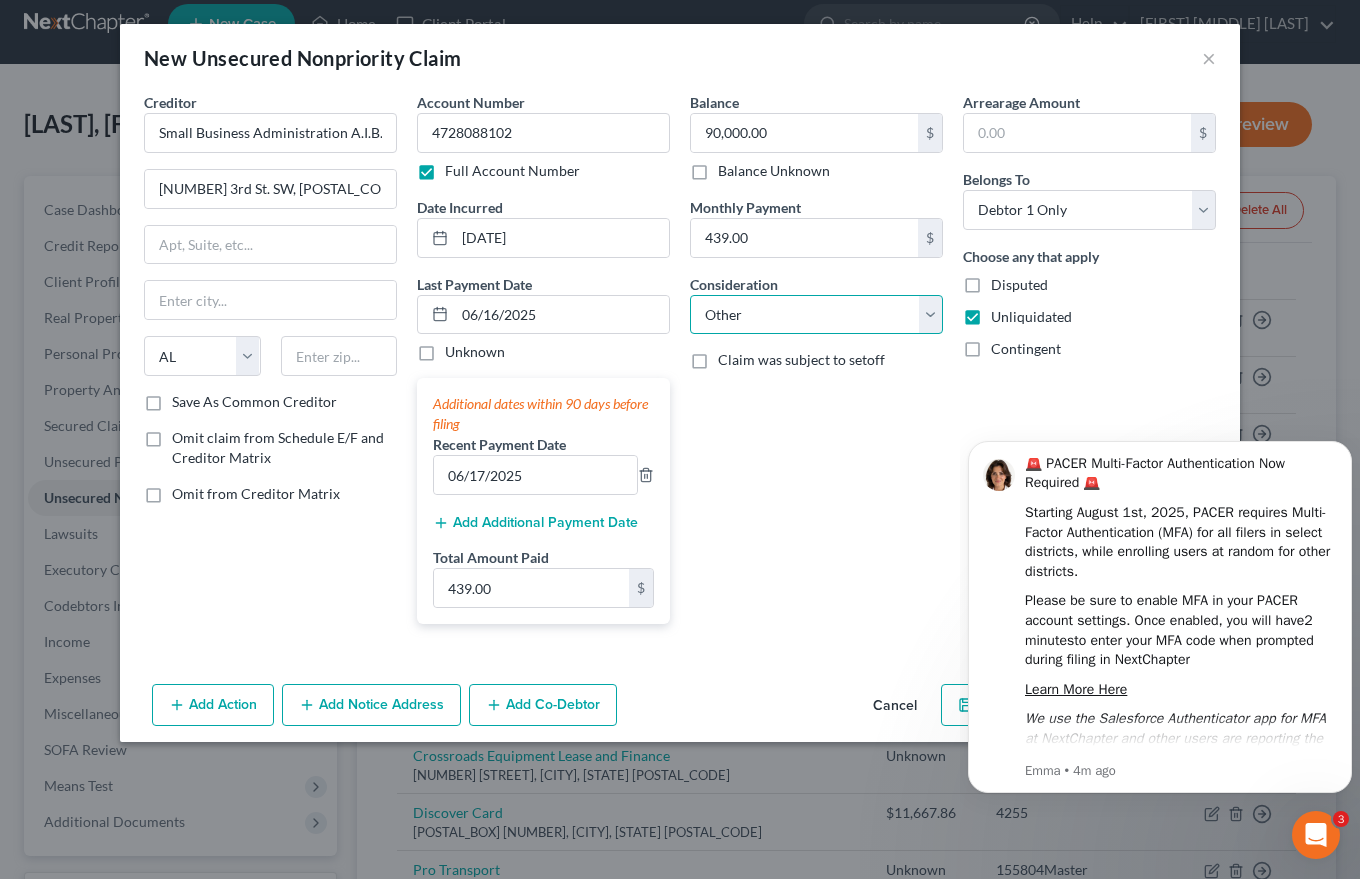 click on "Select Cable / Satellite Services Collection Agency Credit Card Debt Debt Counseling / Attorneys Deficiency Balance Domestic Support Obligations Home / Car Repairs Income Taxes Judgment Liens Medical Services Monies Loaned / Advanced Mortgage Obligation From Divorce Or Separation Obligation To Pensions Other Overdrawn Bank Account Promised To Help Pay Creditors Student Loans Suppliers And Vendors Telephone / Internet Services Utility Services" at bounding box center [816, 315] 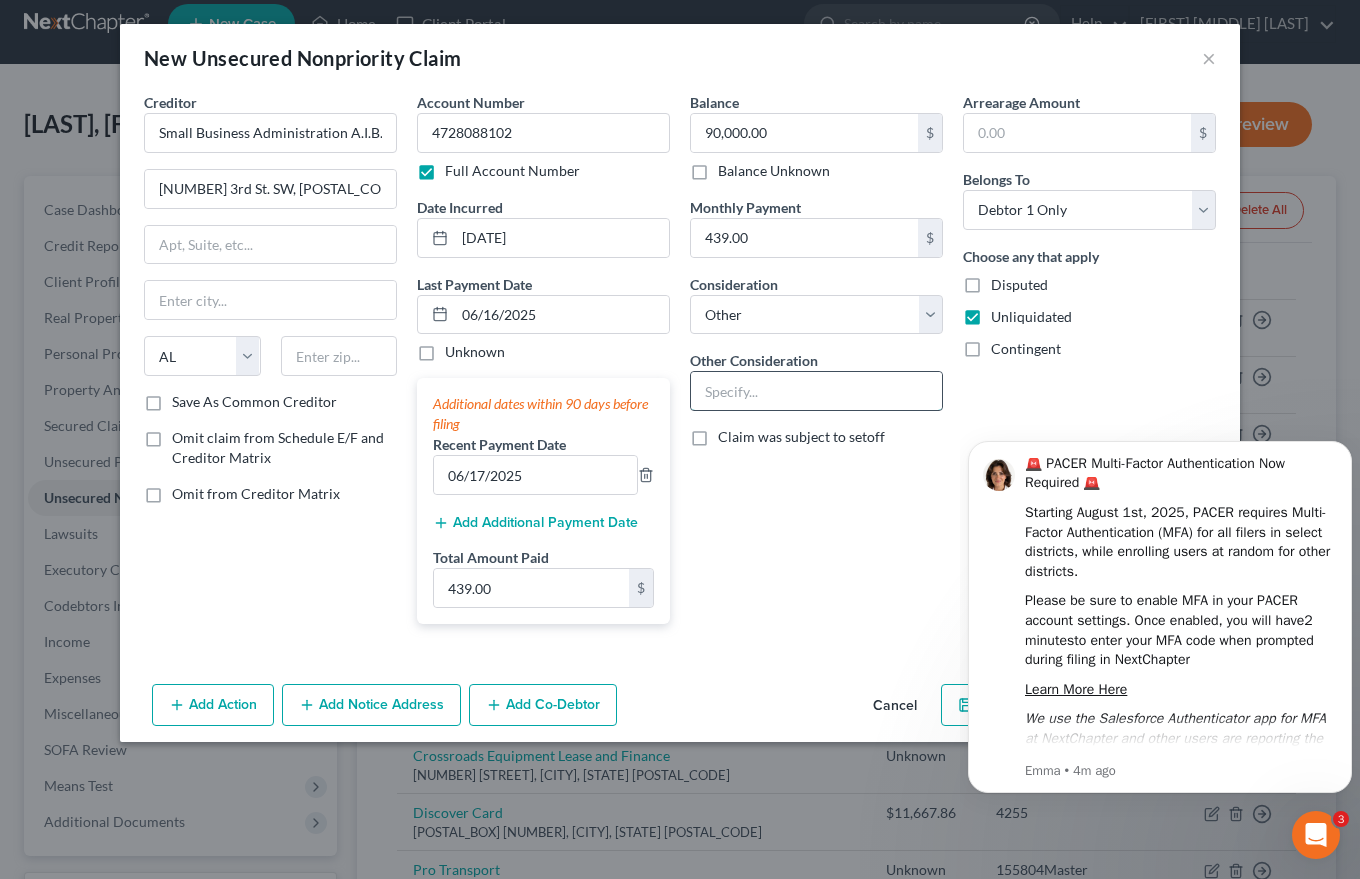 click at bounding box center (816, 391) 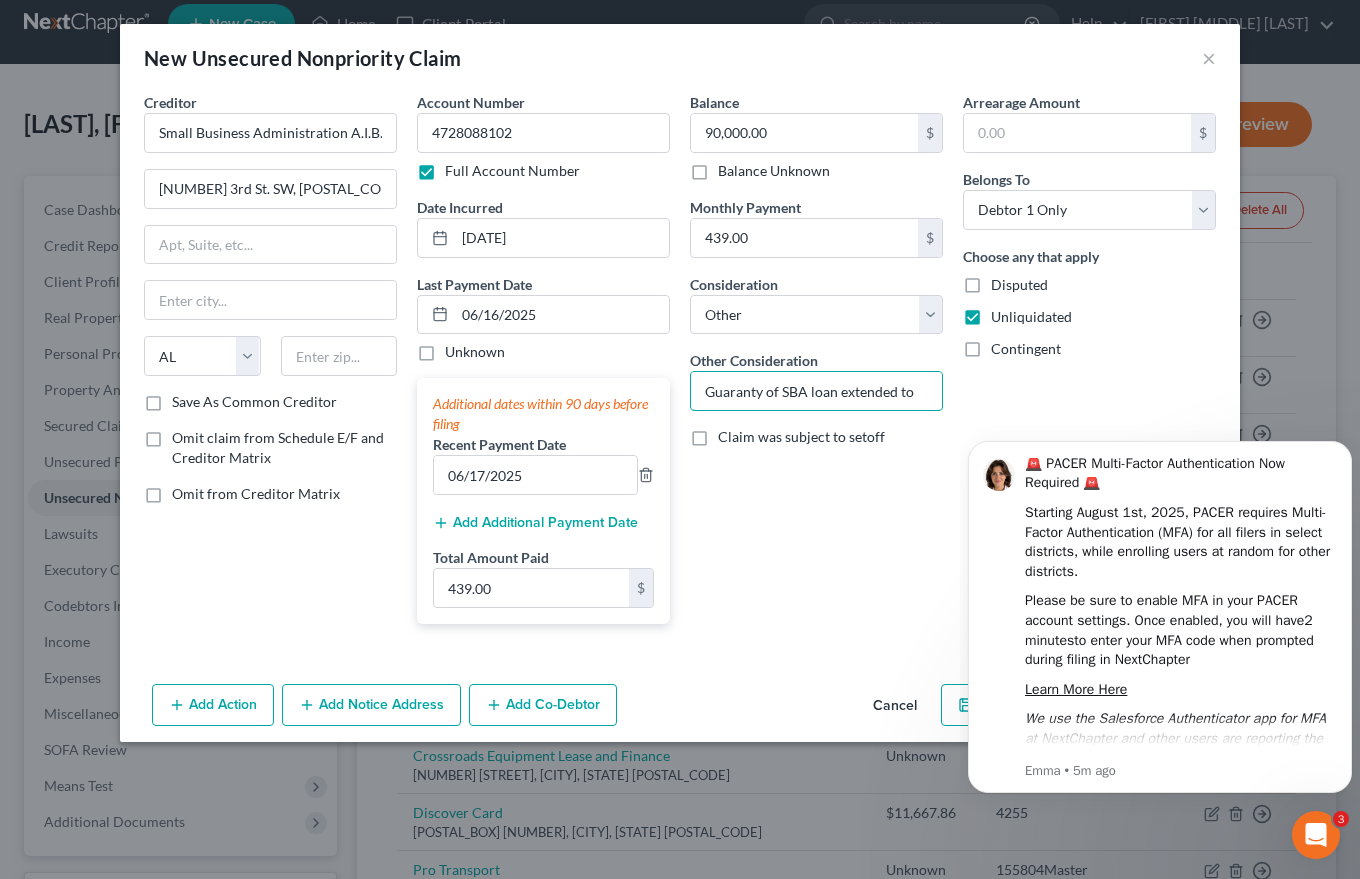 type on "Guaranty of SBA loan extended to" 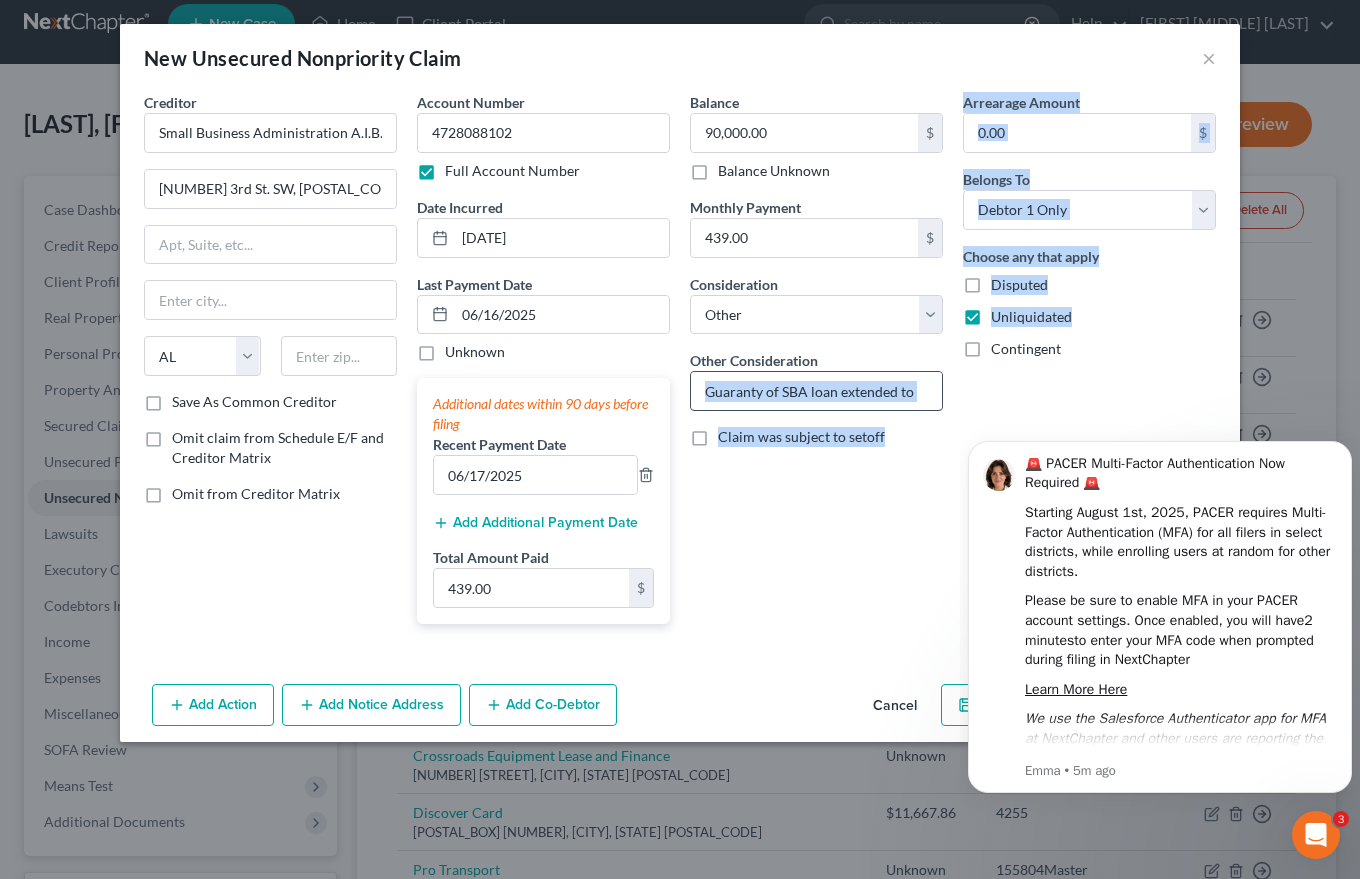 drag, startPoint x: 958, startPoint y: 384, endPoint x: 895, endPoint y: 379, distance: 63.1981 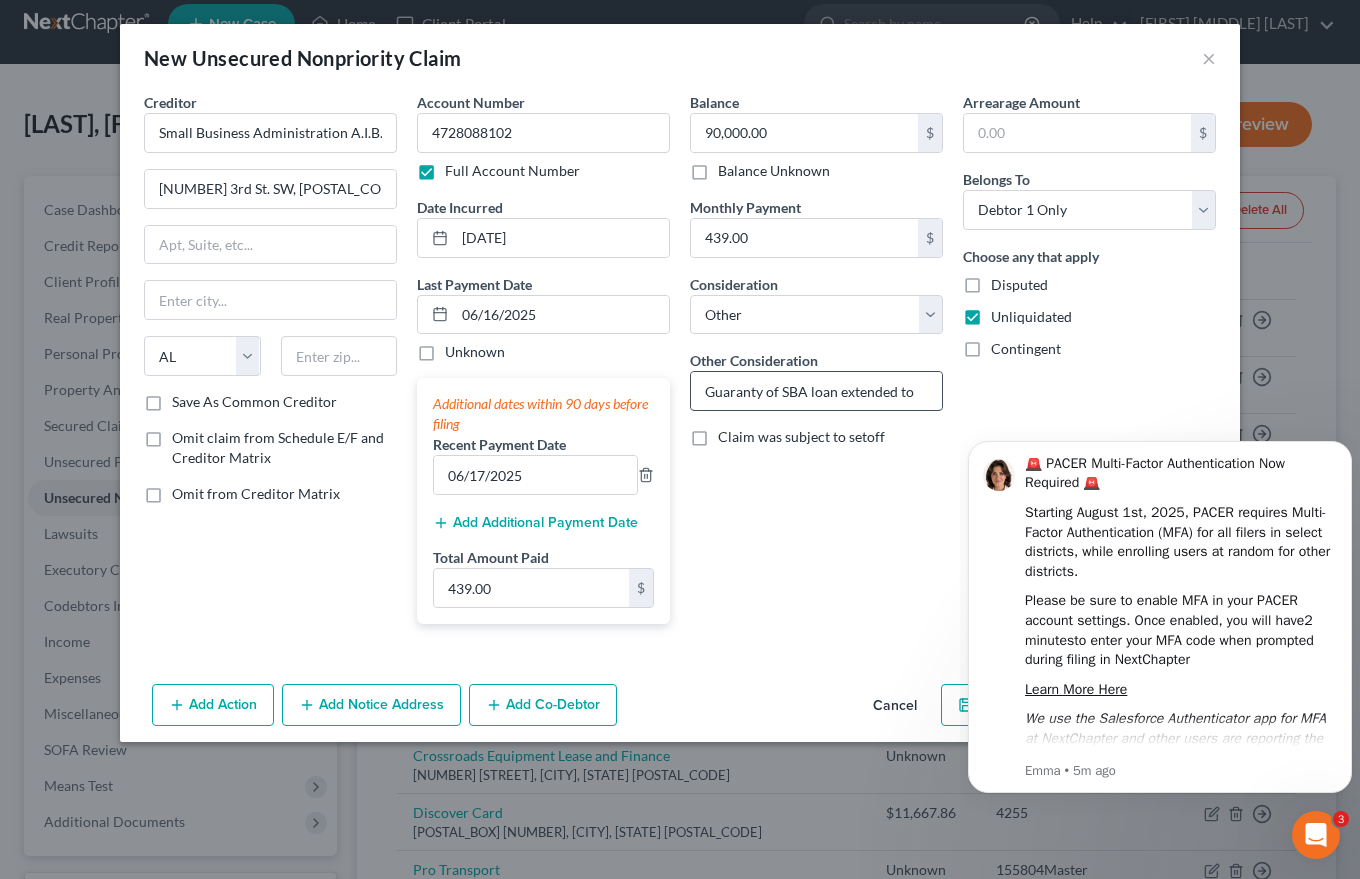 click on "Guaranty of SBA loan extended to" at bounding box center [816, 391] 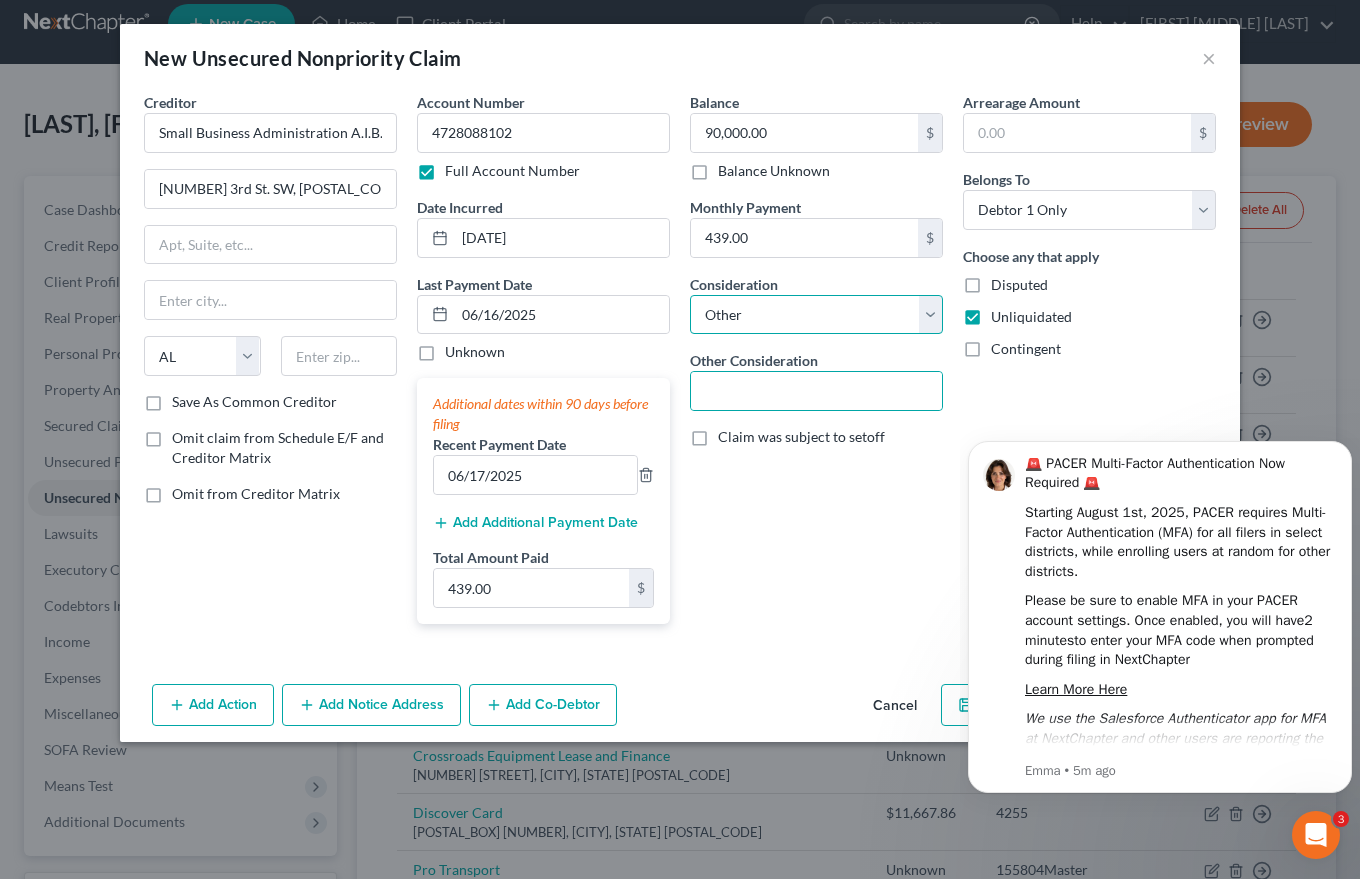 click on "Select Cable / Satellite Services Collection Agency Credit Card Debt Debt Counseling / Attorneys Deficiency Balance Domestic Support Obligations Home / Car Repairs Income Taxes Judgment Liens Medical Services Monies Loaned / Advanced Mortgage Obligation From Divorce Or Separation Obligation To Pensions Other Overdrawn Bank Account Promised To Help Pay Creditors Student Loans Suppliers And Vendors Telephone / Internet Services Utility Services" at bounding box center [816, 315] 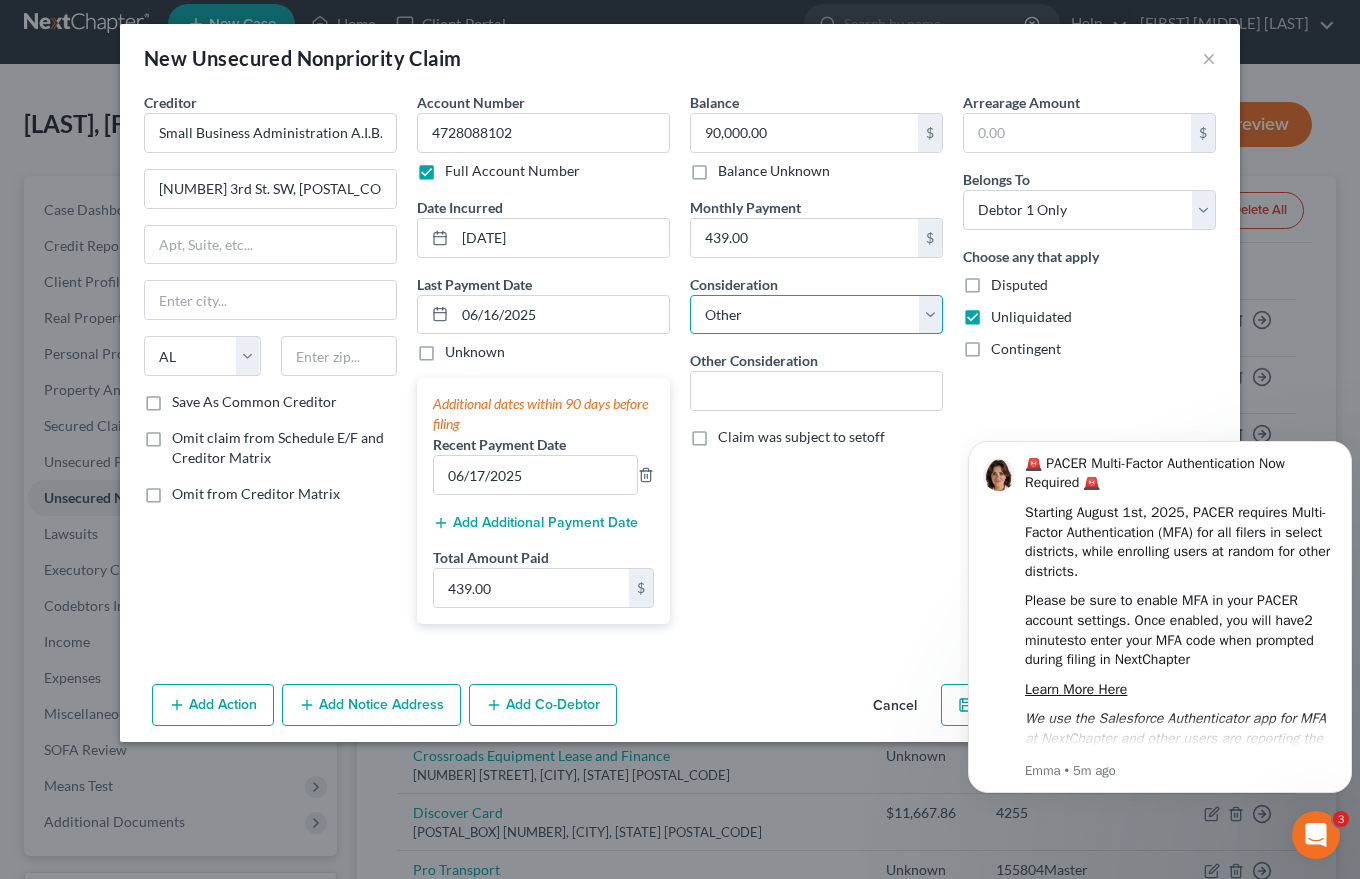 click on "Select Cable / Satellite Services Collection Agency Credit Card Debt Debt Counseling / Attorneys Deficiency Balance Domestic Support Obligations Home / Car Repairs Income Taxes Judgment Liens Medical Services Monies Loaned / Advanced Mortgage Obligation From Divorce Or Separation Obligation To Pensions Other Overdrawn Bank Account Promised To Help Pay Creditors Student Loans Suppliers And Vendors Telephone / Internet Services Utility Services" at bounding box center [816, 315] 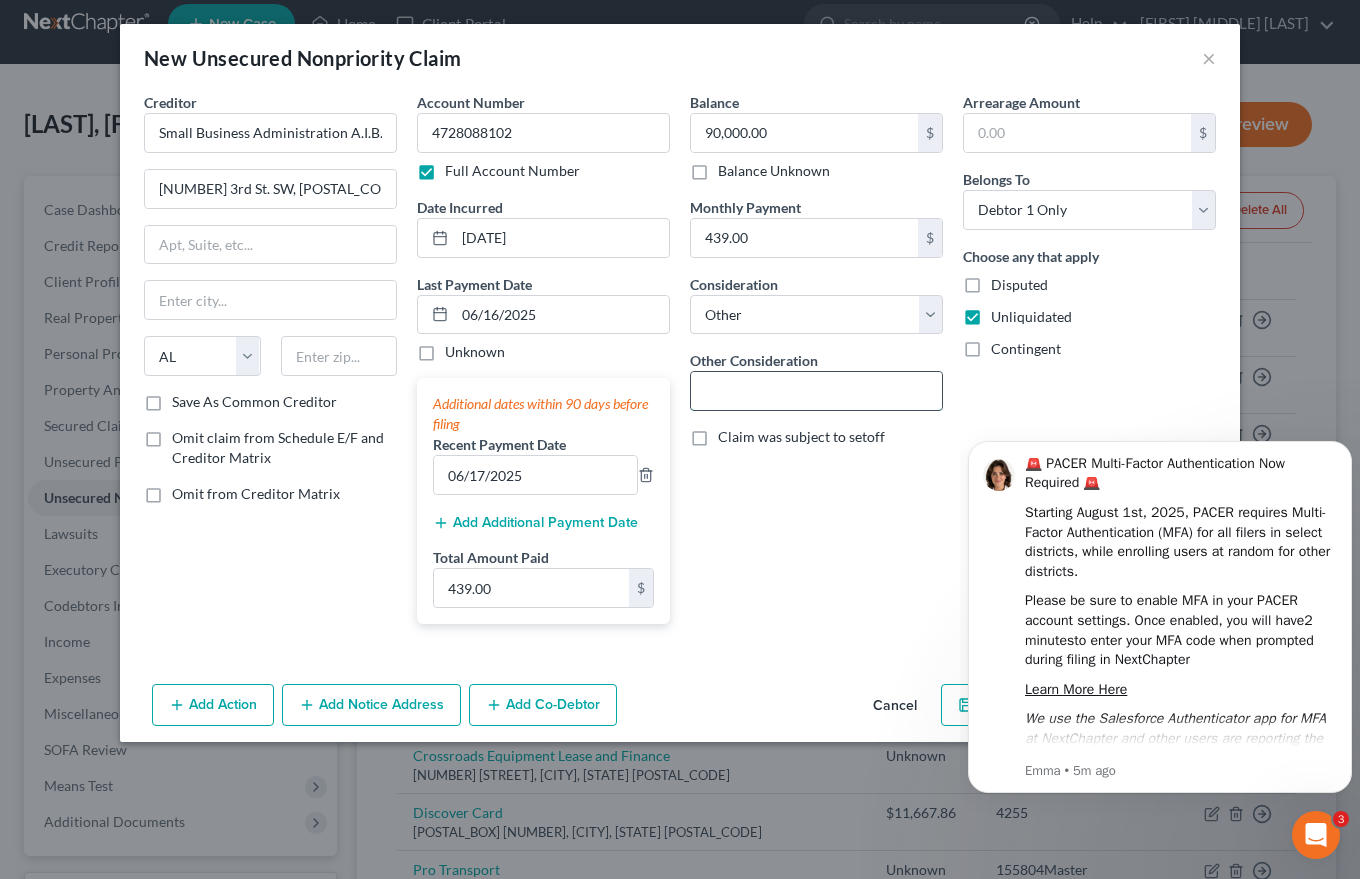 click at bounding box center (816, 391) 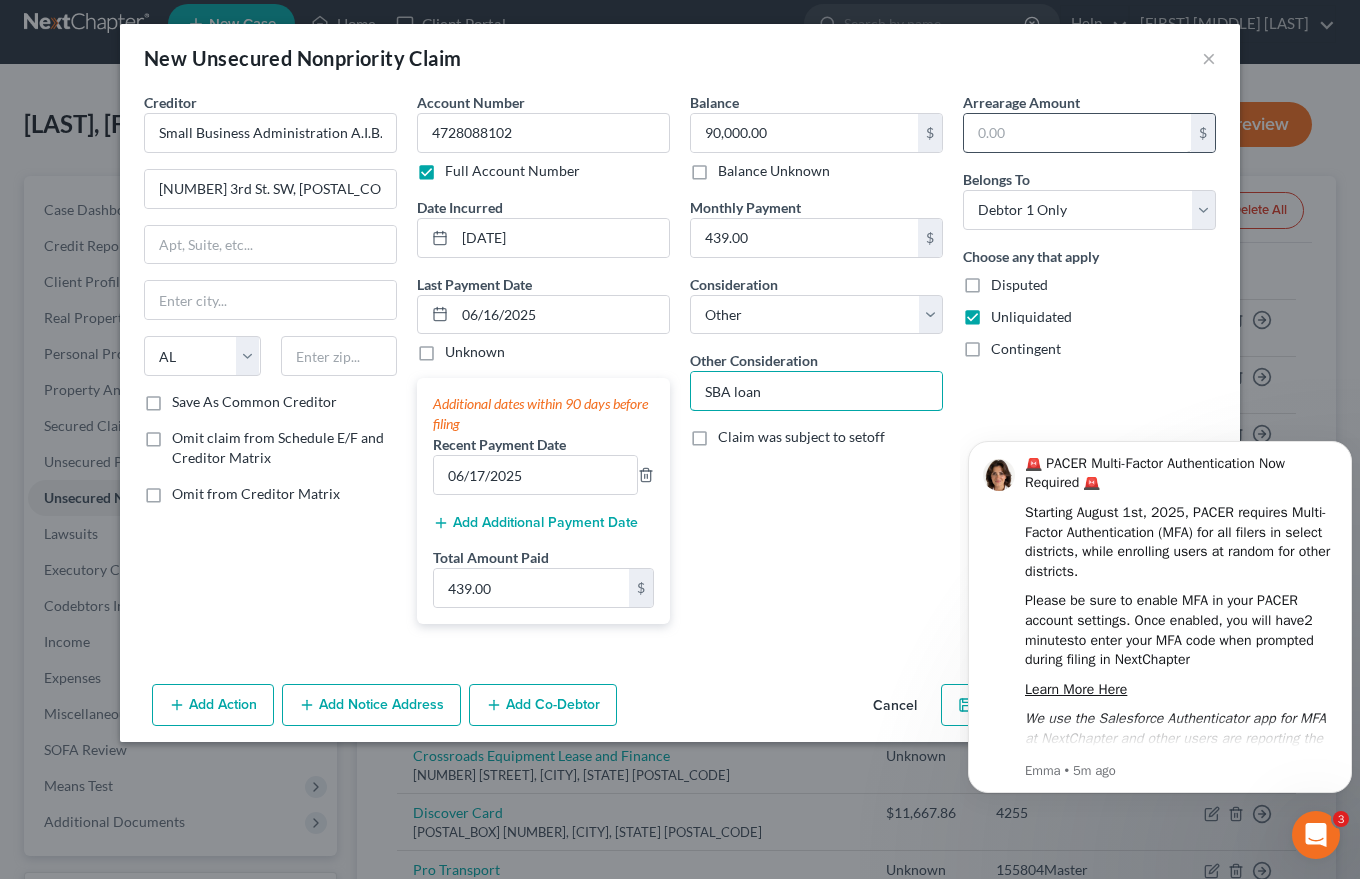 type on "SBA loan" 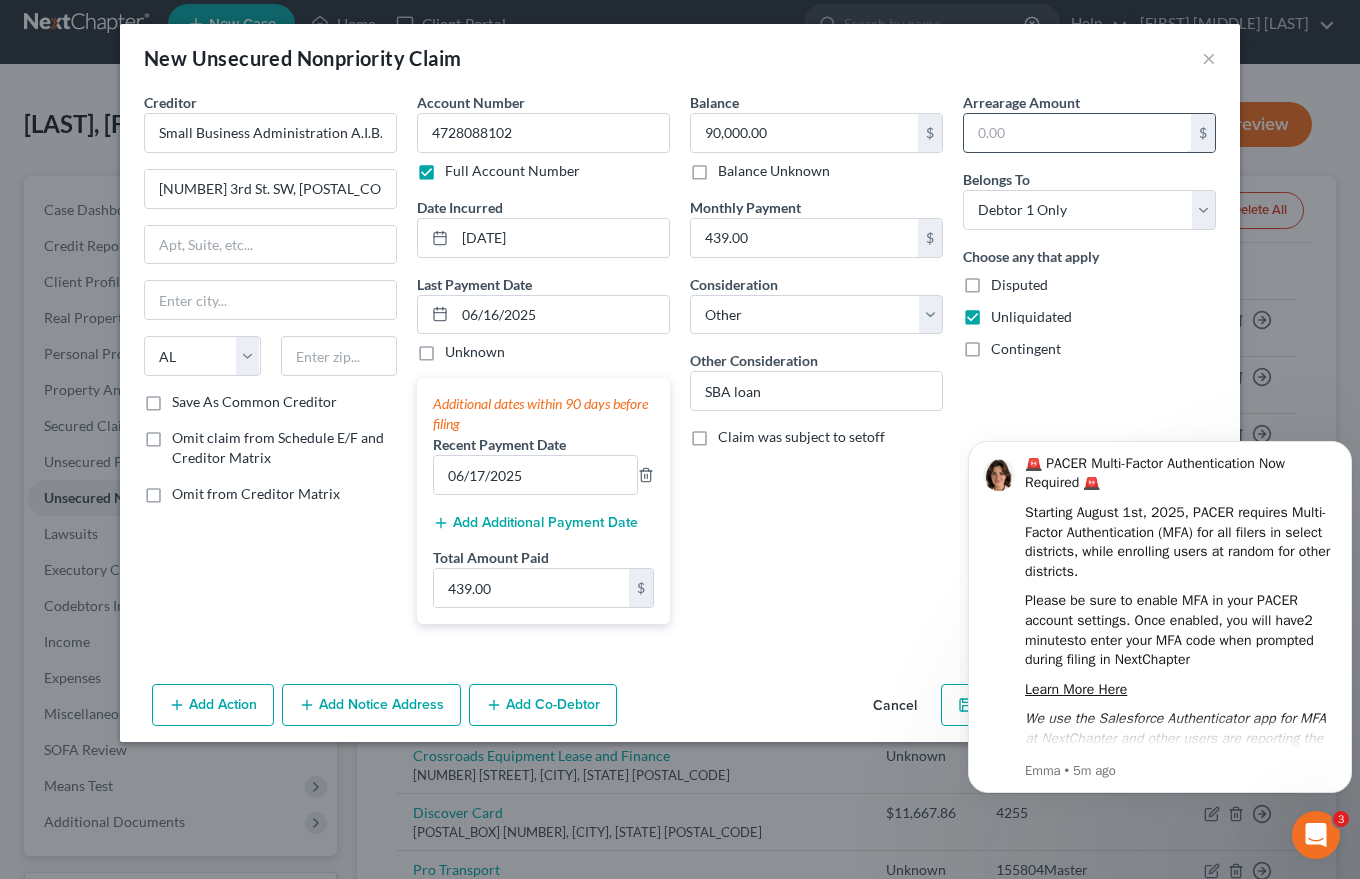 click at bounding box center (1077, 133) 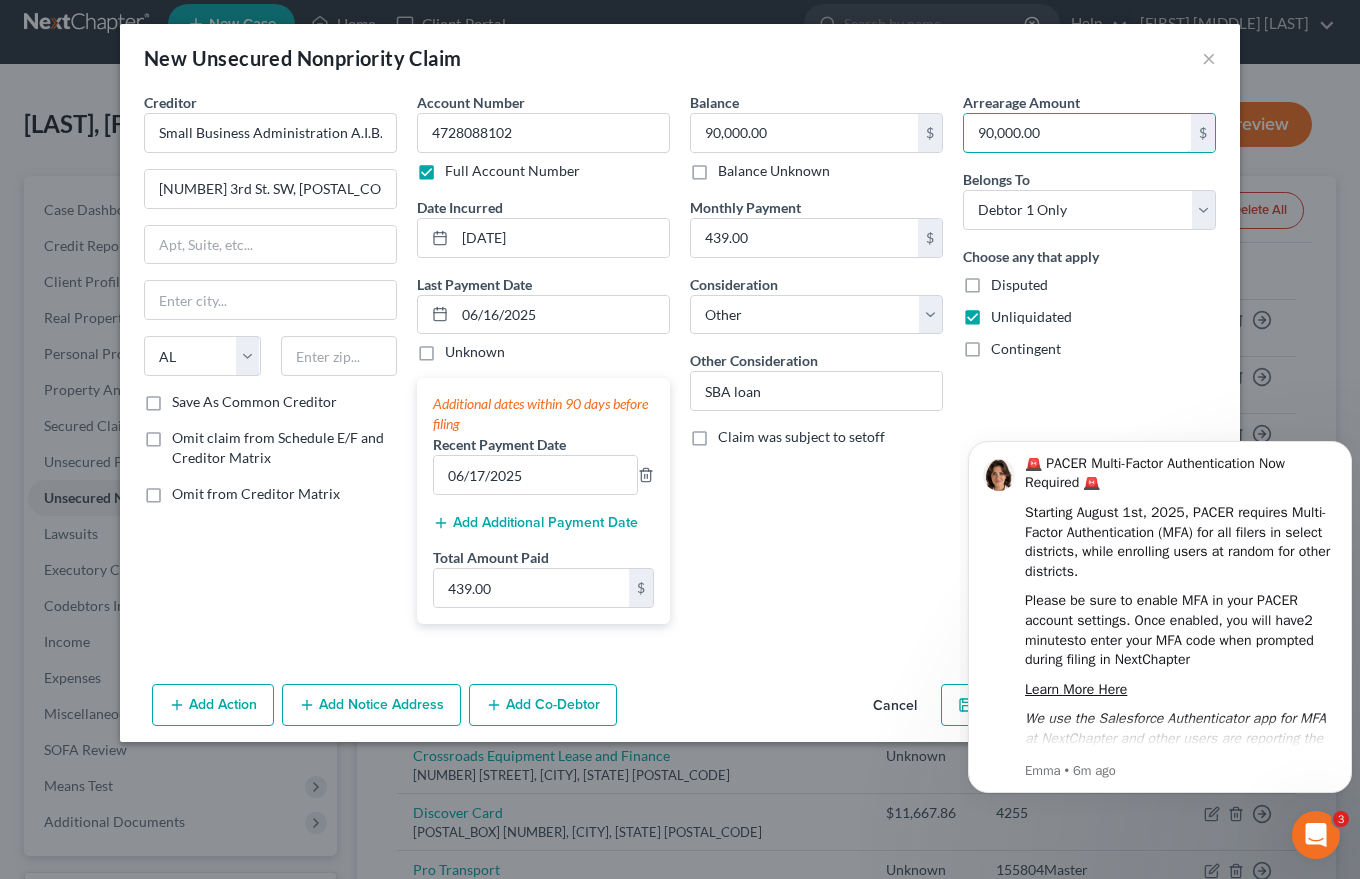 type on "90,000.00" 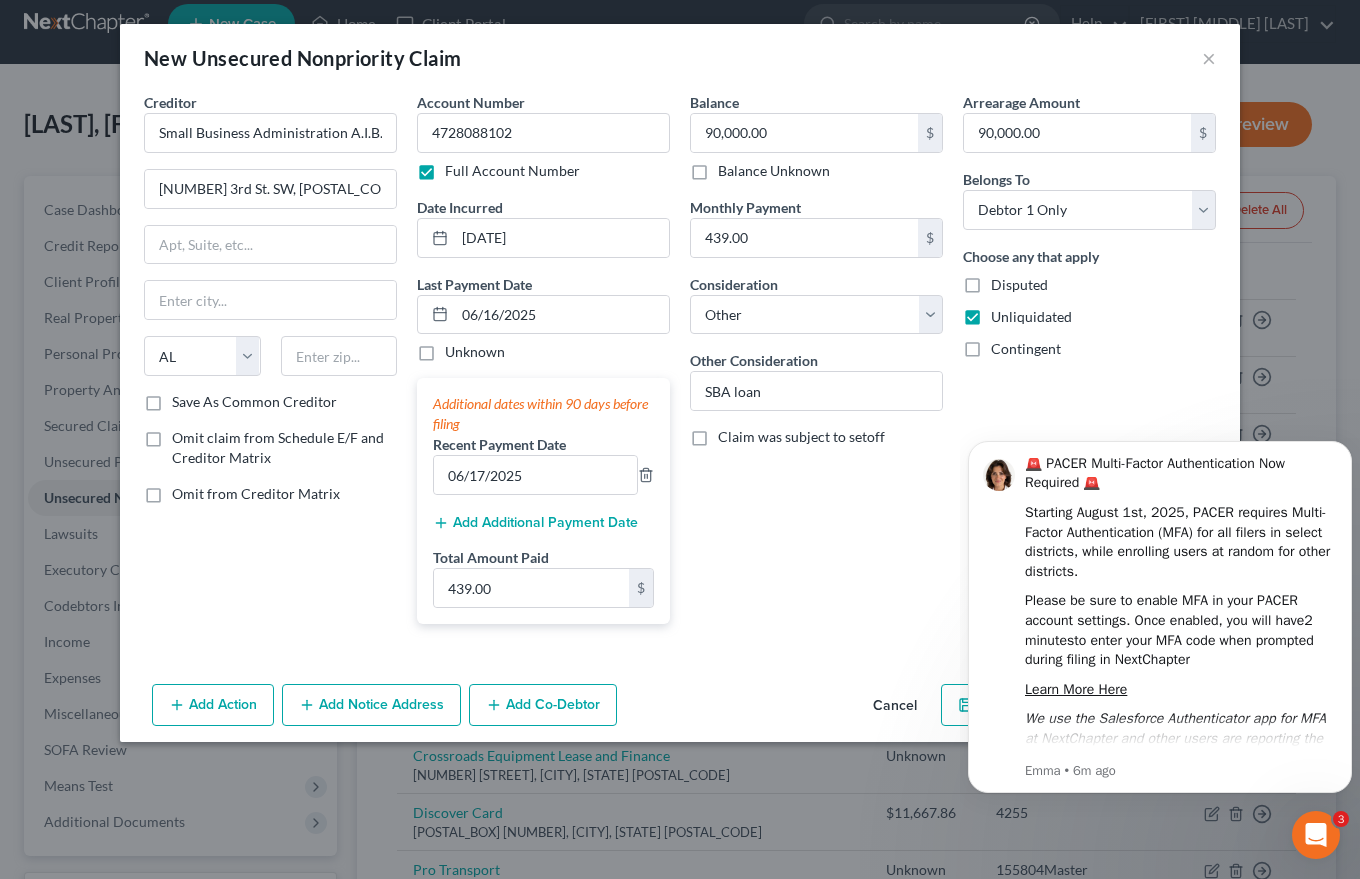 click on "Balance
[PRICE] $
Balance Unknown
Balance Undetermined
[PRICE] $
Balance Unknown
Monthly Payment [PRICE] $ Consideration Select Cable / Satellite Services Collection Agency Credit Card Debt Debt Counseling / Attorneys Deficiency Balance Domestic Support Obligations Home / Car Repairs Income Taxes Judgment Liens Medical Services Monies Loaned / Advanced Mortgage Obligation To Pensions Other Overdrawn Bank Account Promised To Help Pay Creditors Student Loans Suppliers And Vendors Telephone / Internet Services Utility Services Other Consideration SBA loan Claim was subject to setoff" at bounding box center [816, 366] 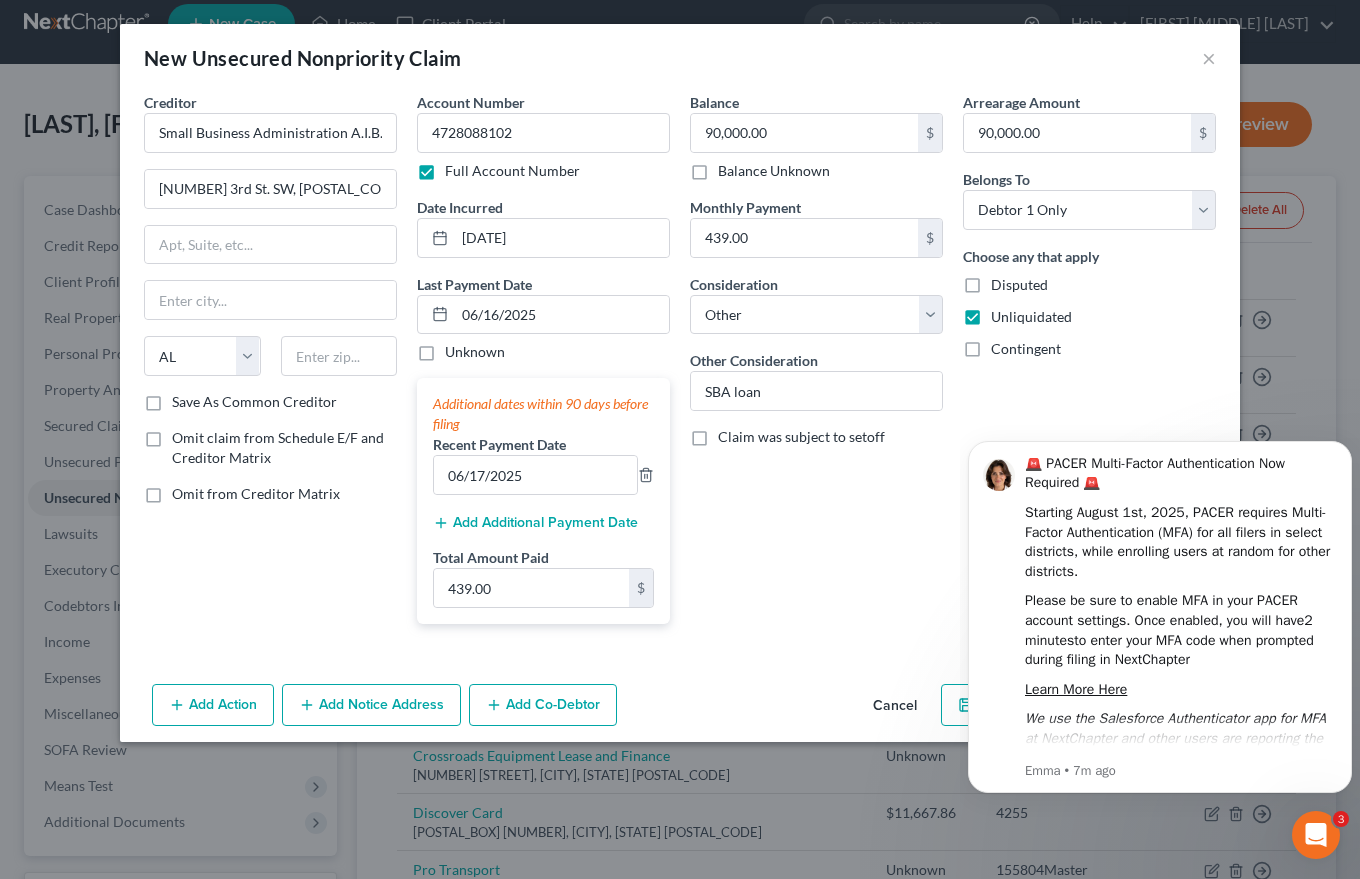 click on "Add Notice Address" at bounding box center [371, 705] 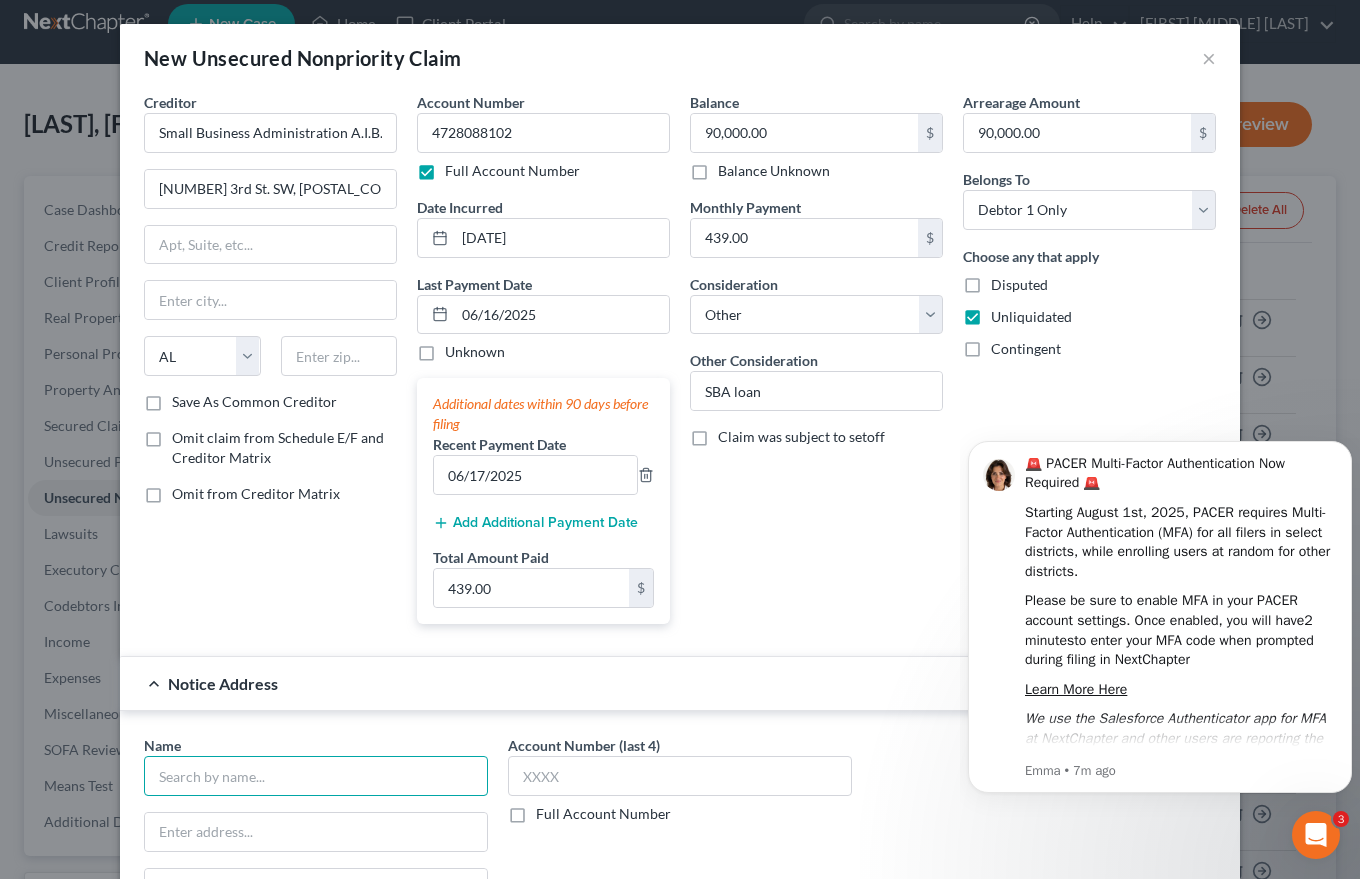 click at bounding box center [316, 776] 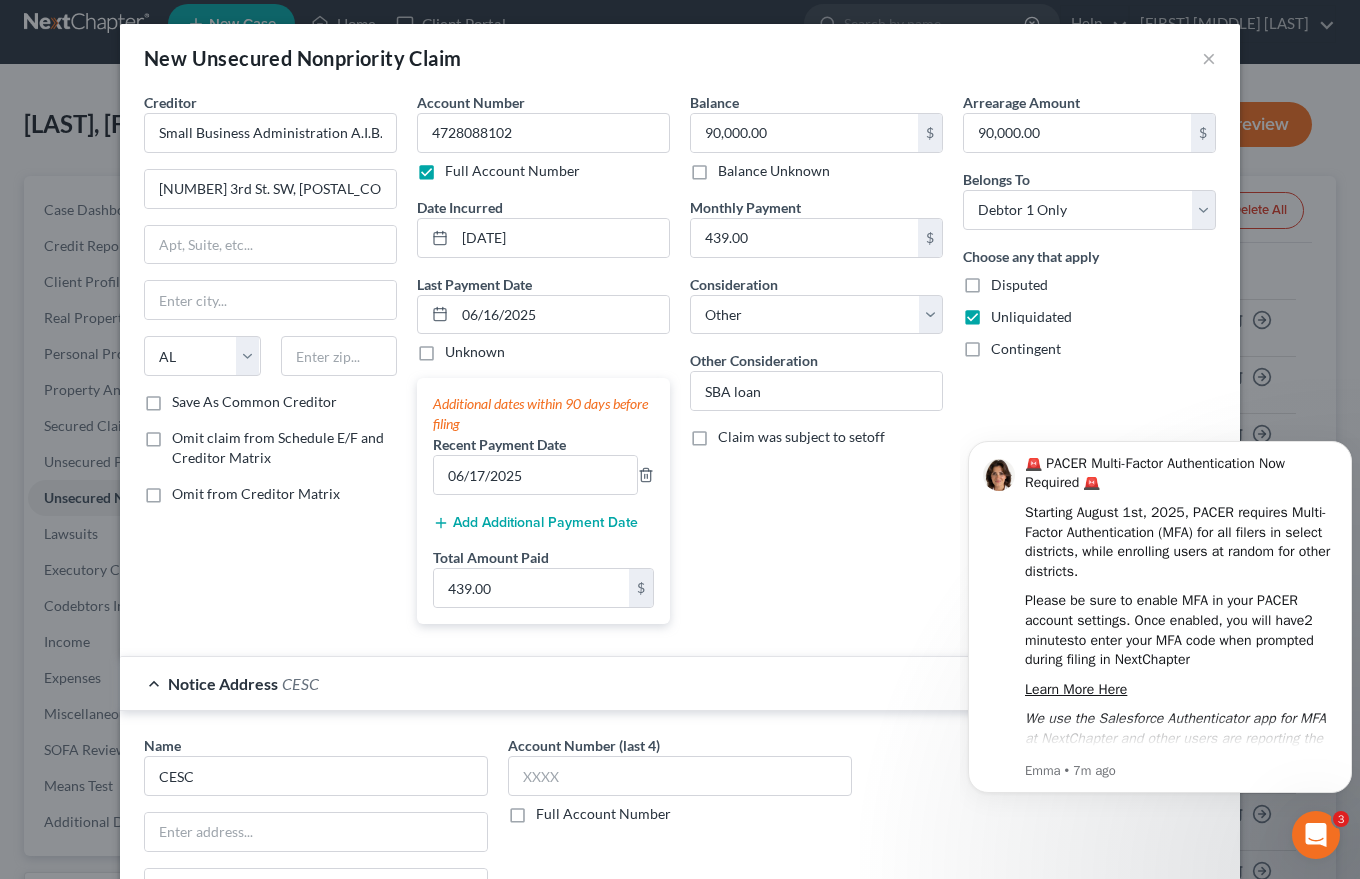 click on "Name
*
CESC                      State AL AK AR AZ CA CO CT DE DC FL GA GU HI ID IL IN IA KS KY LA ME MD MA MI MN MS MO MT NC ND NE NV NH NJ NM NY OH OK OR PA PR RI SC SD TN TX UT VI VA VT WA WV WI WY Save As Notice Address" at bounding box center (316, 895) 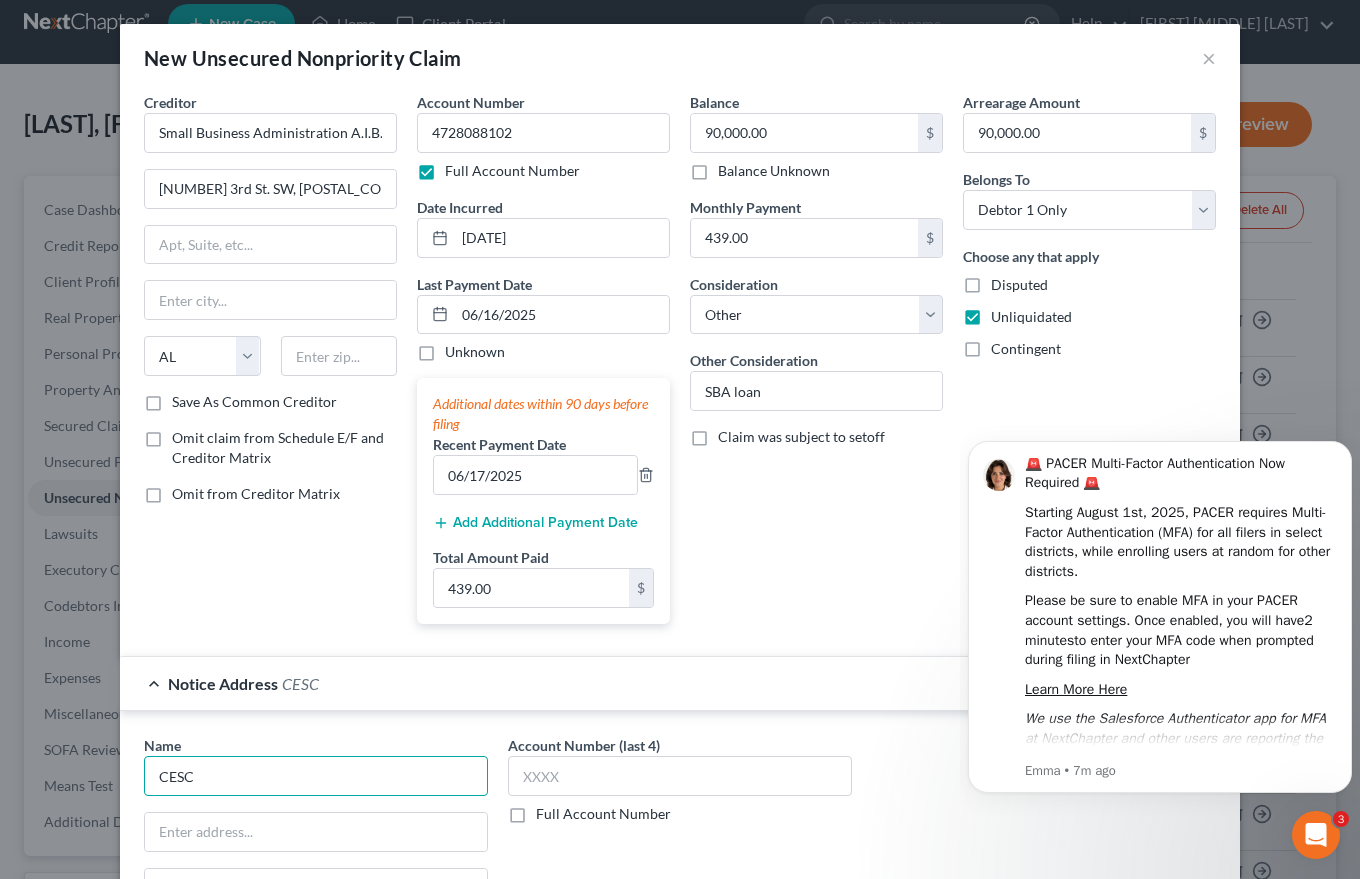 click on "CESC" at bounding box center (316, 776) 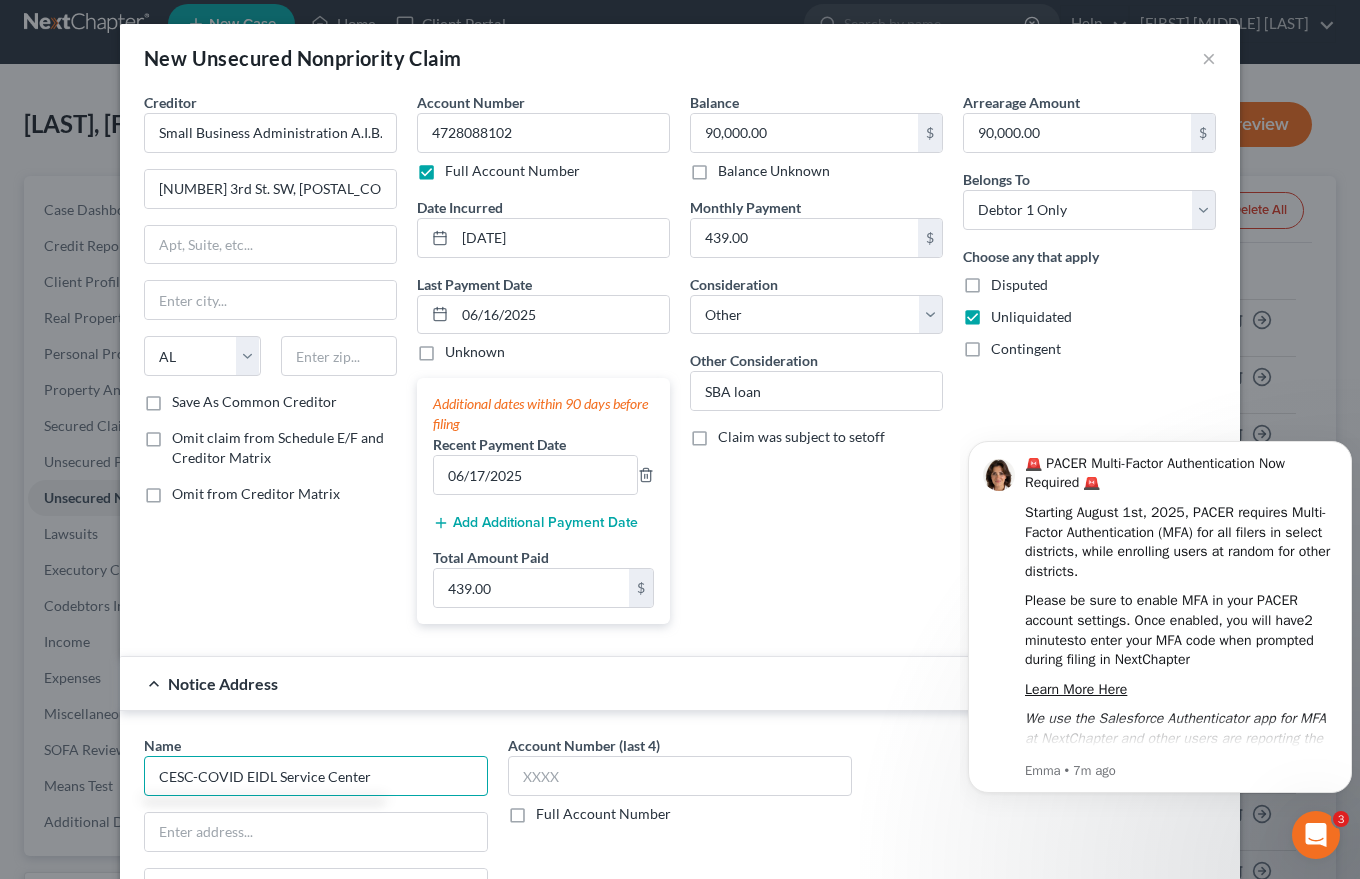 type on "CESC-COVID EIDL Service Center" 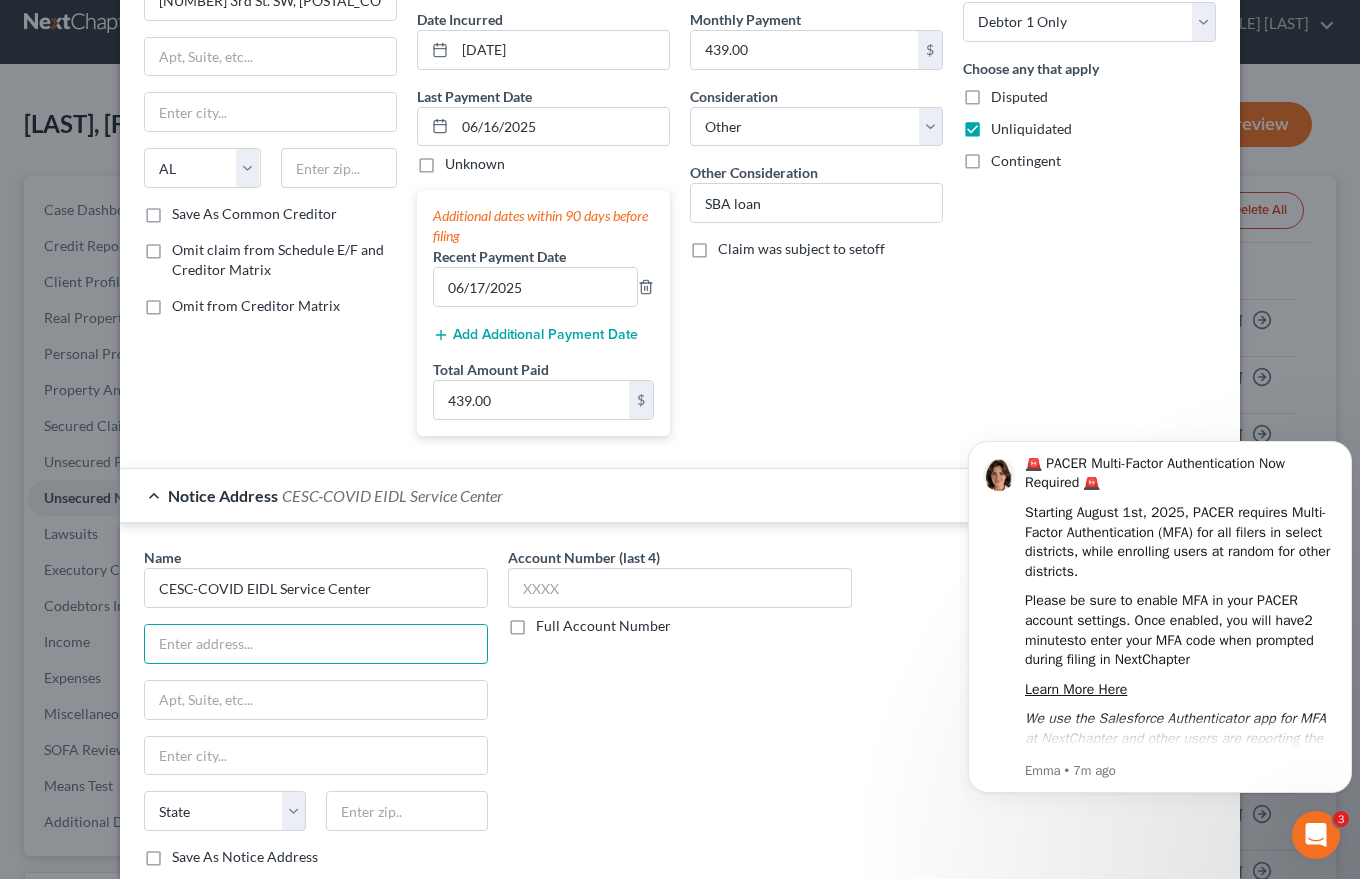 scroll, scrollTop: 200, scrollLeft: 0, axis: vertical 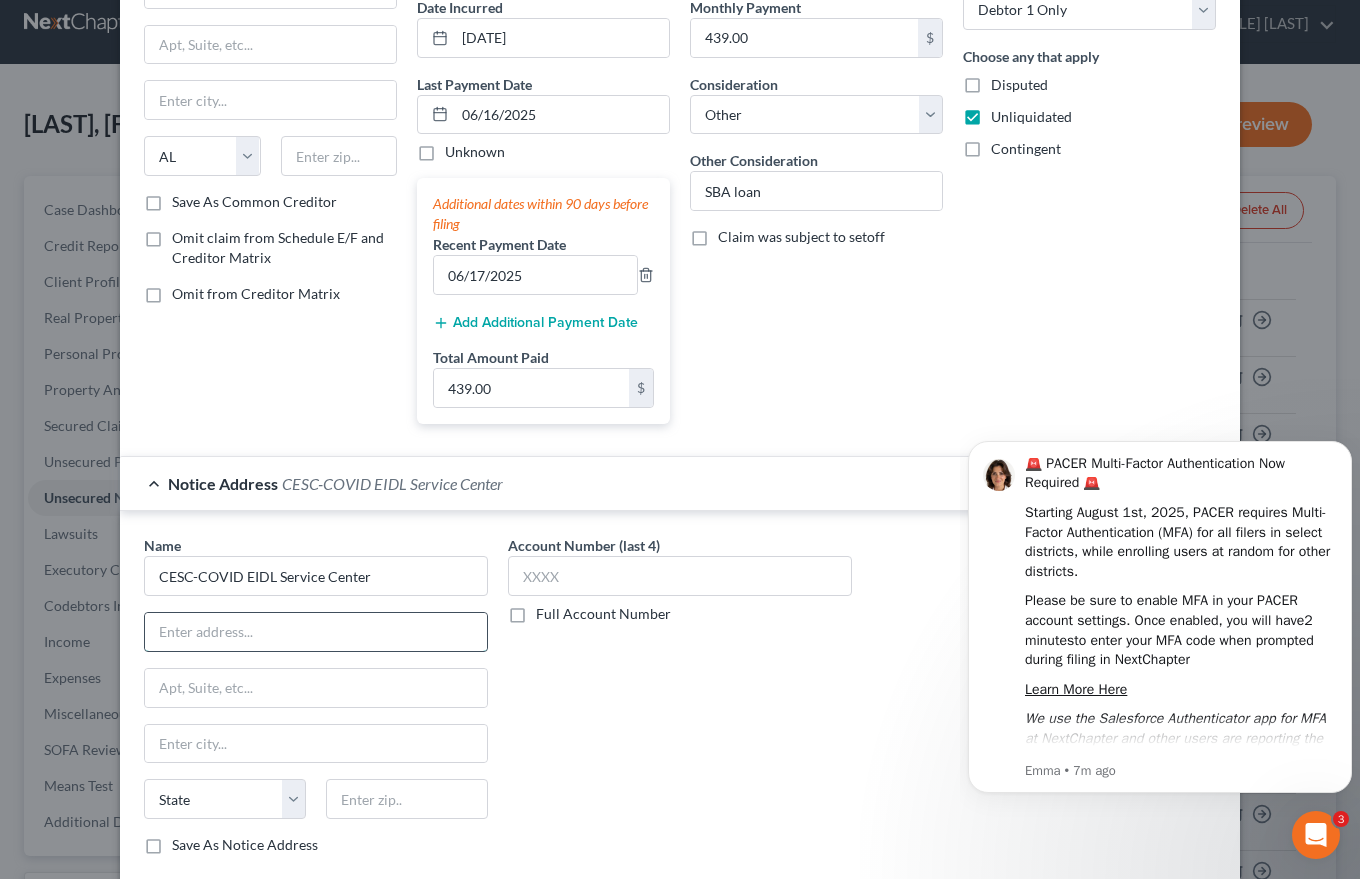 click at bounding box center [316, 632] 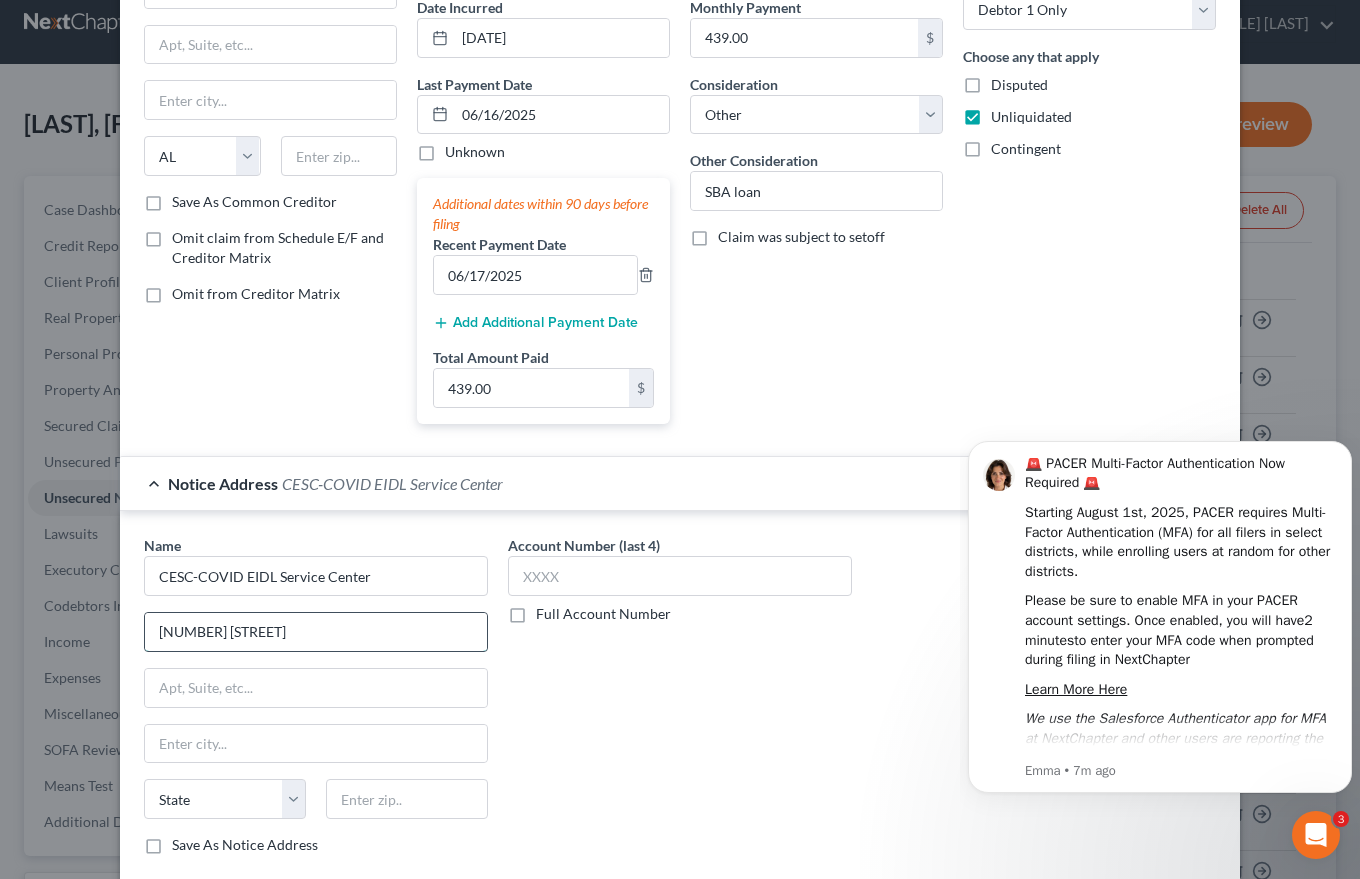 type on "[NUMBER] [STREET]" 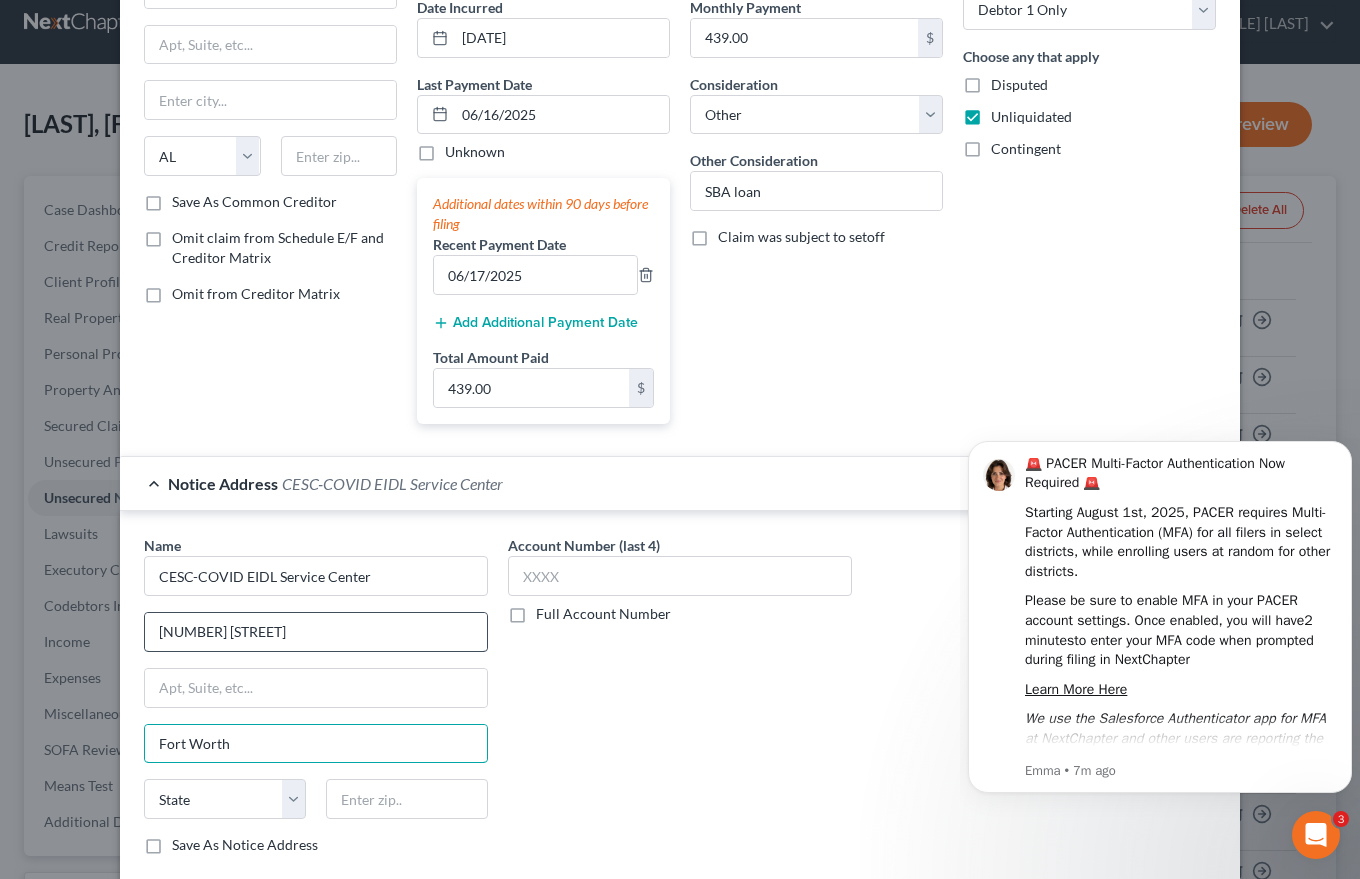 type on "Fort Worth" 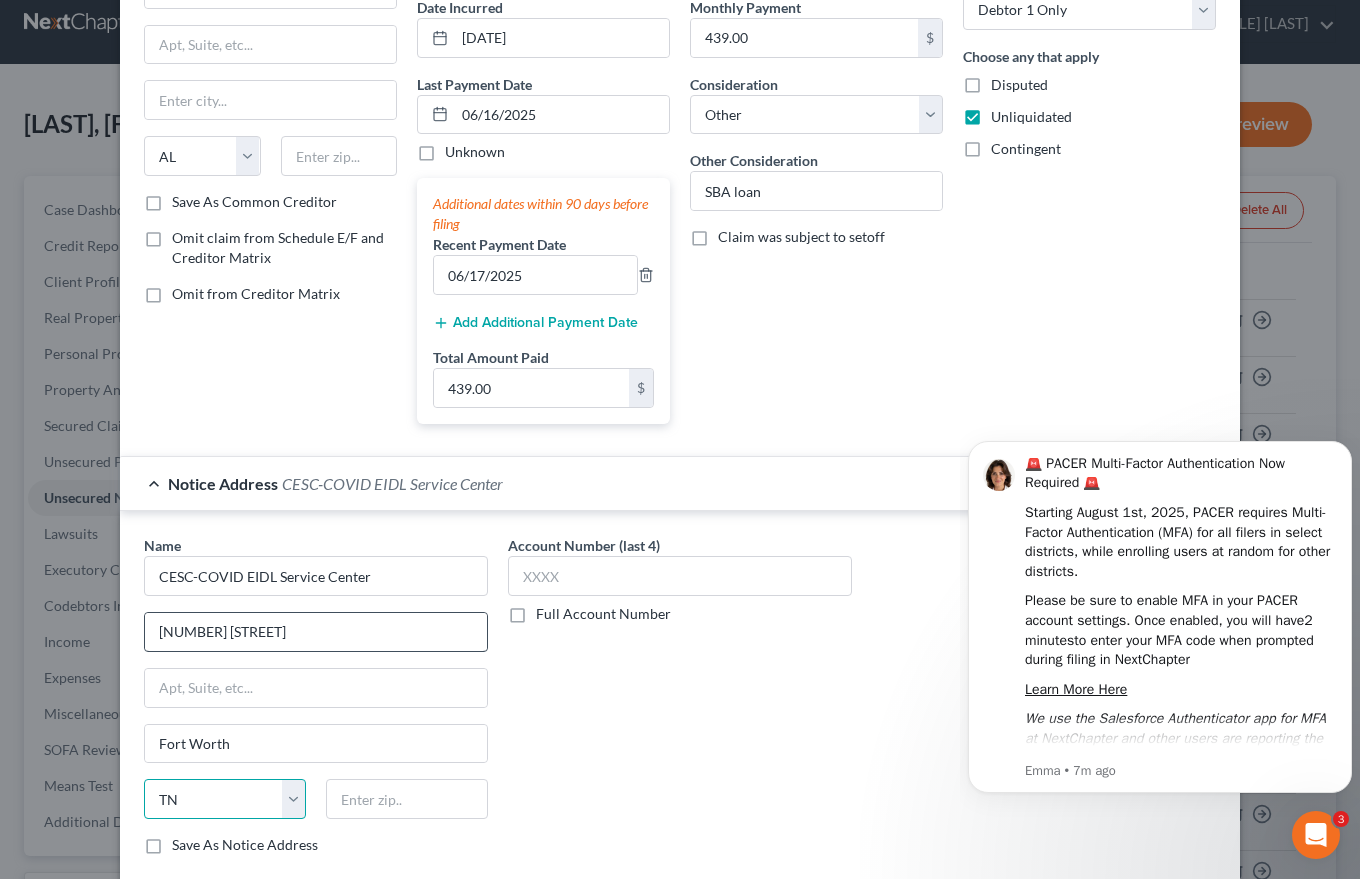 select on "45" 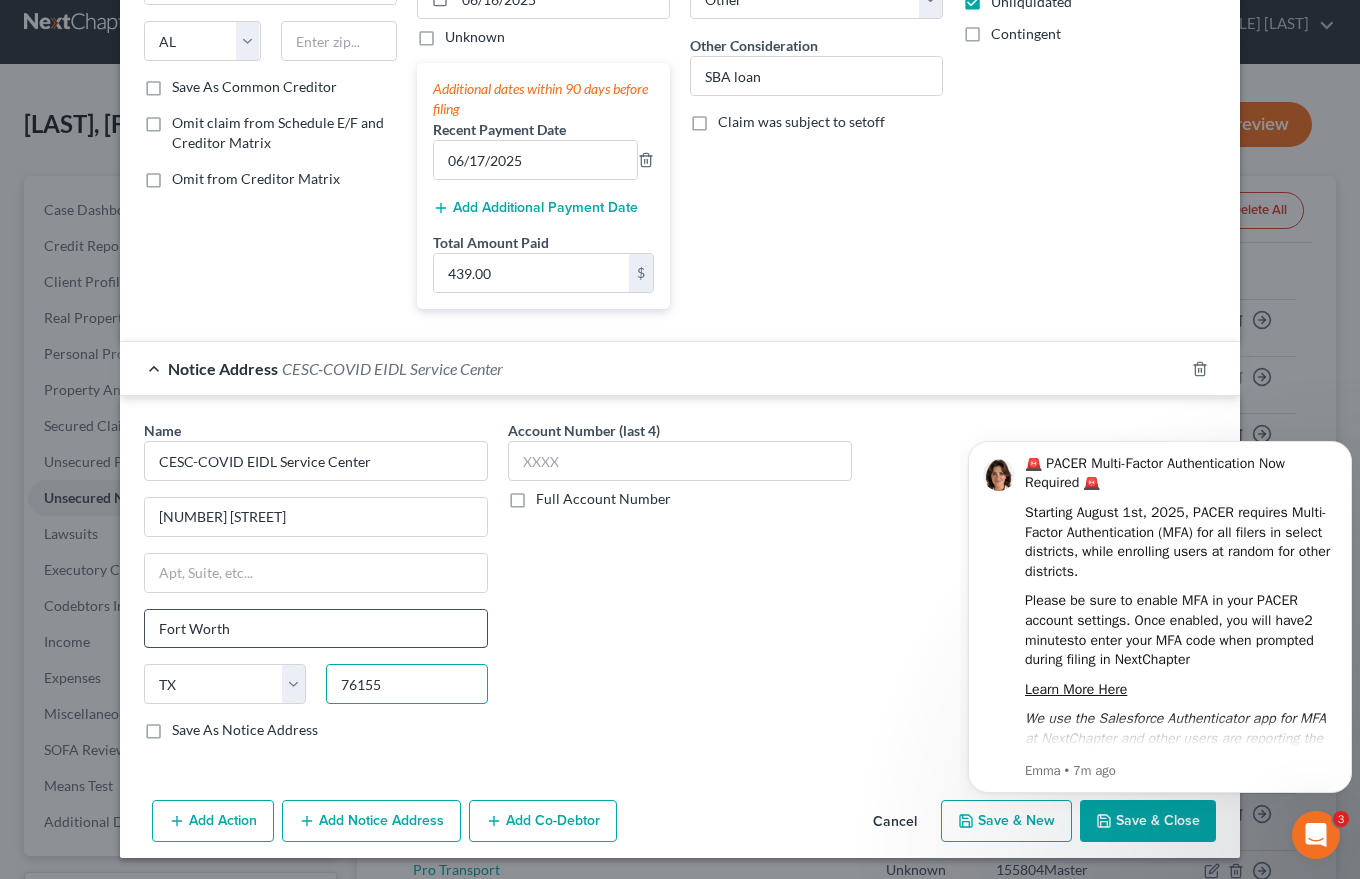 scroll, scrollTop: 318, scrollLeft: 0, axis: vertical 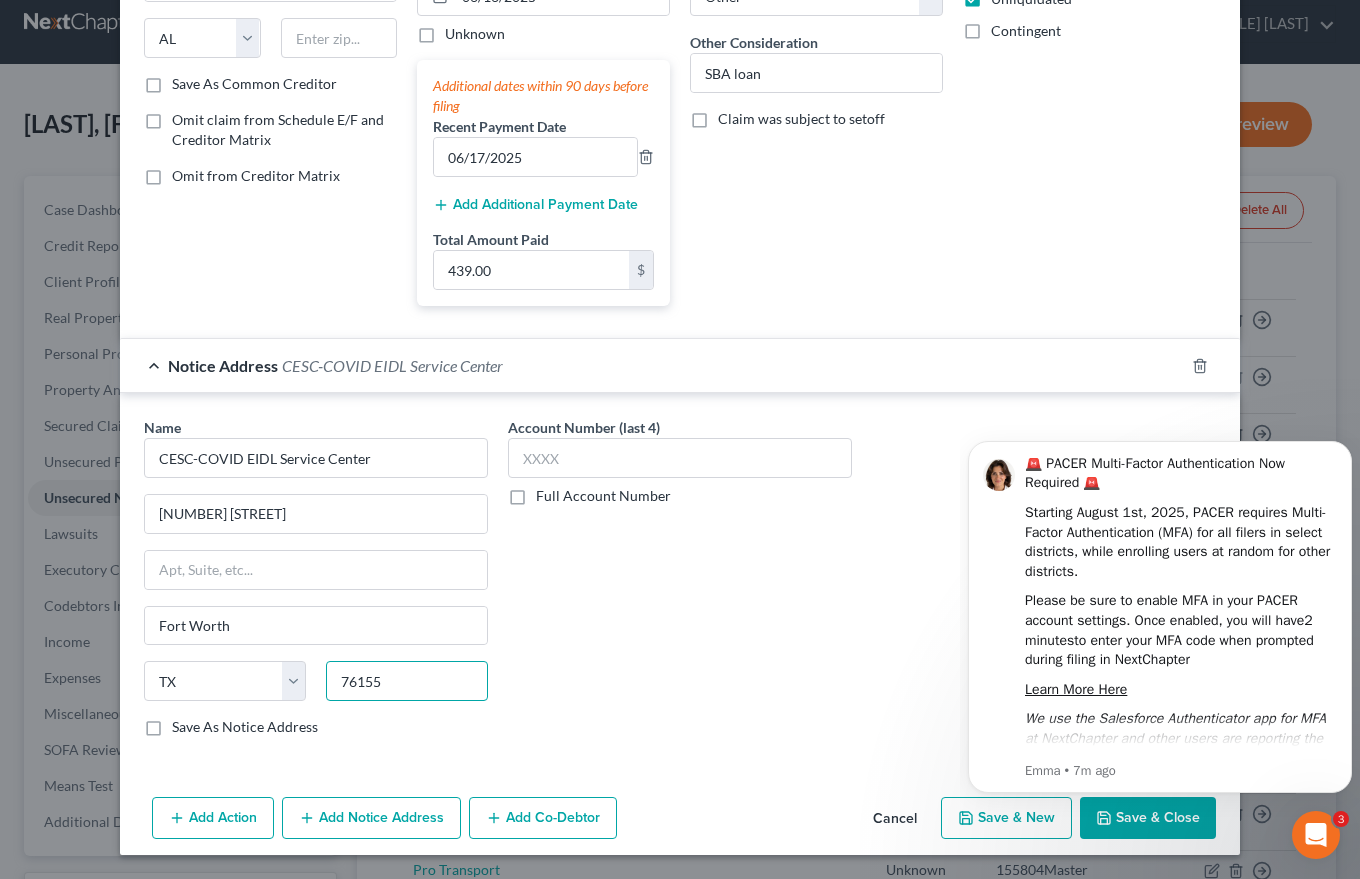 type on "76155" 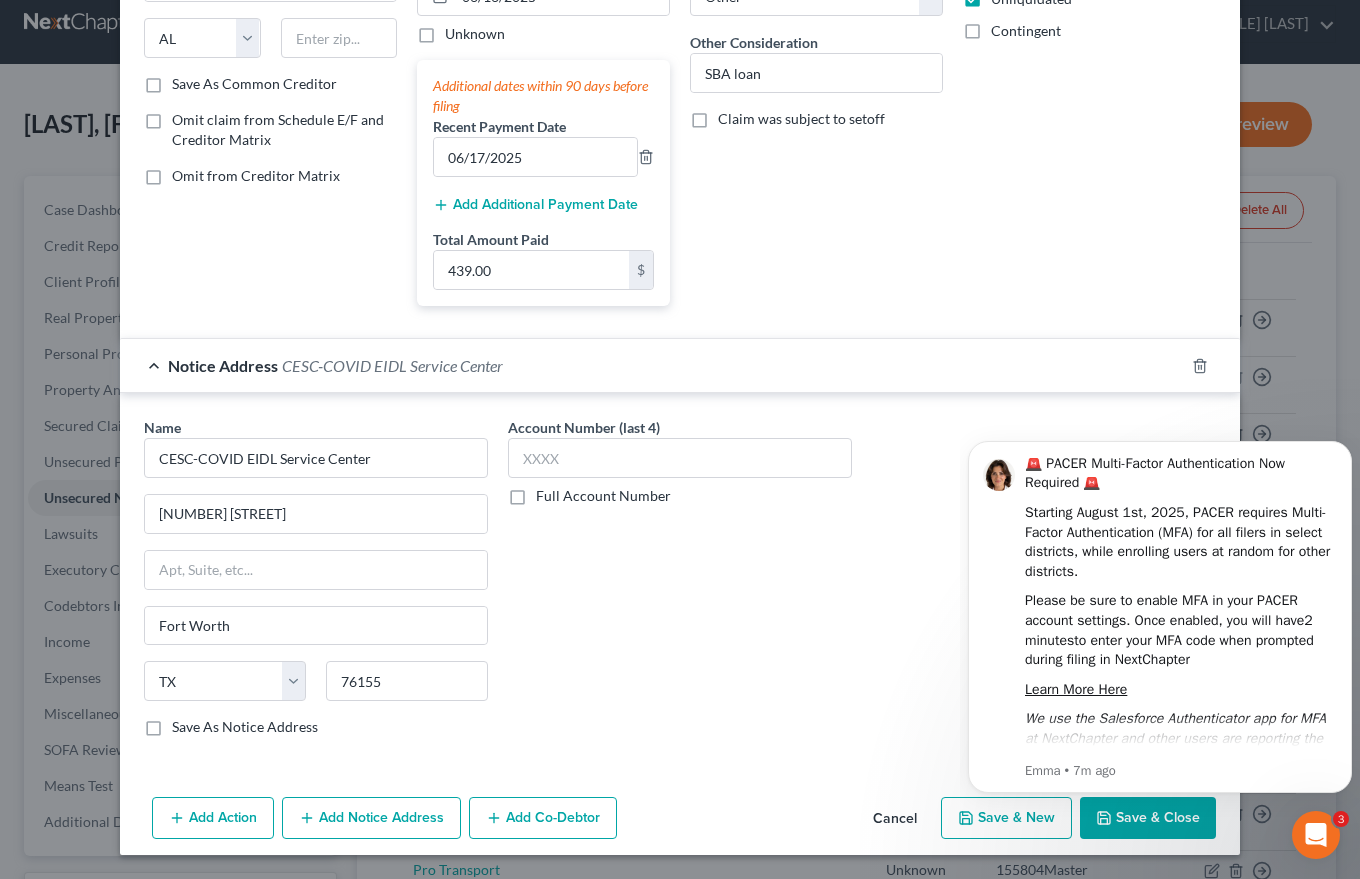 click on "Save As Notice Address" at bounding box center [245, 727] 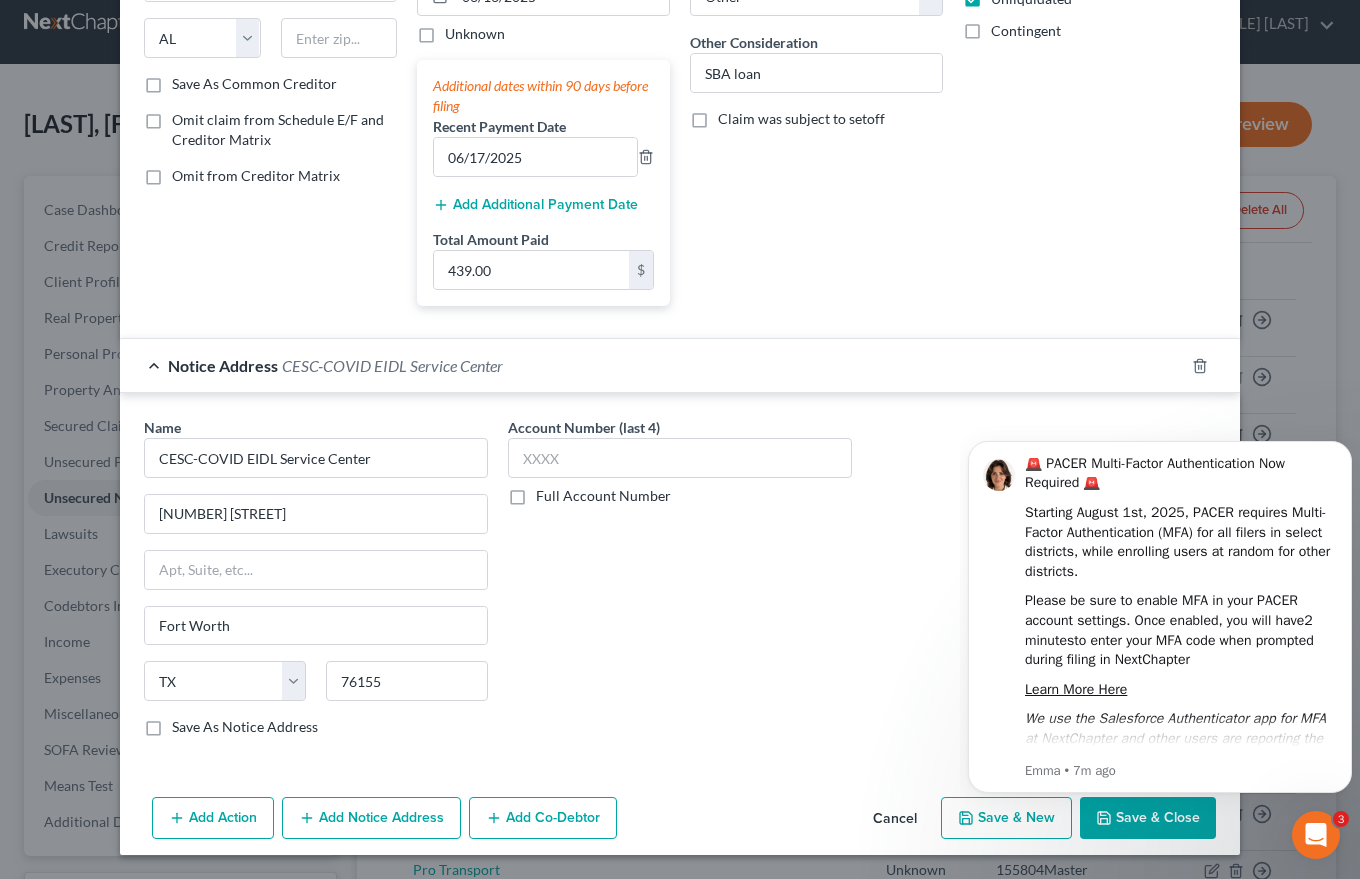 click on "Save As Notice Address" at bounding box center [186, 723] 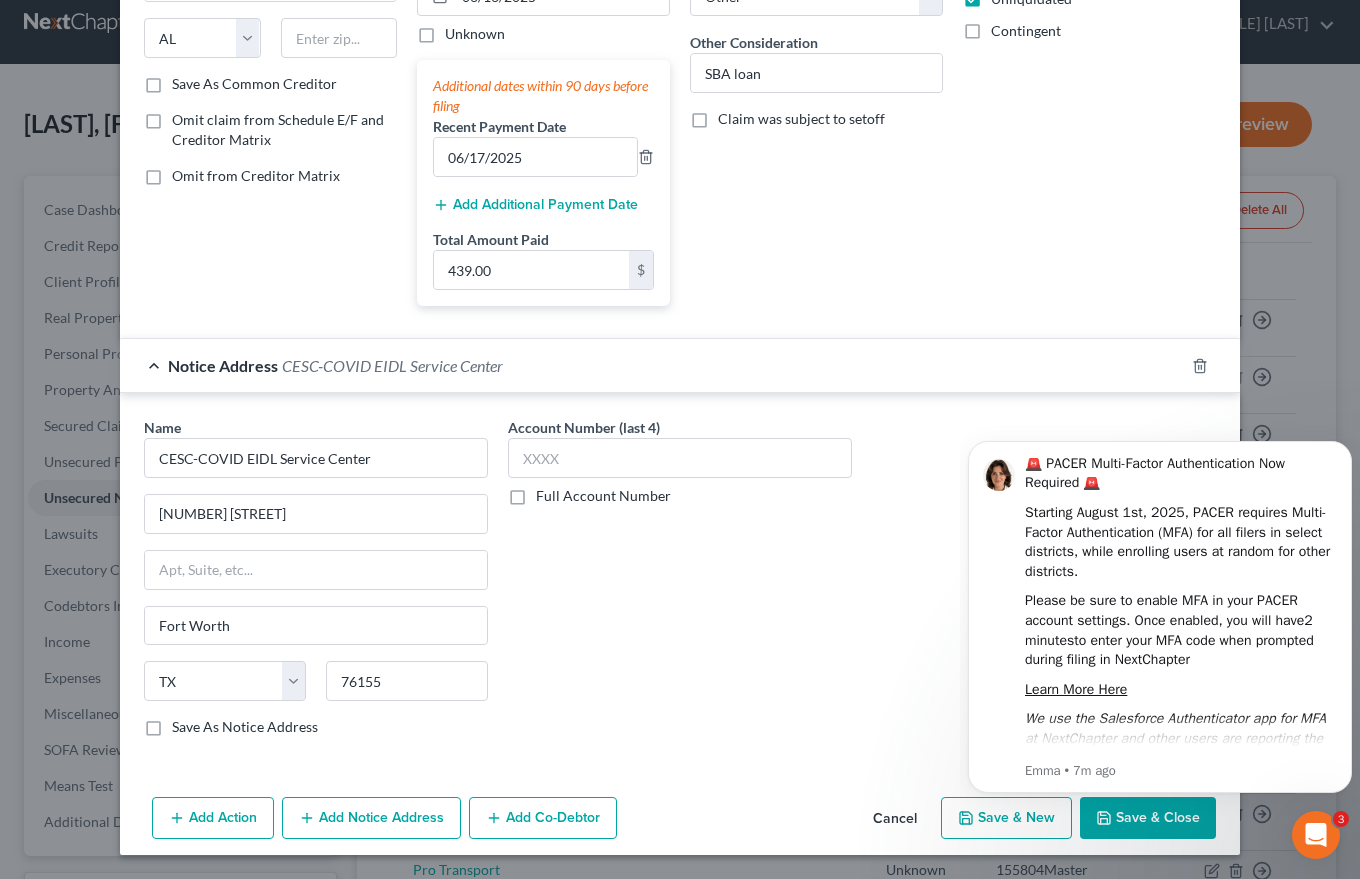 checkbox on "true" 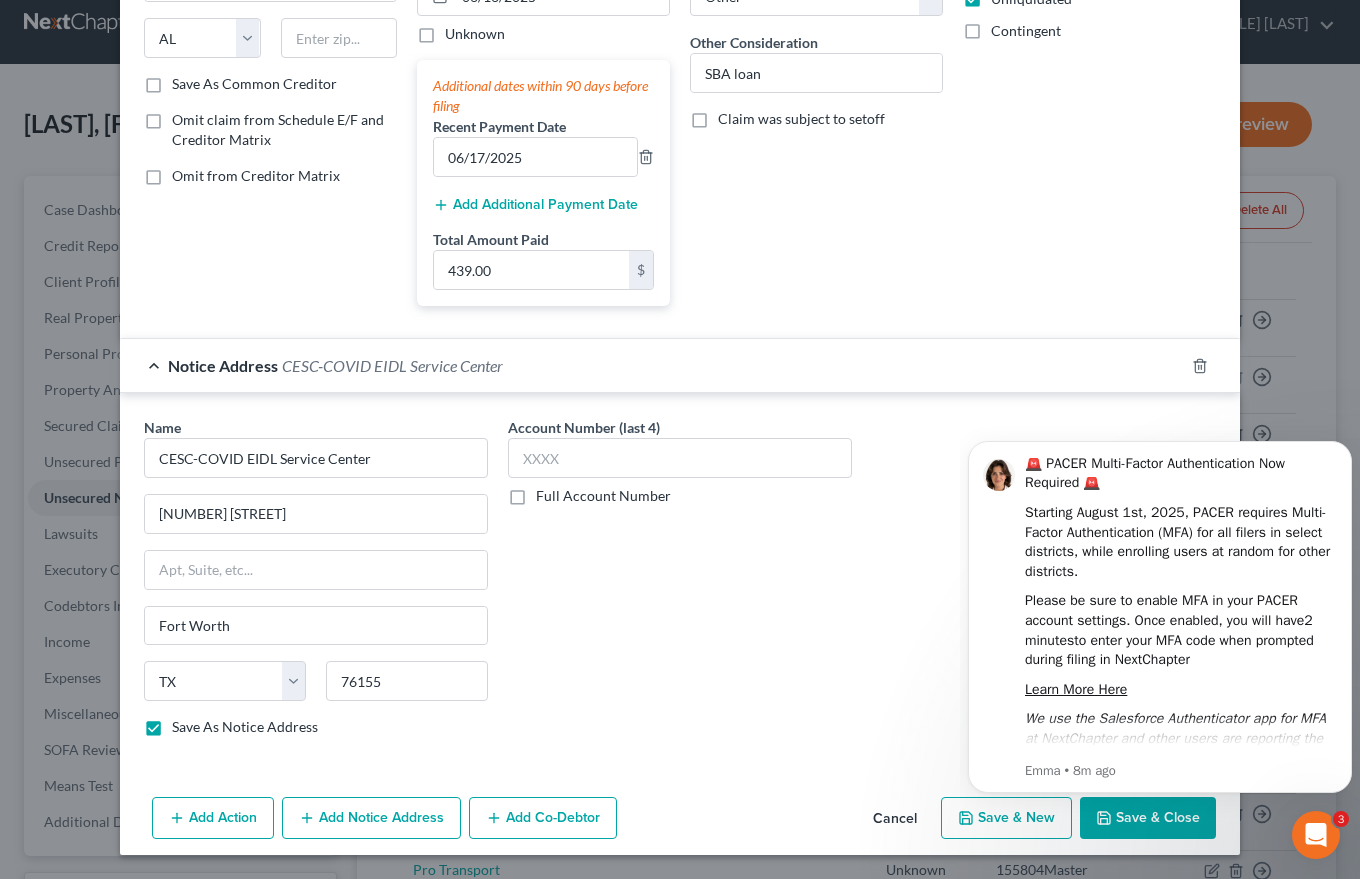 click on "Full Account Number" at bounding box center [603, 496] 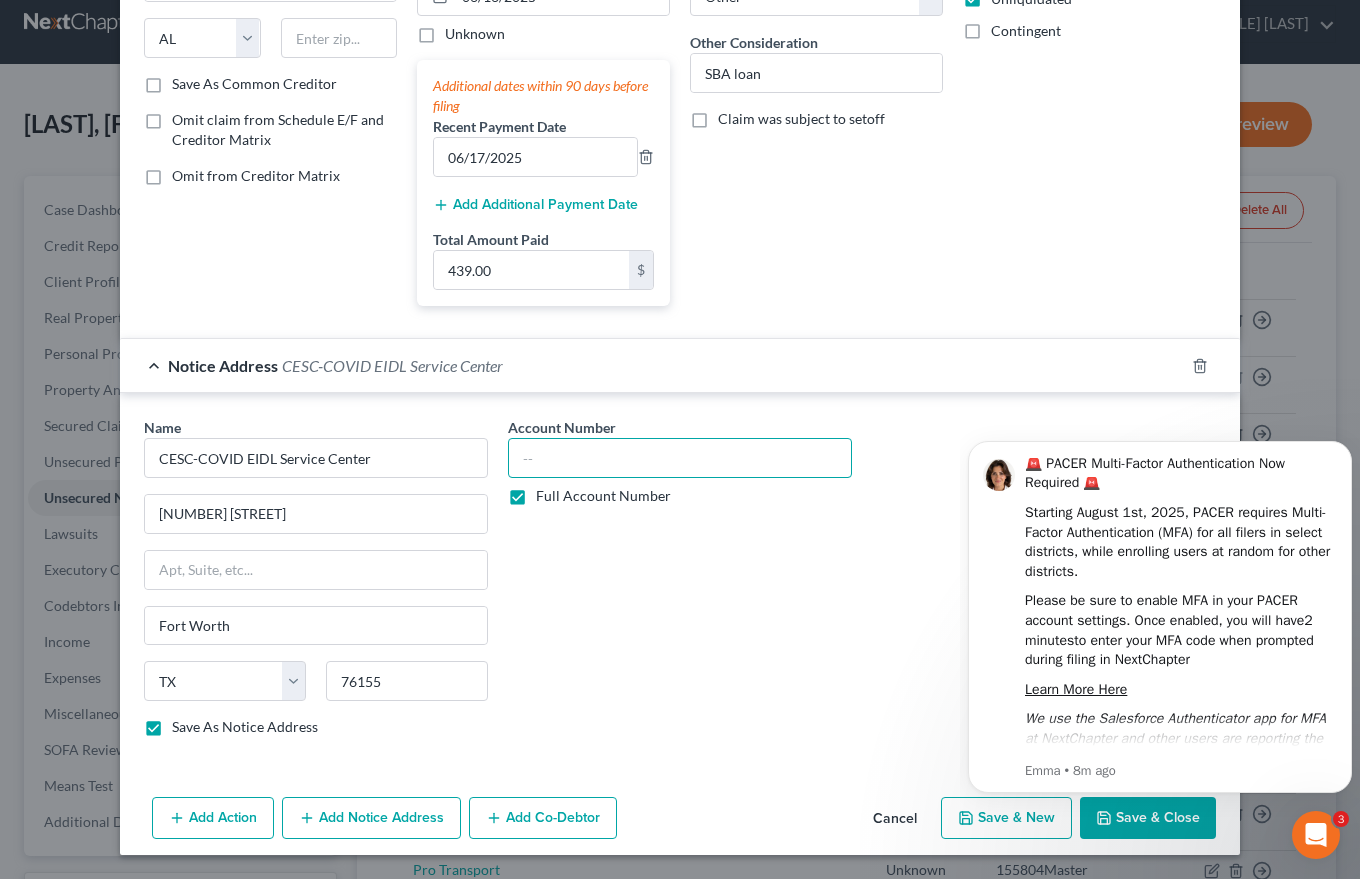 click at bounding box center [680, 458] 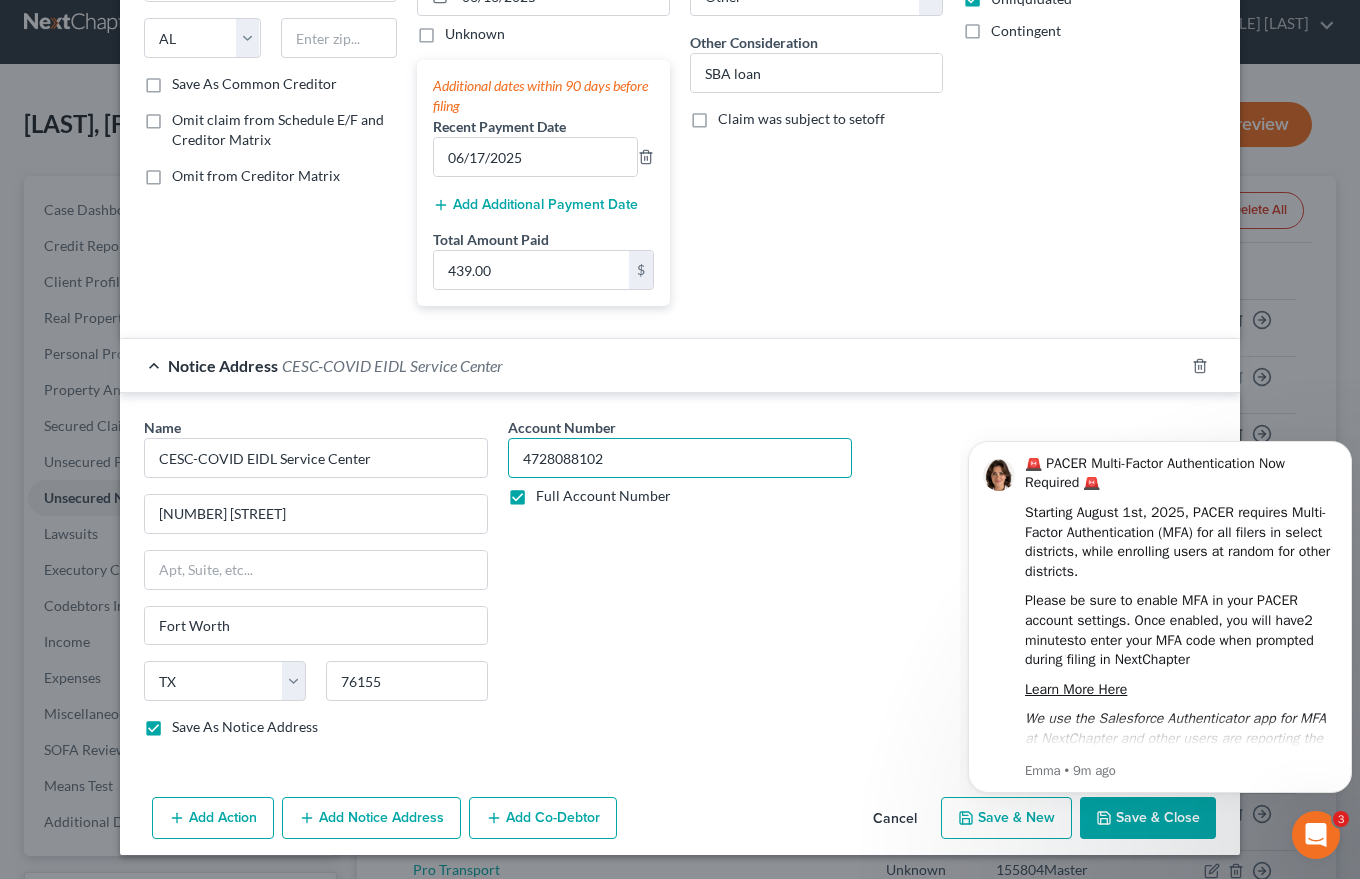 type on "4728088102" 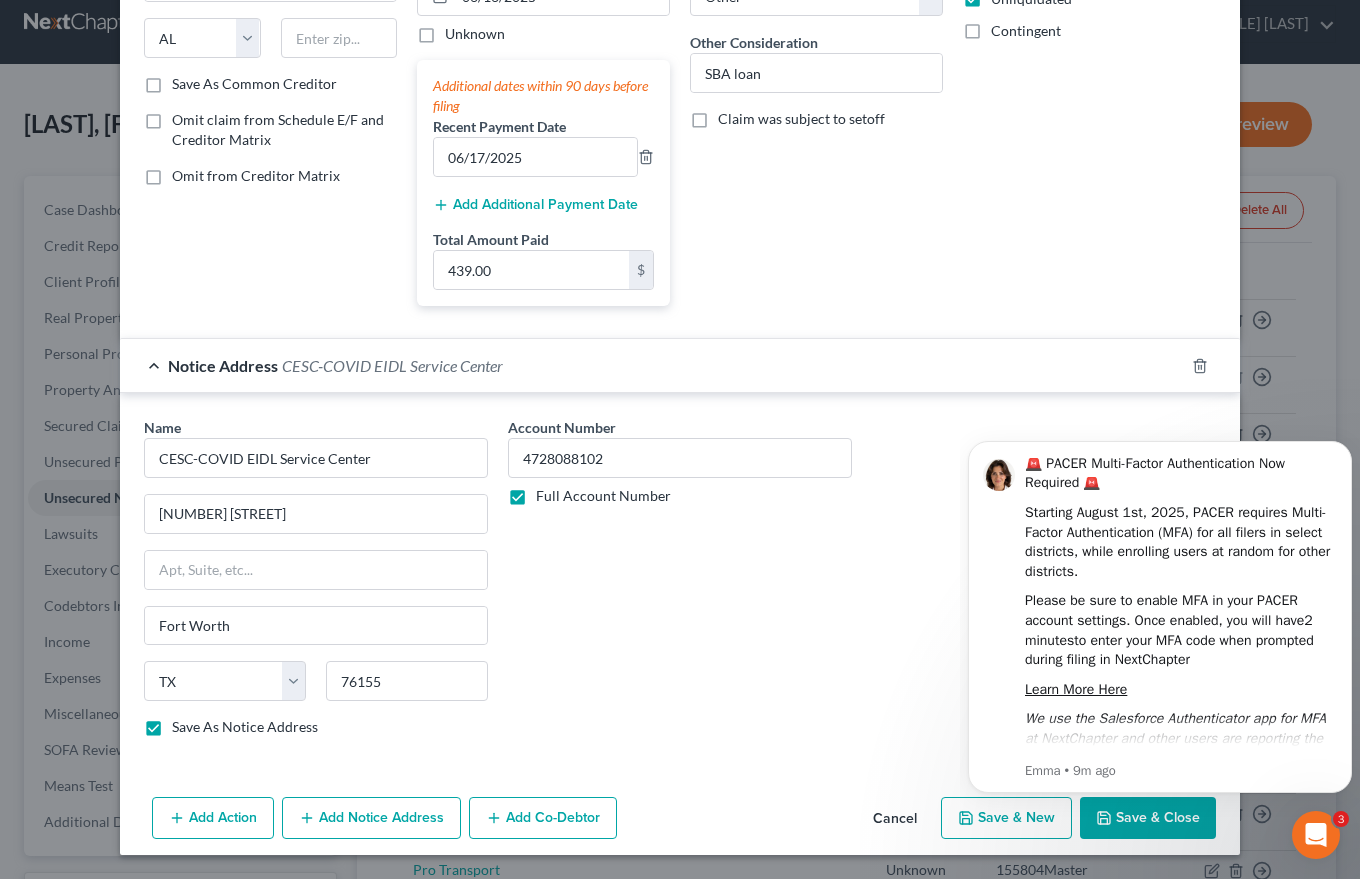 click on "🚨 PACER Multi-Factor Authentication Now Required 🚨   Starting [DATE], PACER requires Multi-Factor Authentication (MFA) for all filers in select districts, while enrolling users at random for other districts.   Please be sure to enable MFA in your PACER account settings. Once enabled, you will have  [TIME]  to enter your MFA code when prompted during filing in NextChapter   Learn More Here   We use the Salesforce Authenticator app for MFA at NextChapter and other users are reporting the Microsoft Authenticator is easy to use.   Emma • [TIME] ago" 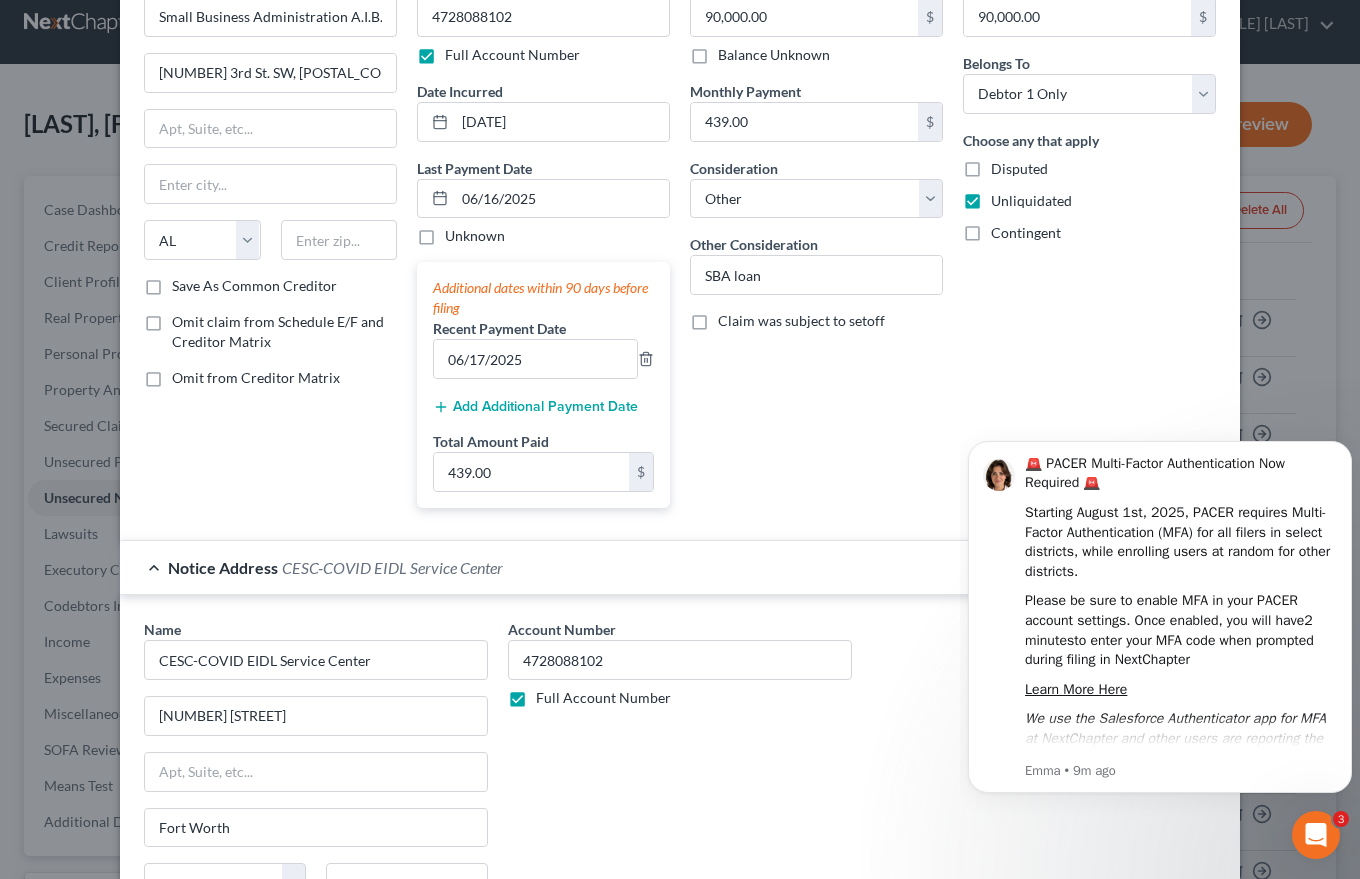 scroll, scrollTop: 0, scrollLeft: 0, axis: both 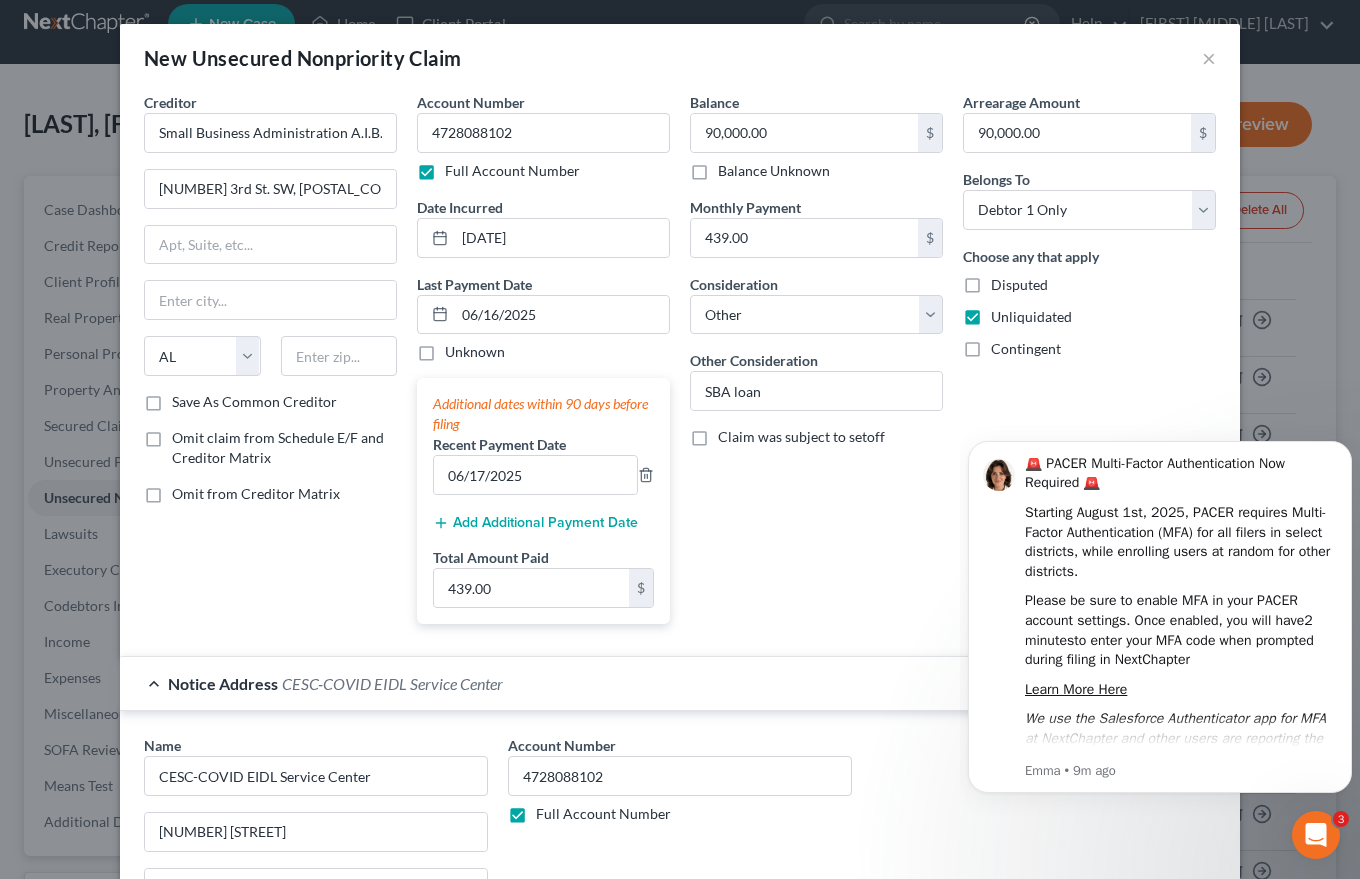 click on "Unknown" at bounding box center [475, 352] 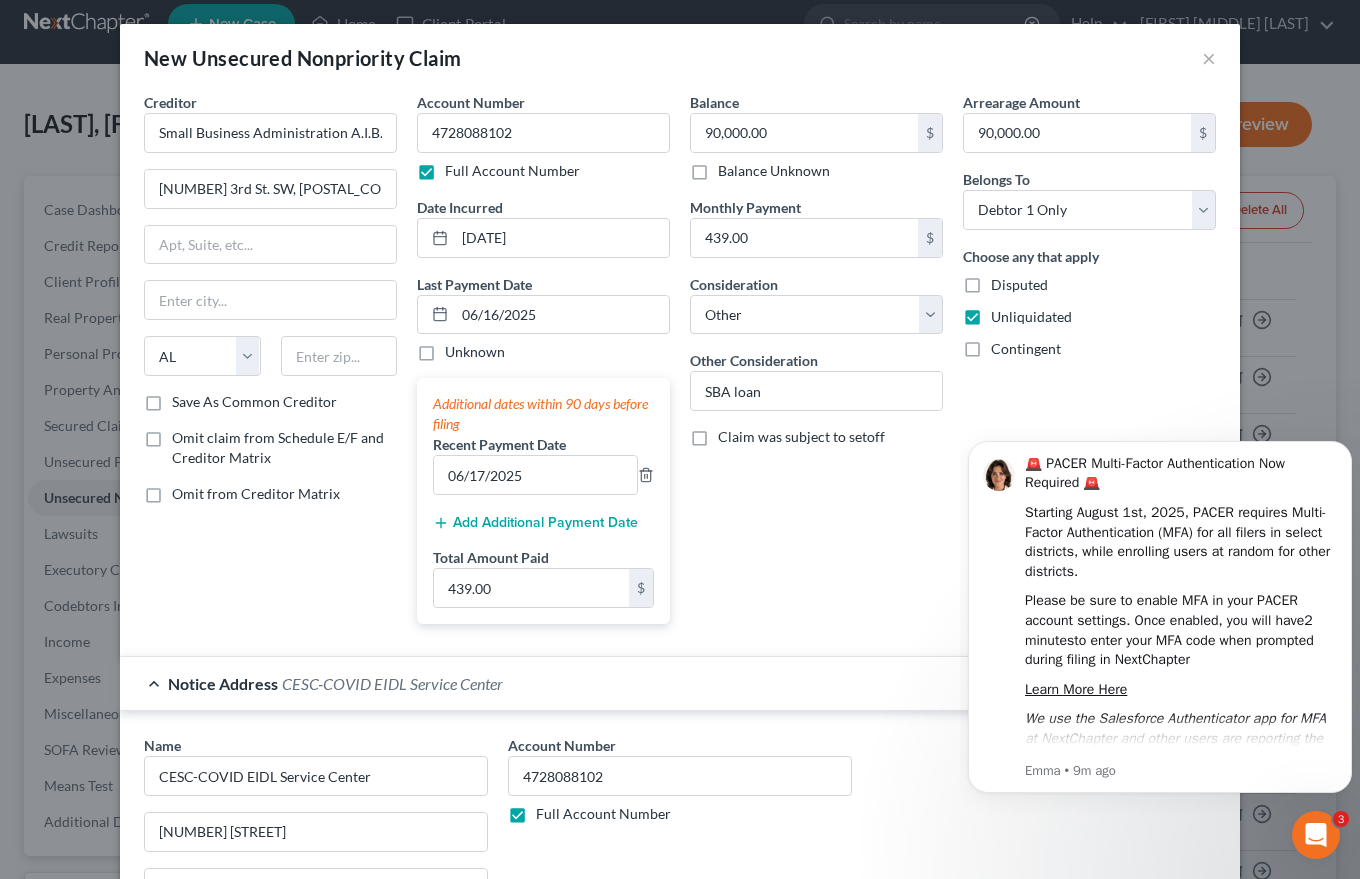 click on "Unknown" at bounding box center [459, 348] 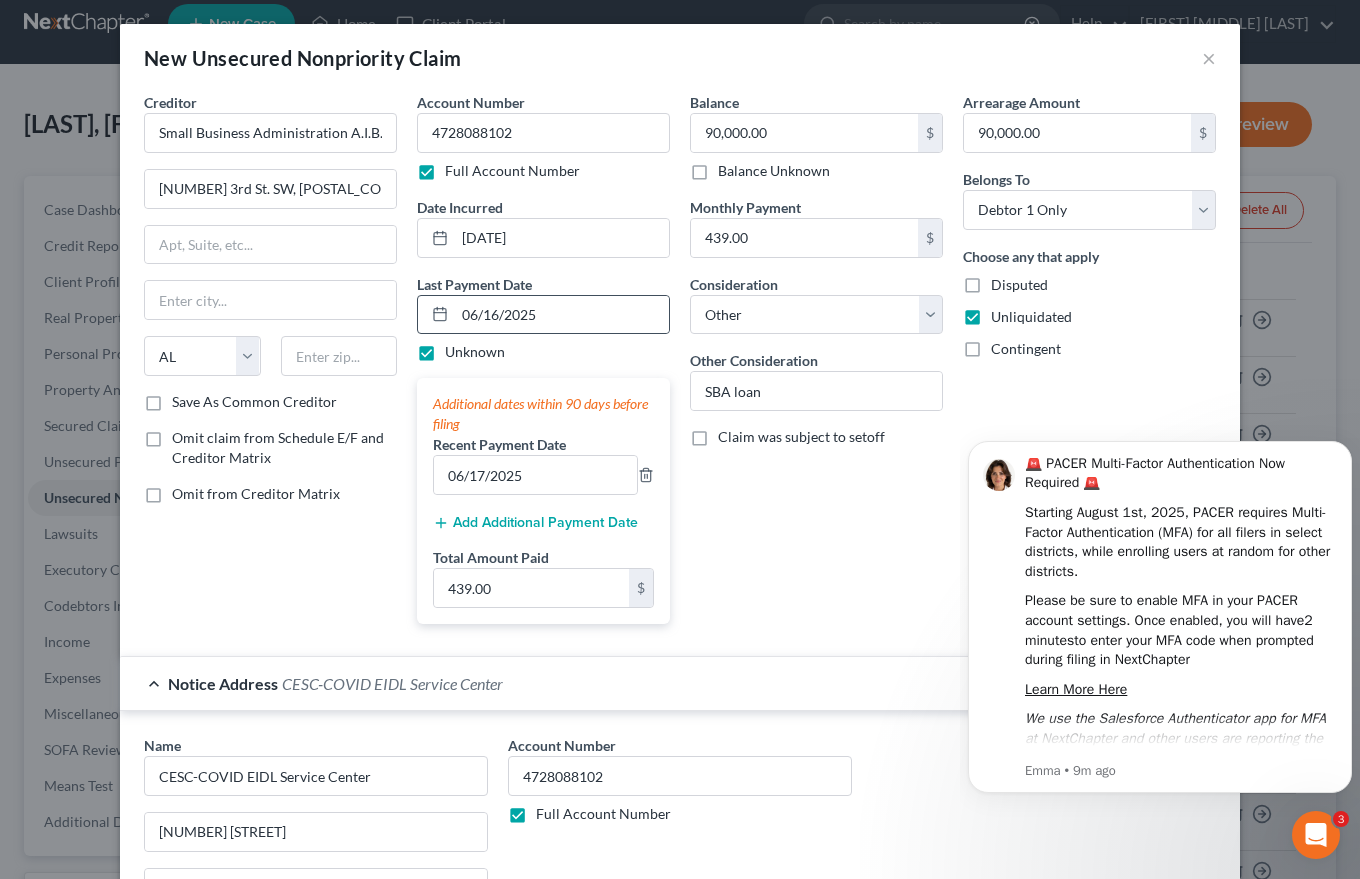 click 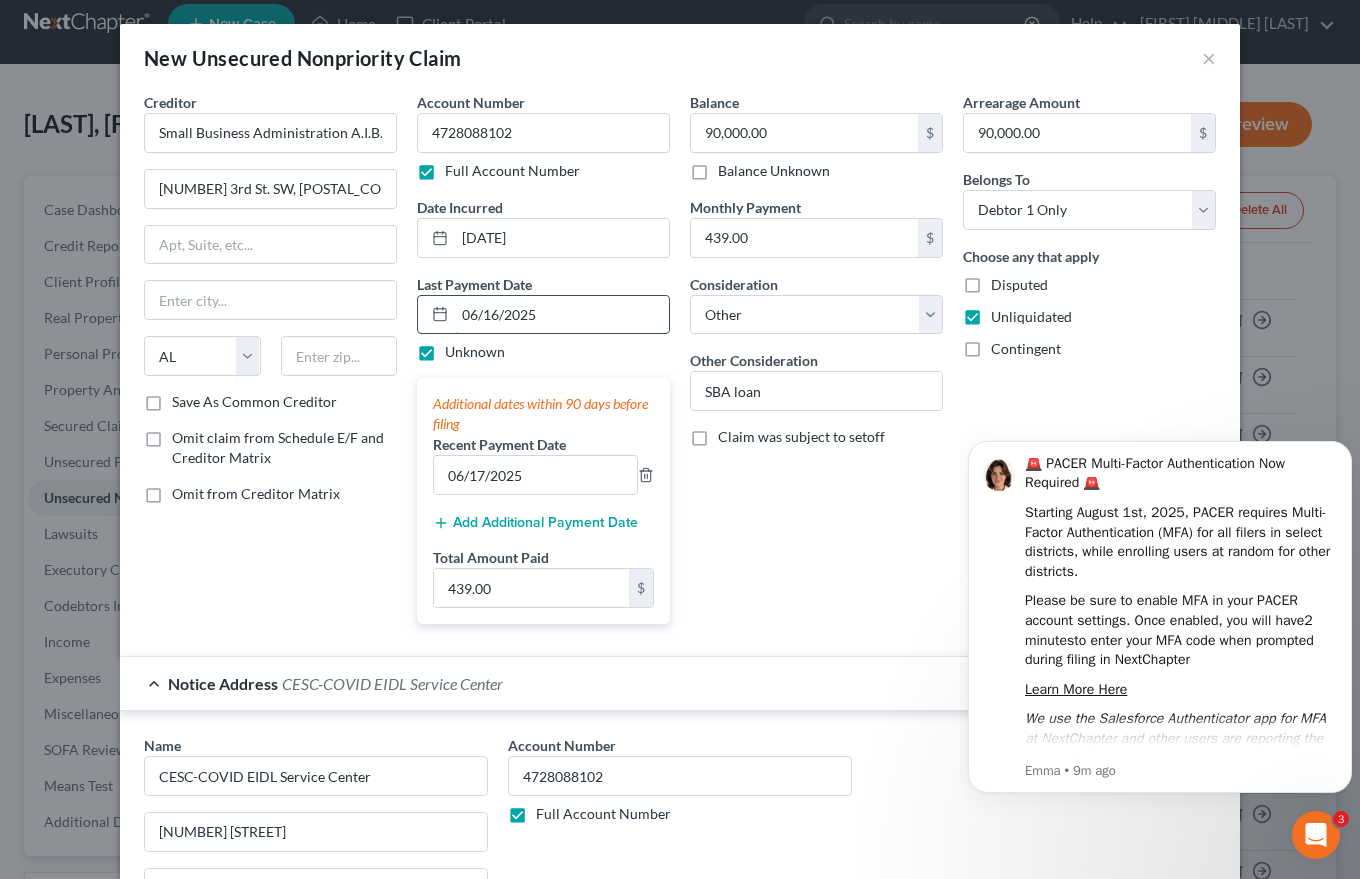 drag, startPoint x: 544, startPoint y: 306, endPoint x: 440, endPoint y: 329, distance: 106.51291 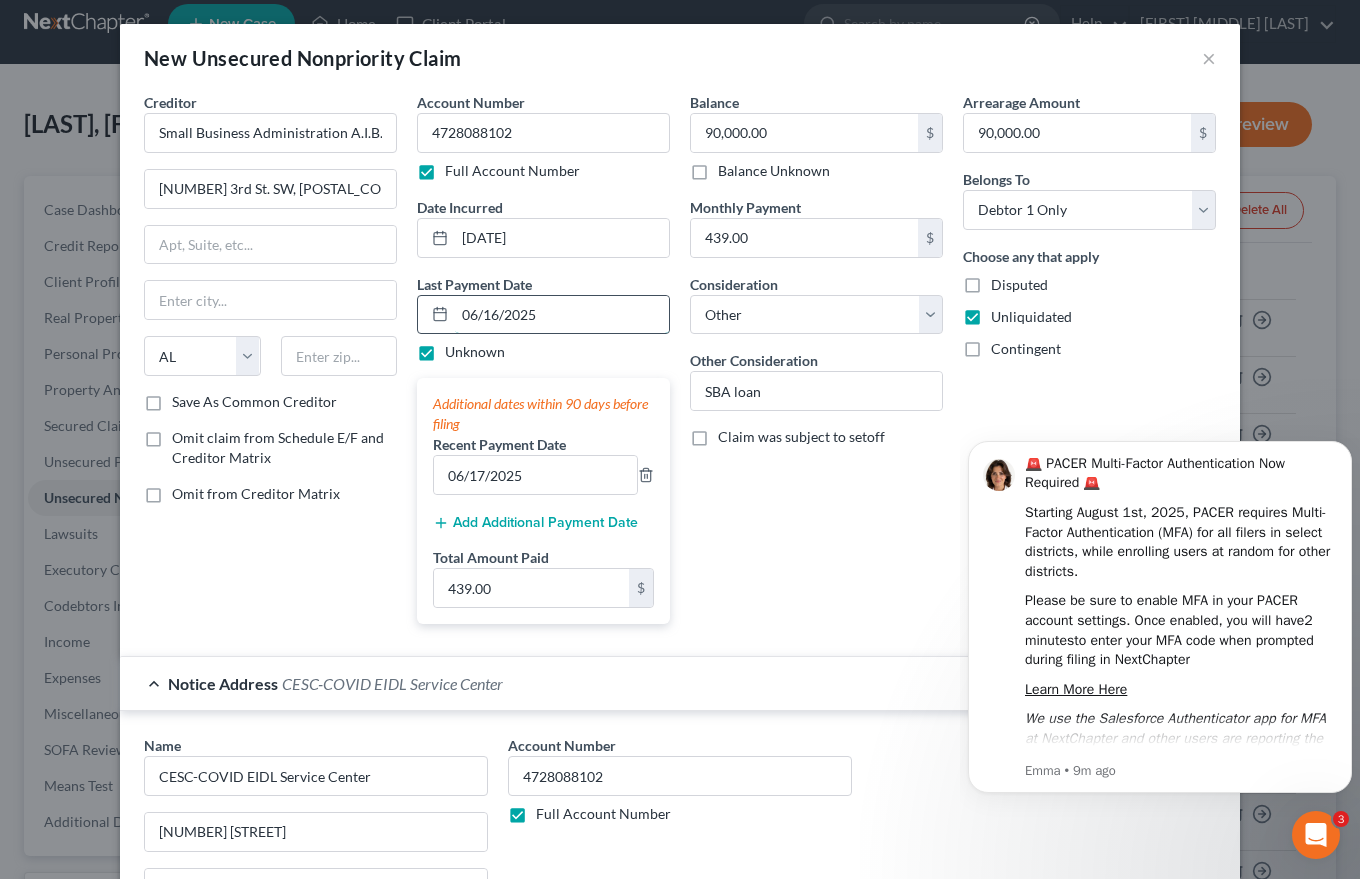 click on "06/16/2025" at bounding box center [543, 315] 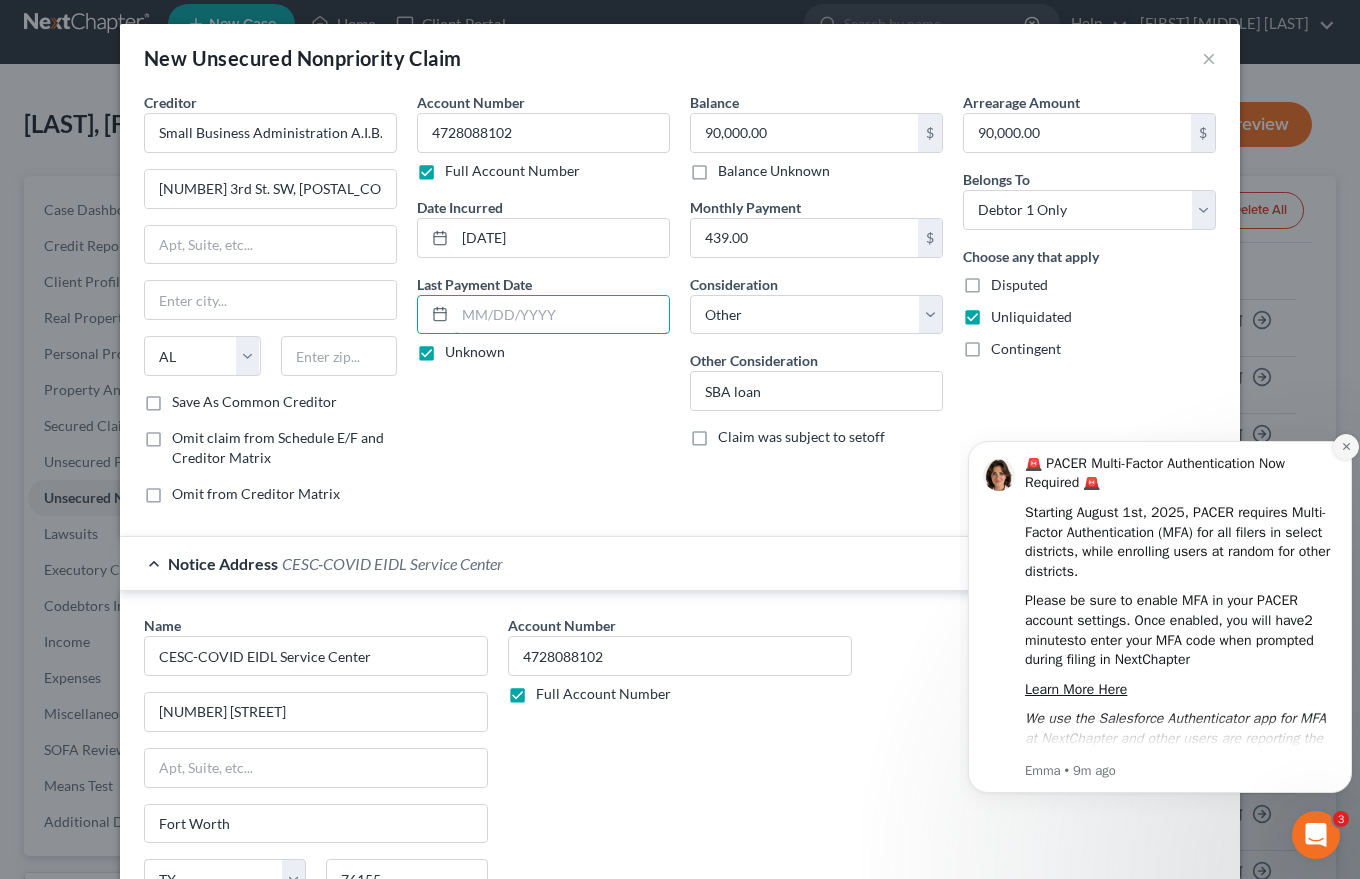 type 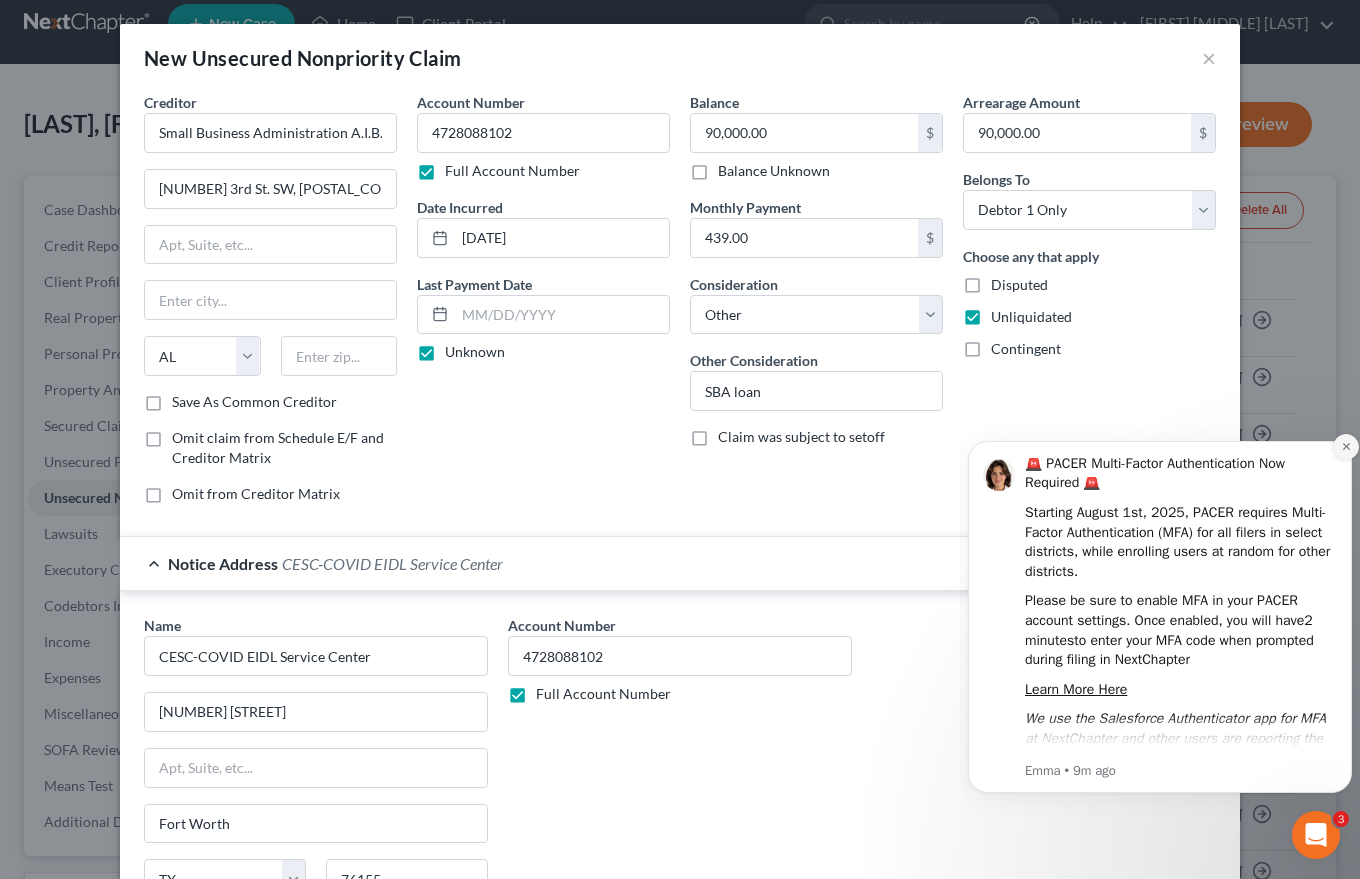 click 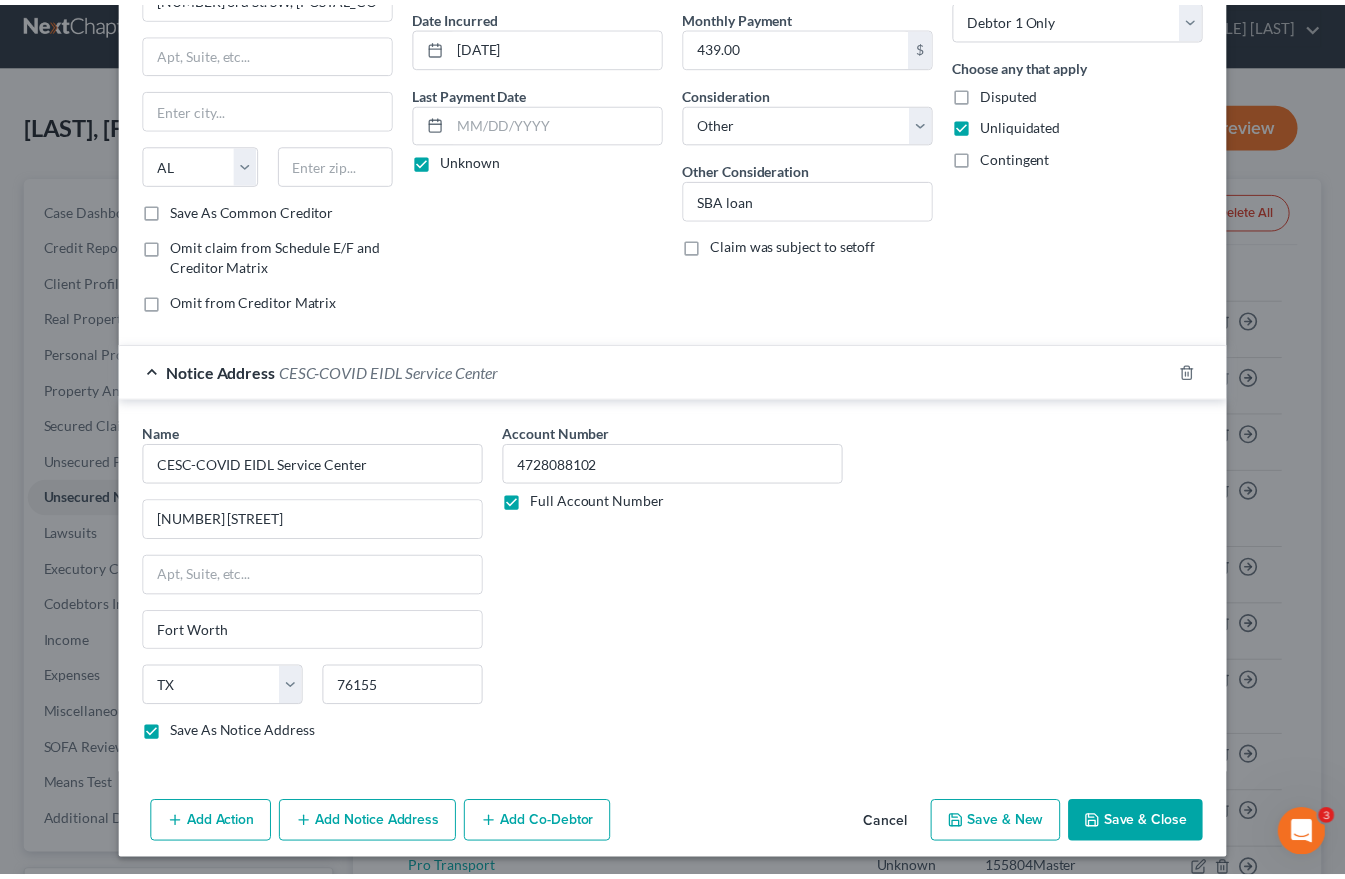 scroll, scrollTop: 198, scrollLeft: 0, axis: vertical 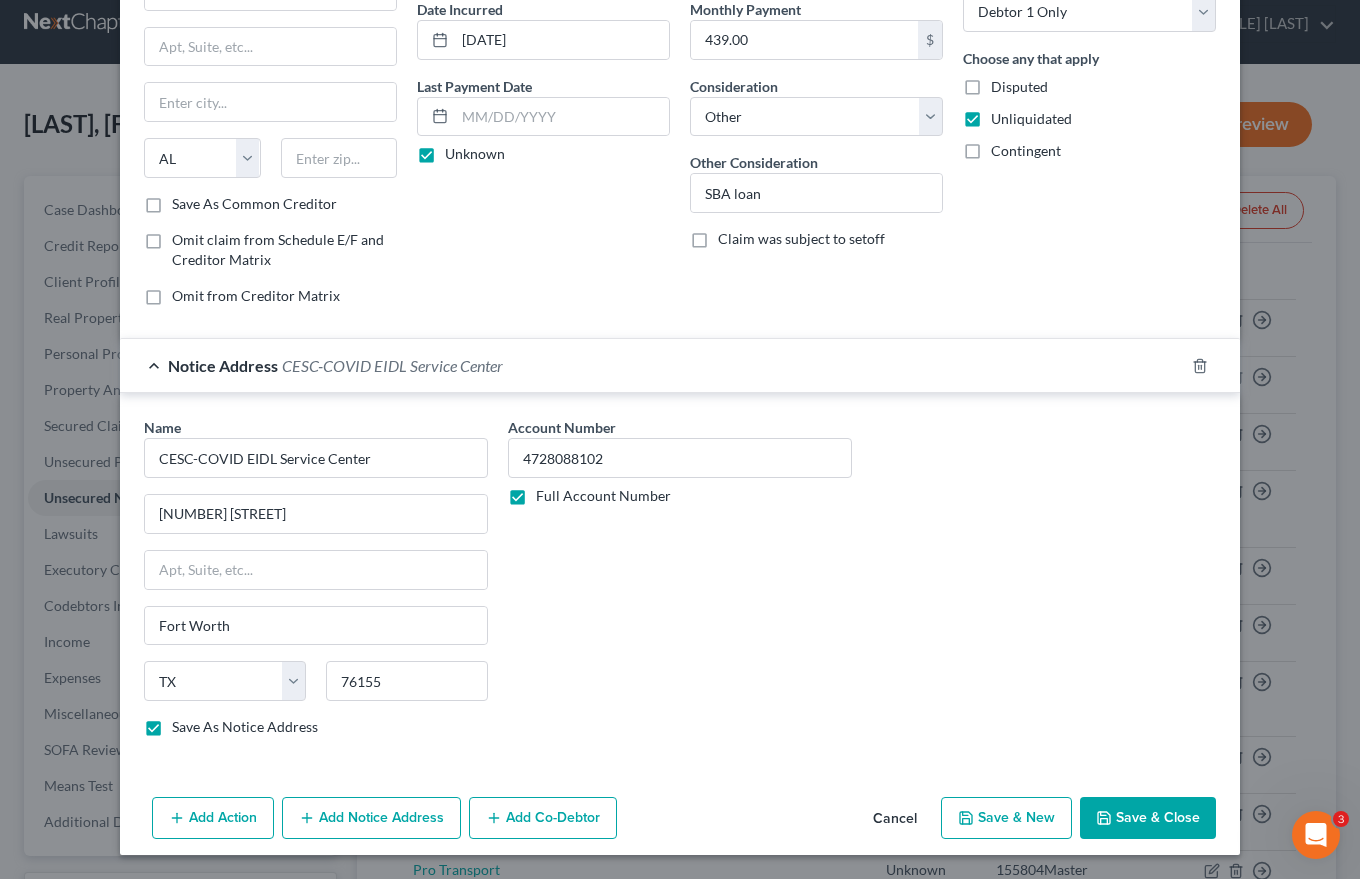 click on "Save & Close" at bounding box center [1148, 818] 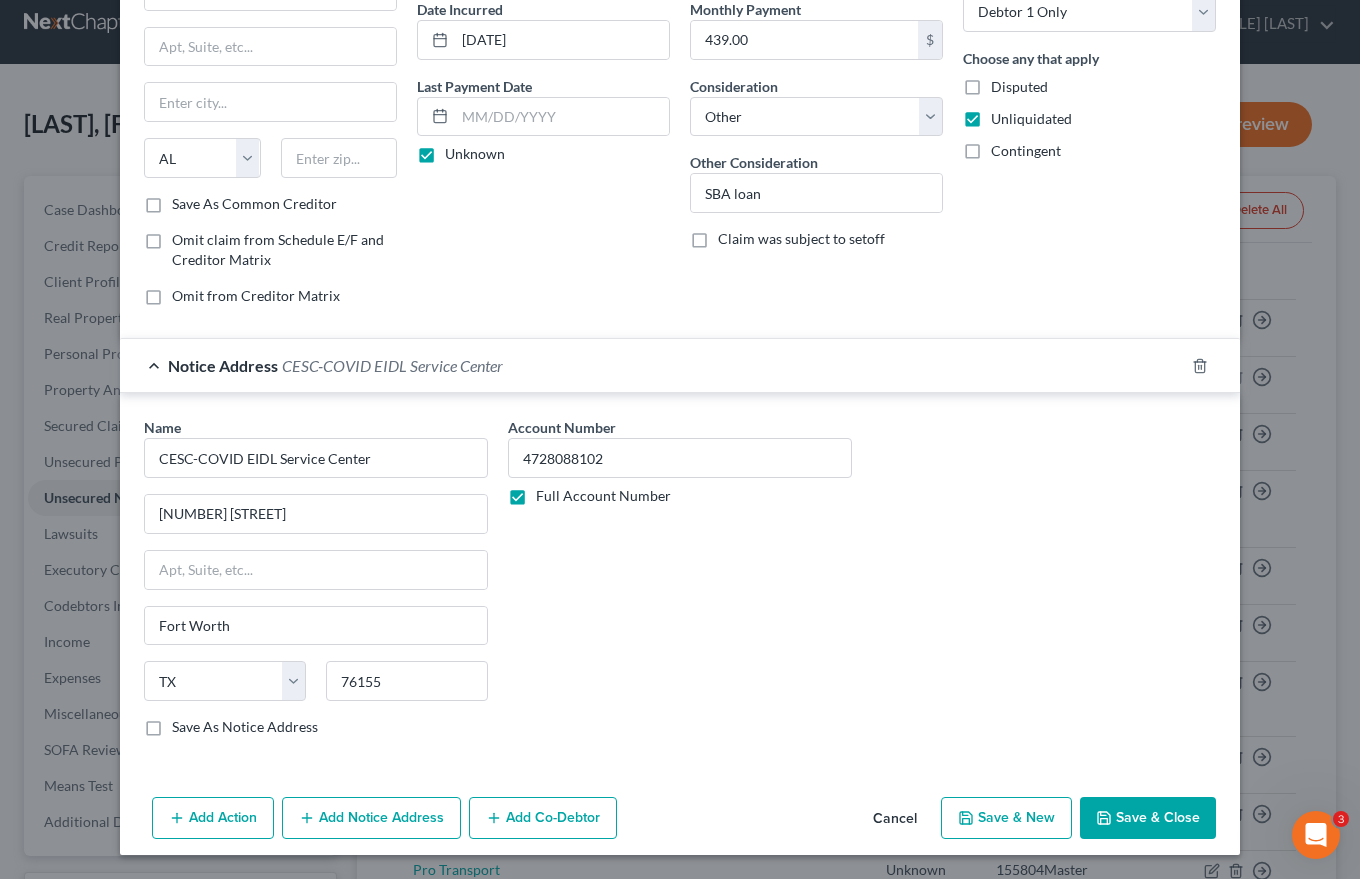 checkbox on "false" 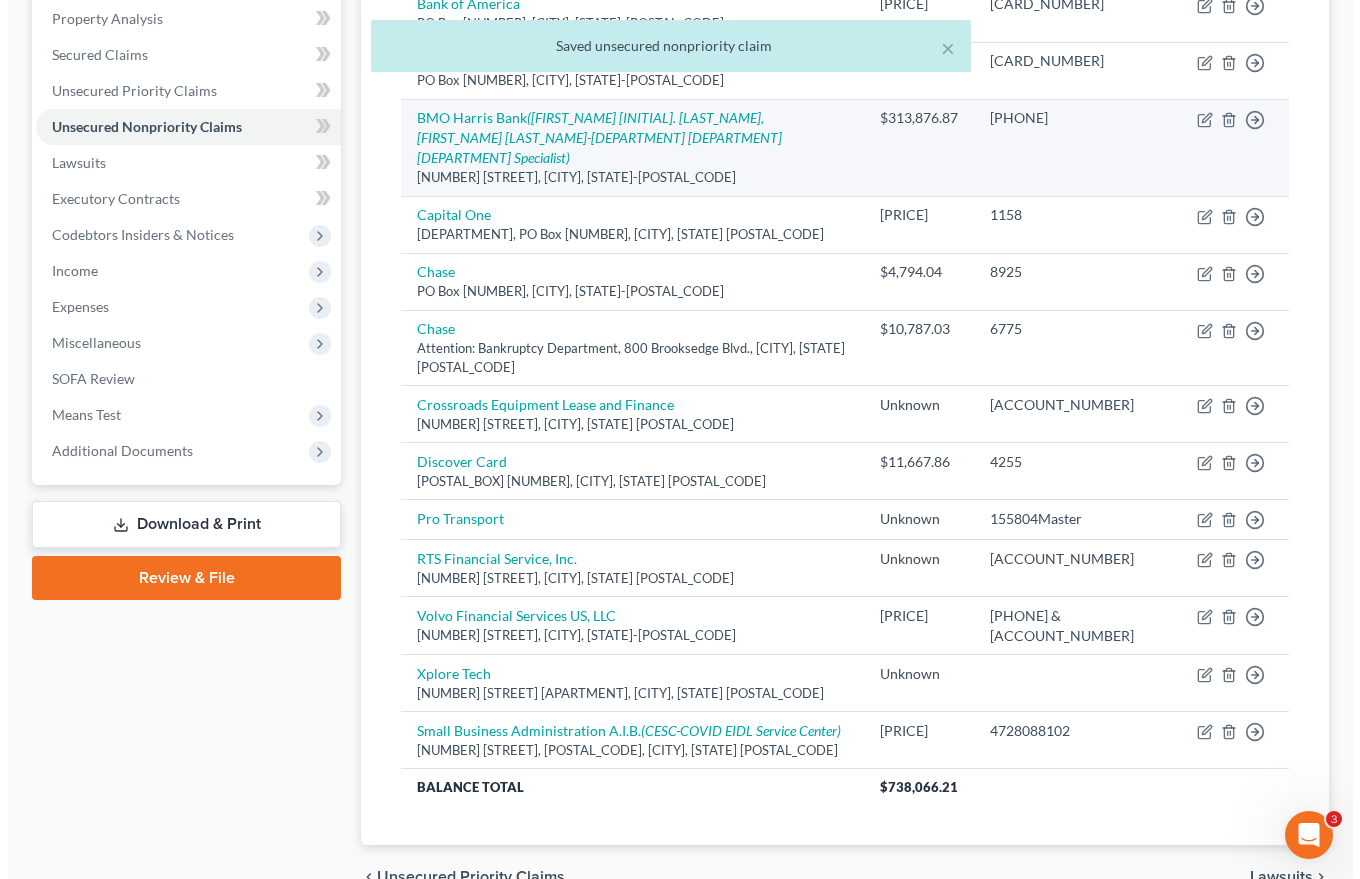scroll, scrollTop: 73, scrollLeft: 0, axis: vertical 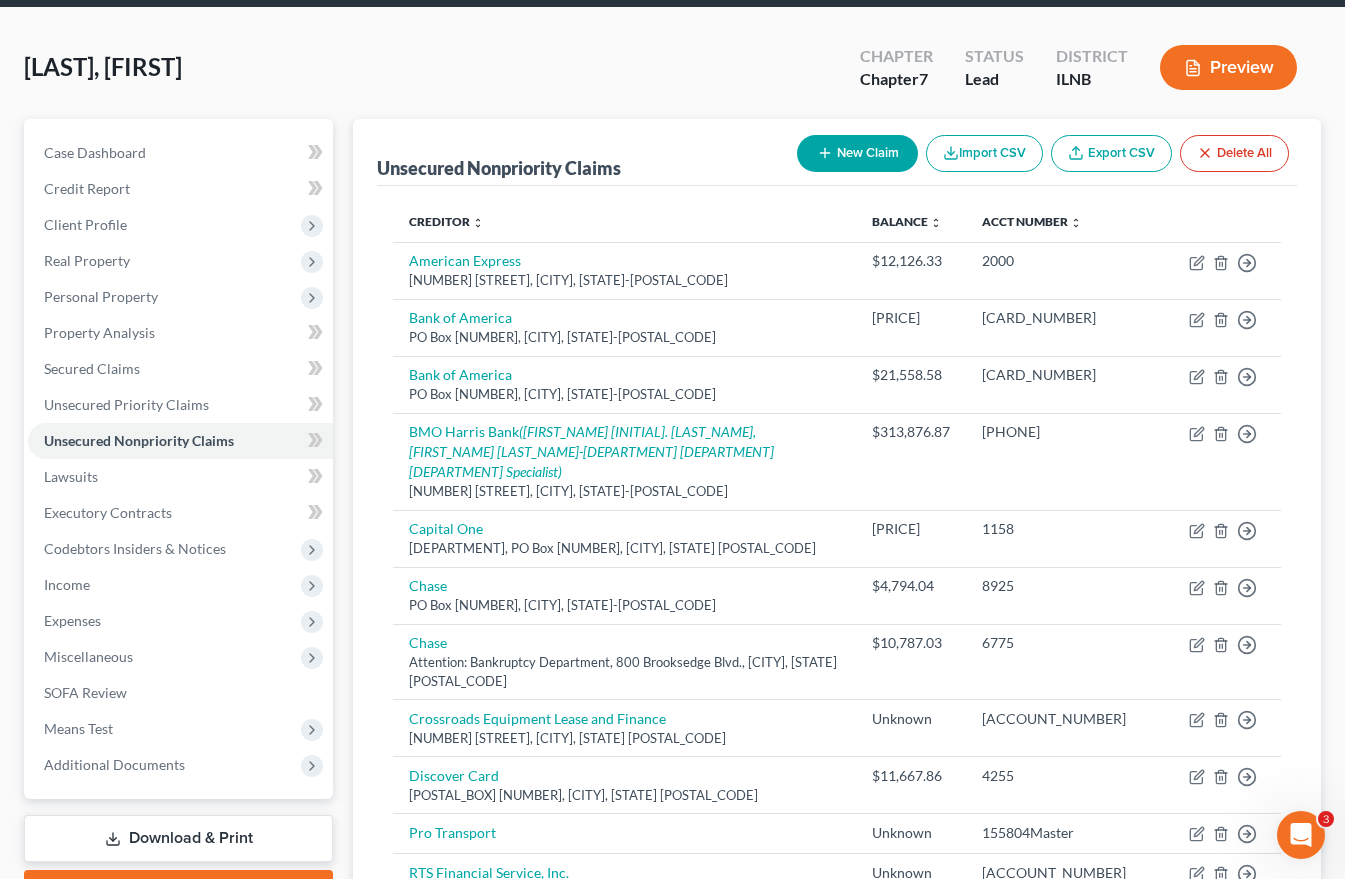 click on "New Claim" at bounding box center [857, 153] 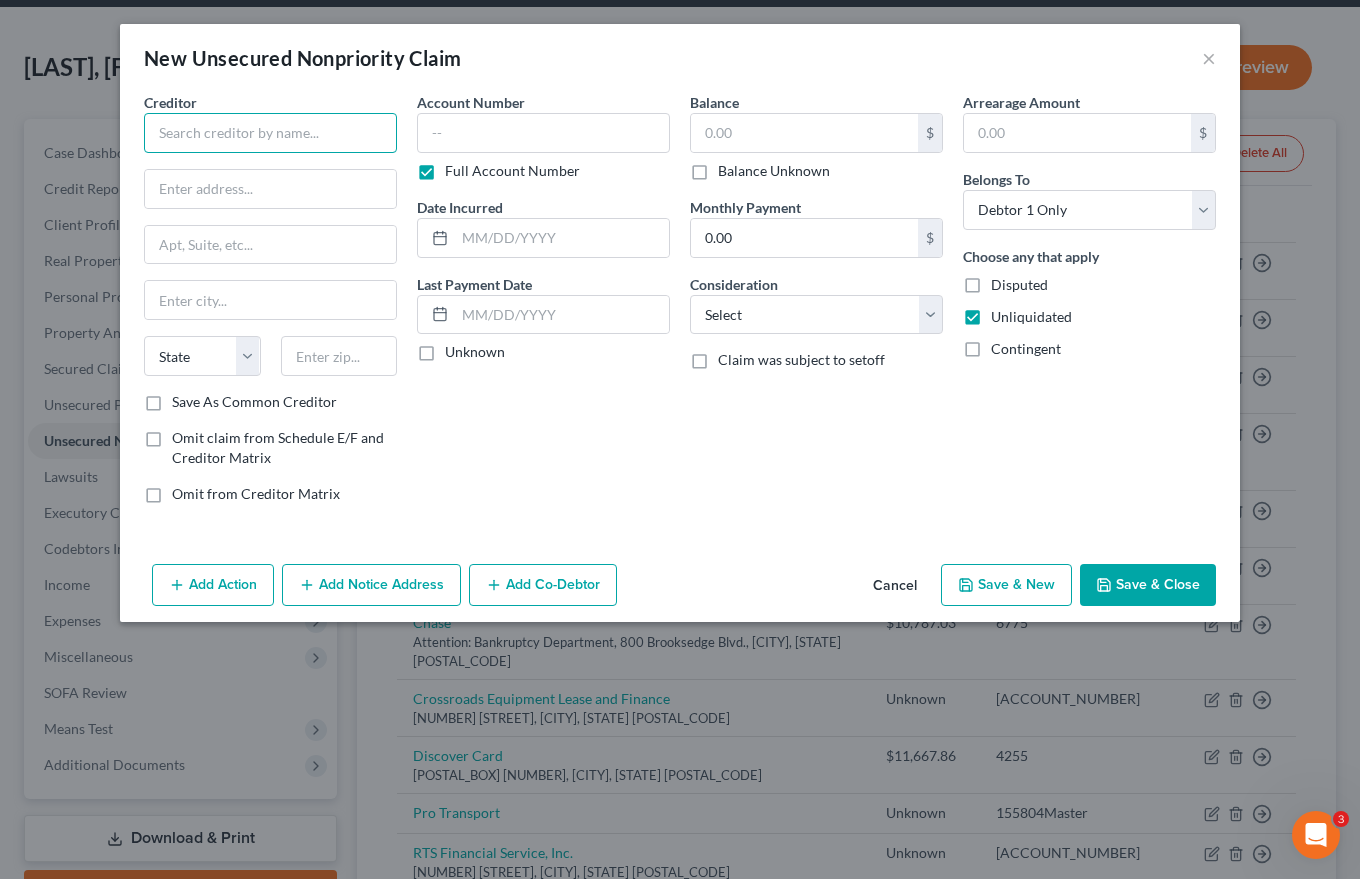 click at bounding box center (270, 133) 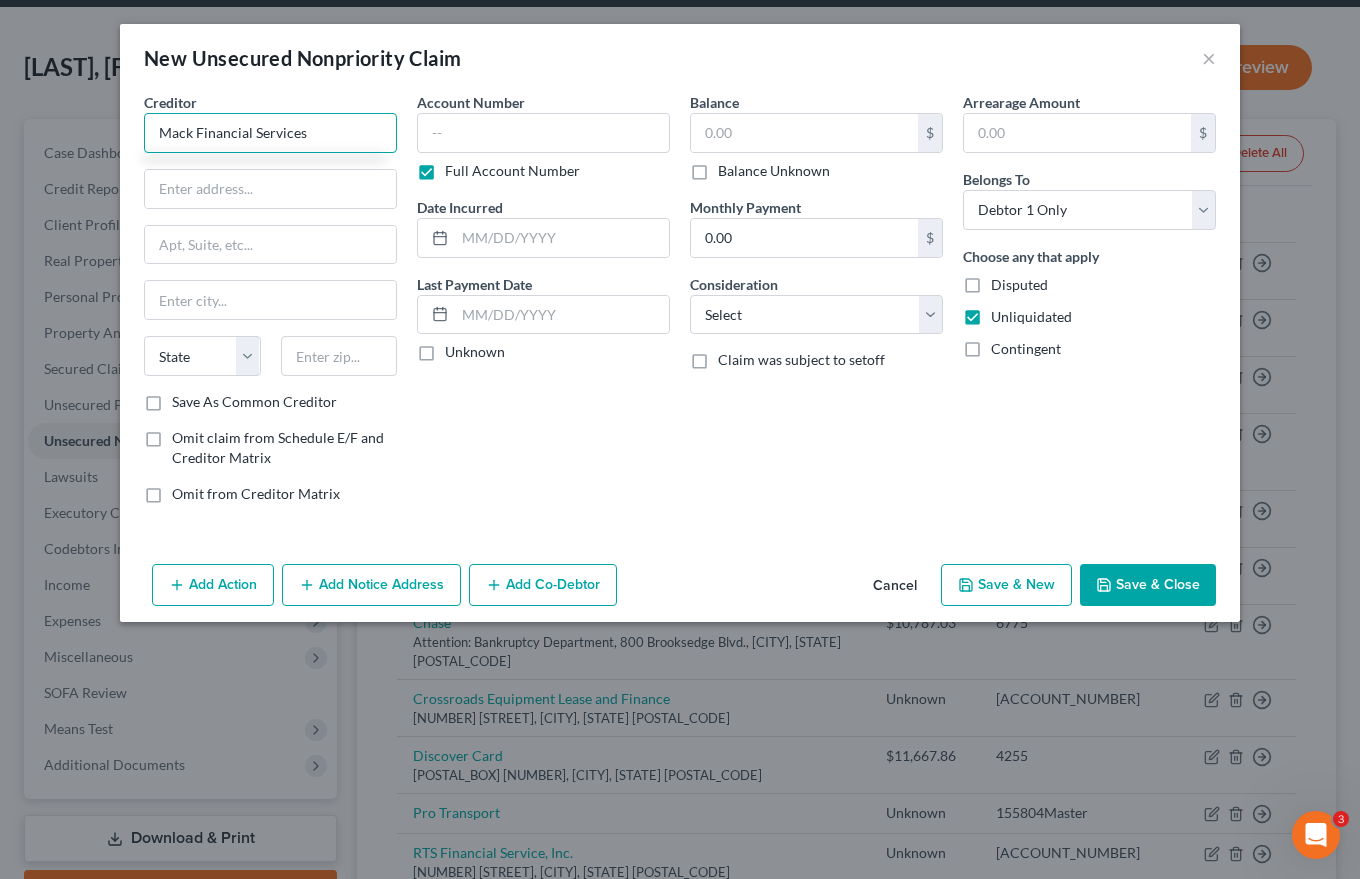 type on "Mack Financial Services" 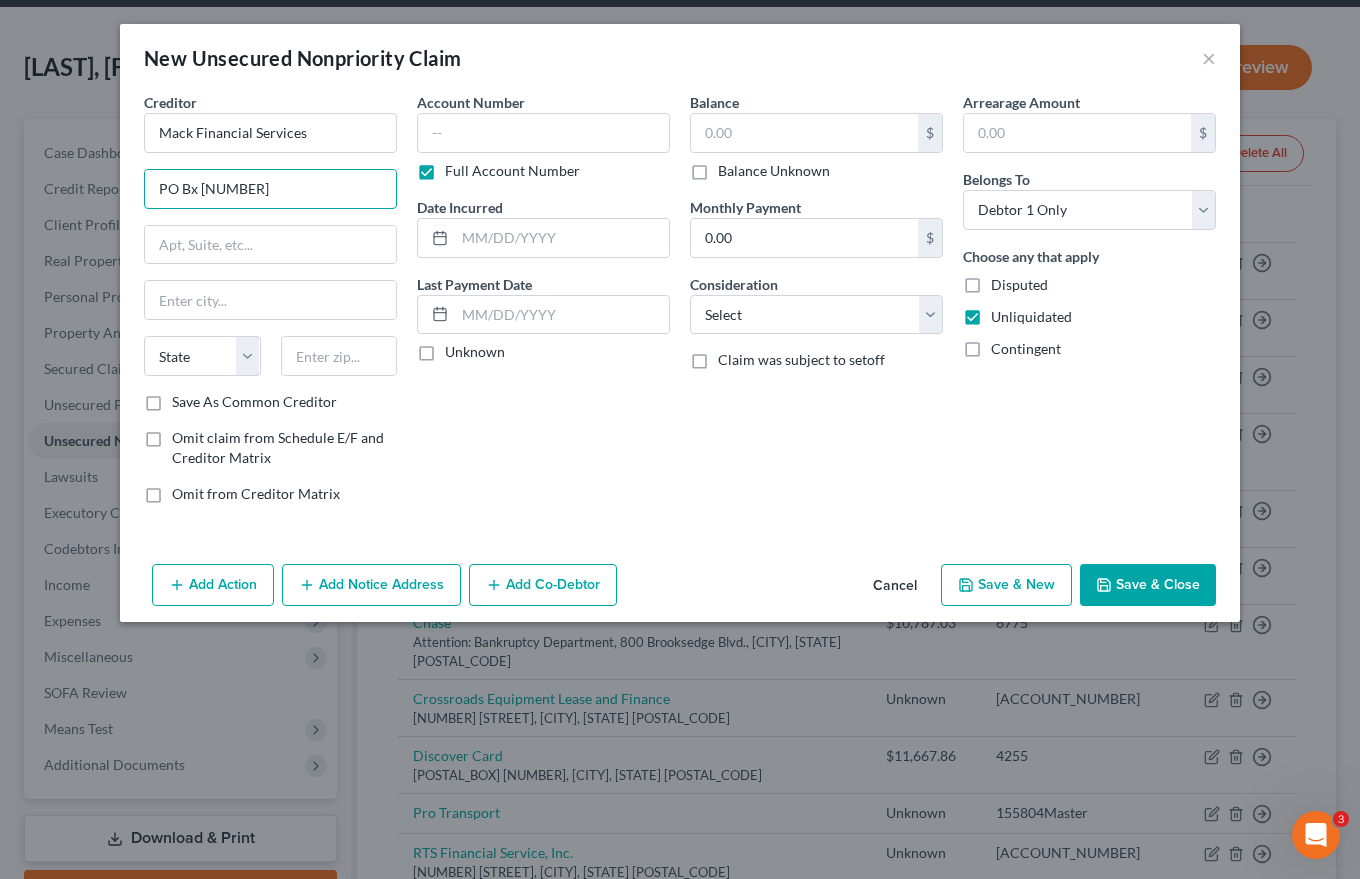 type on "PO Bx [NUMBER]" 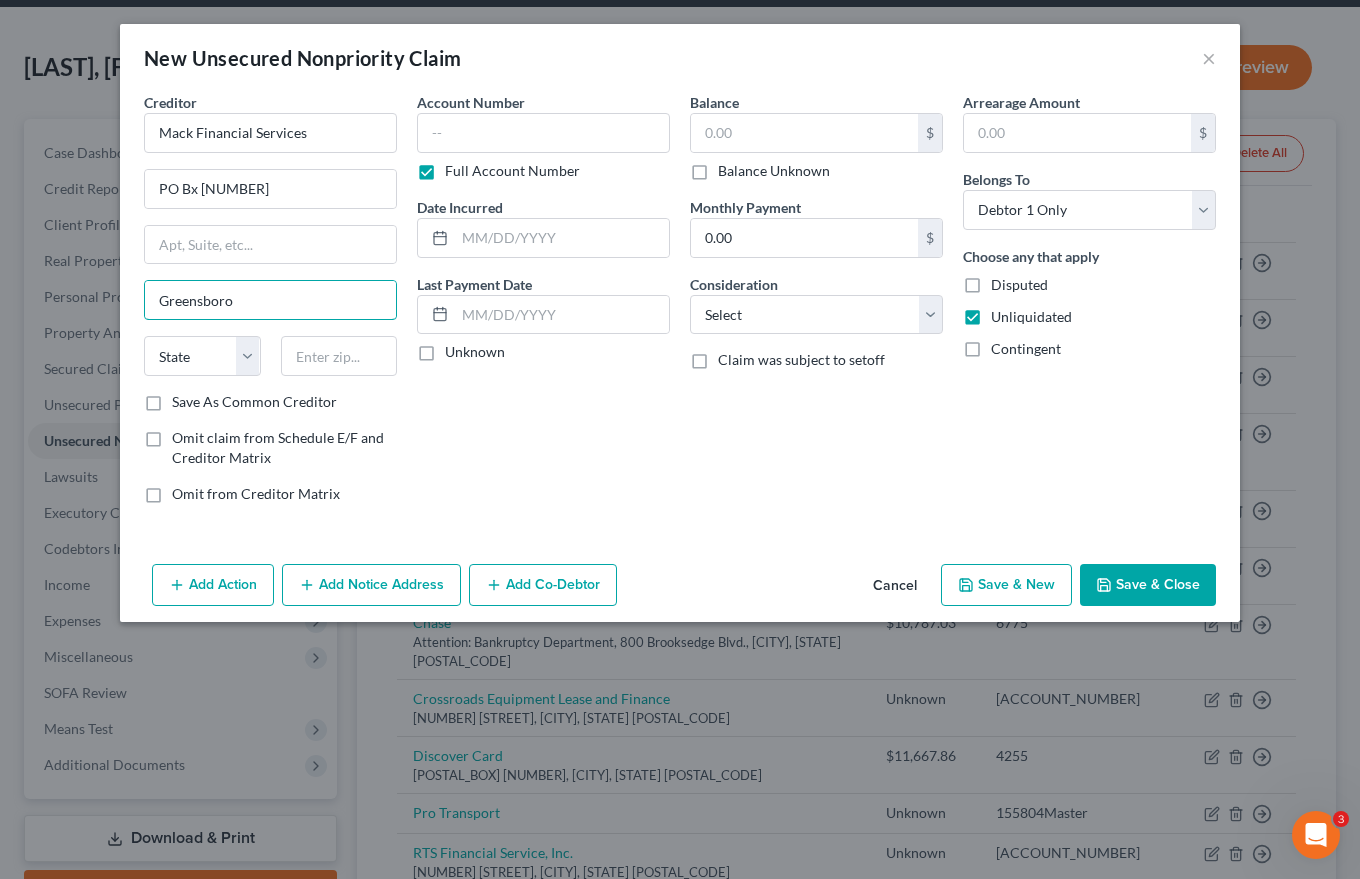 type on "Greensboro" 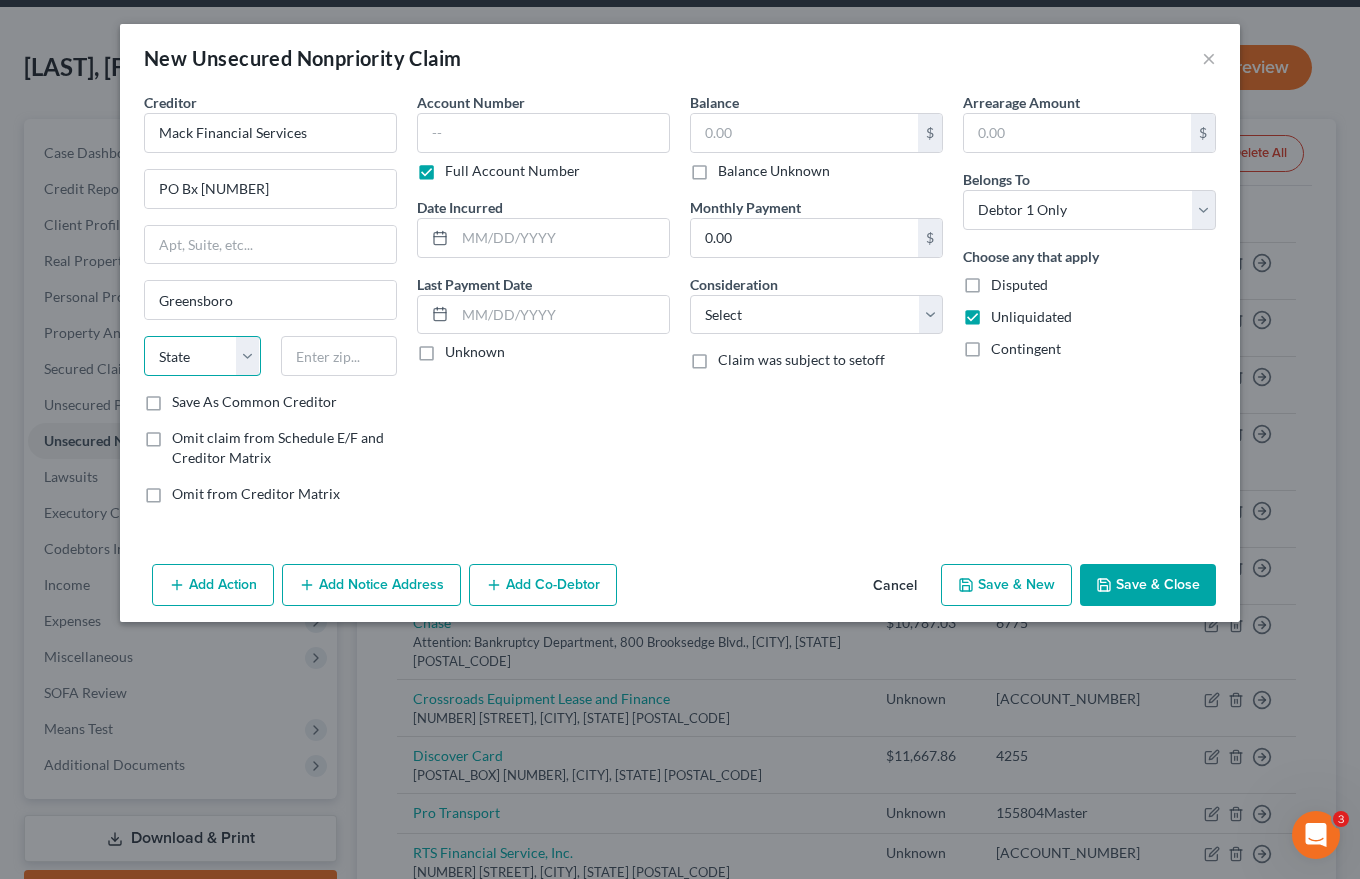 select on "28" 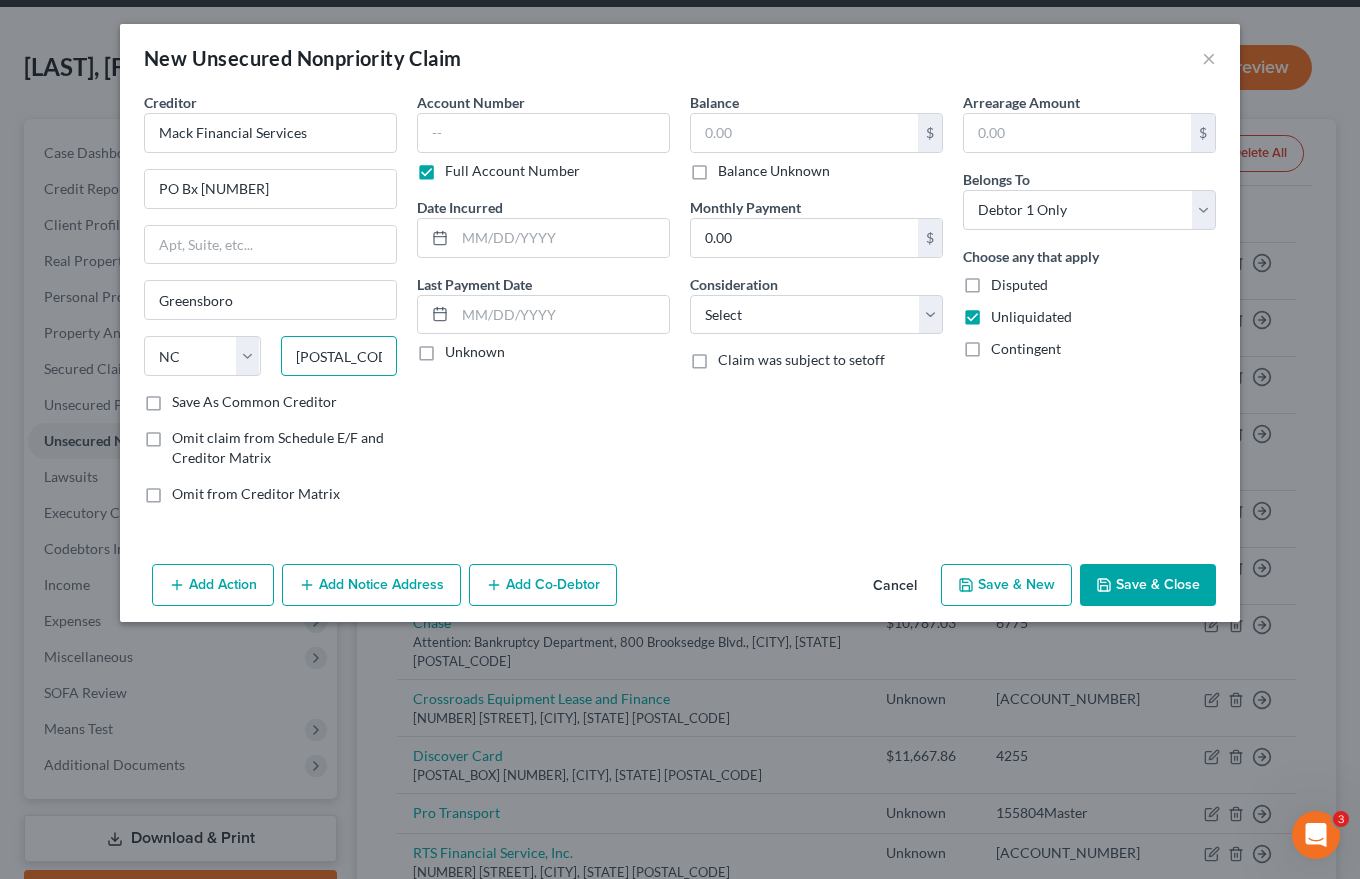 type on "[POSTAL_CODE]" 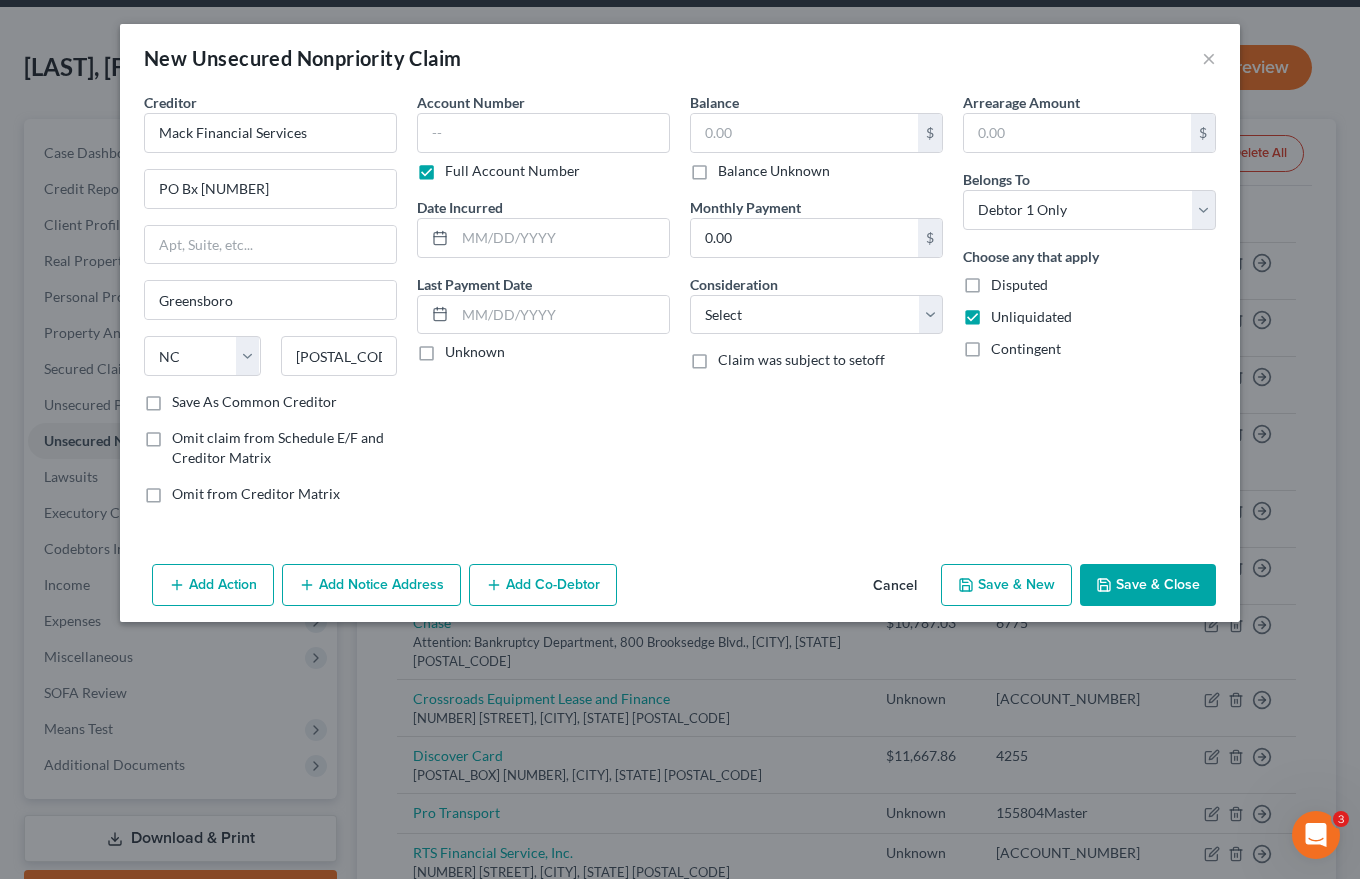 click on "Save As Common Creditor" at bounding box center [254, 402] 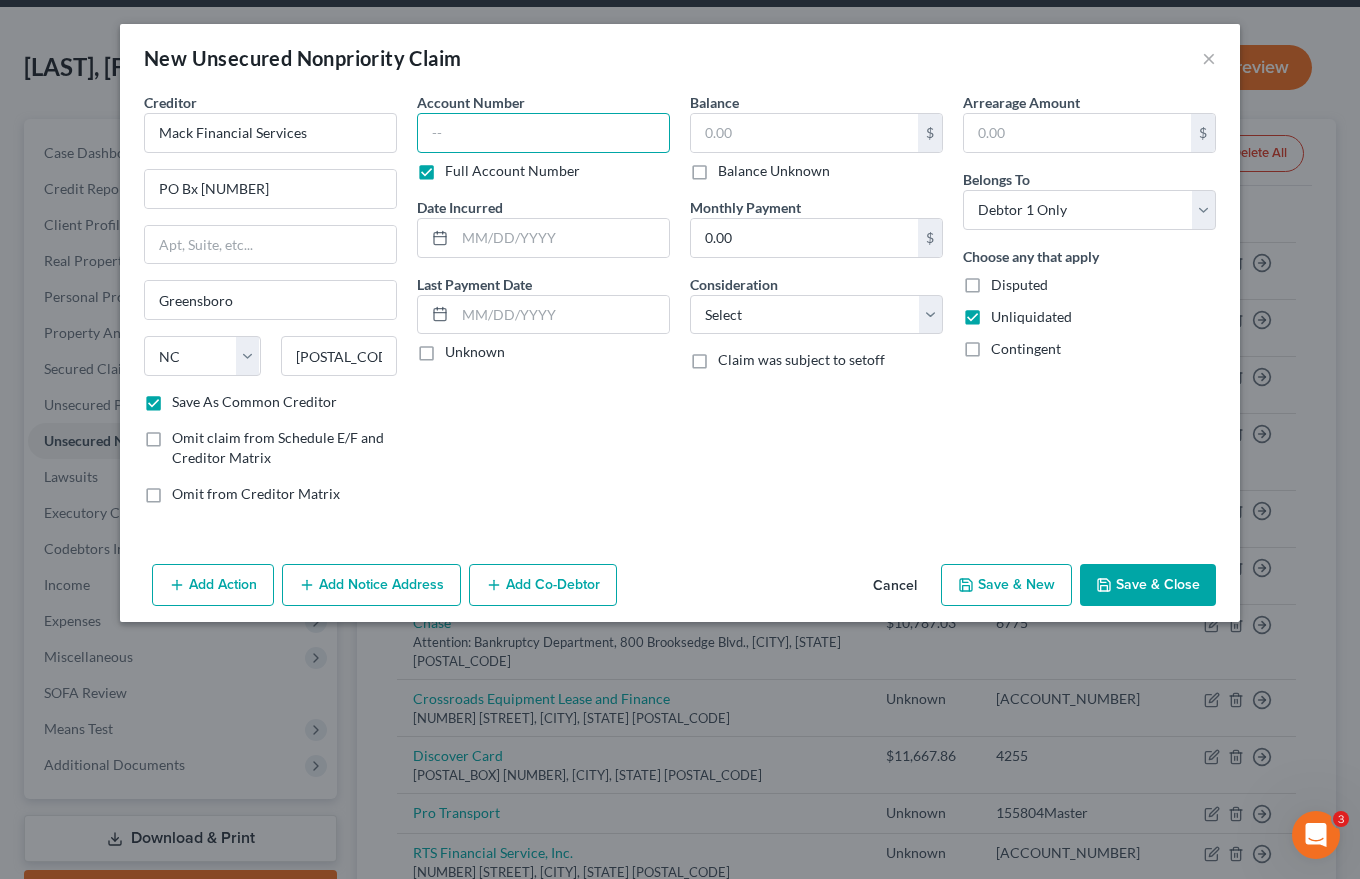 click at bounding box center (543, 133) 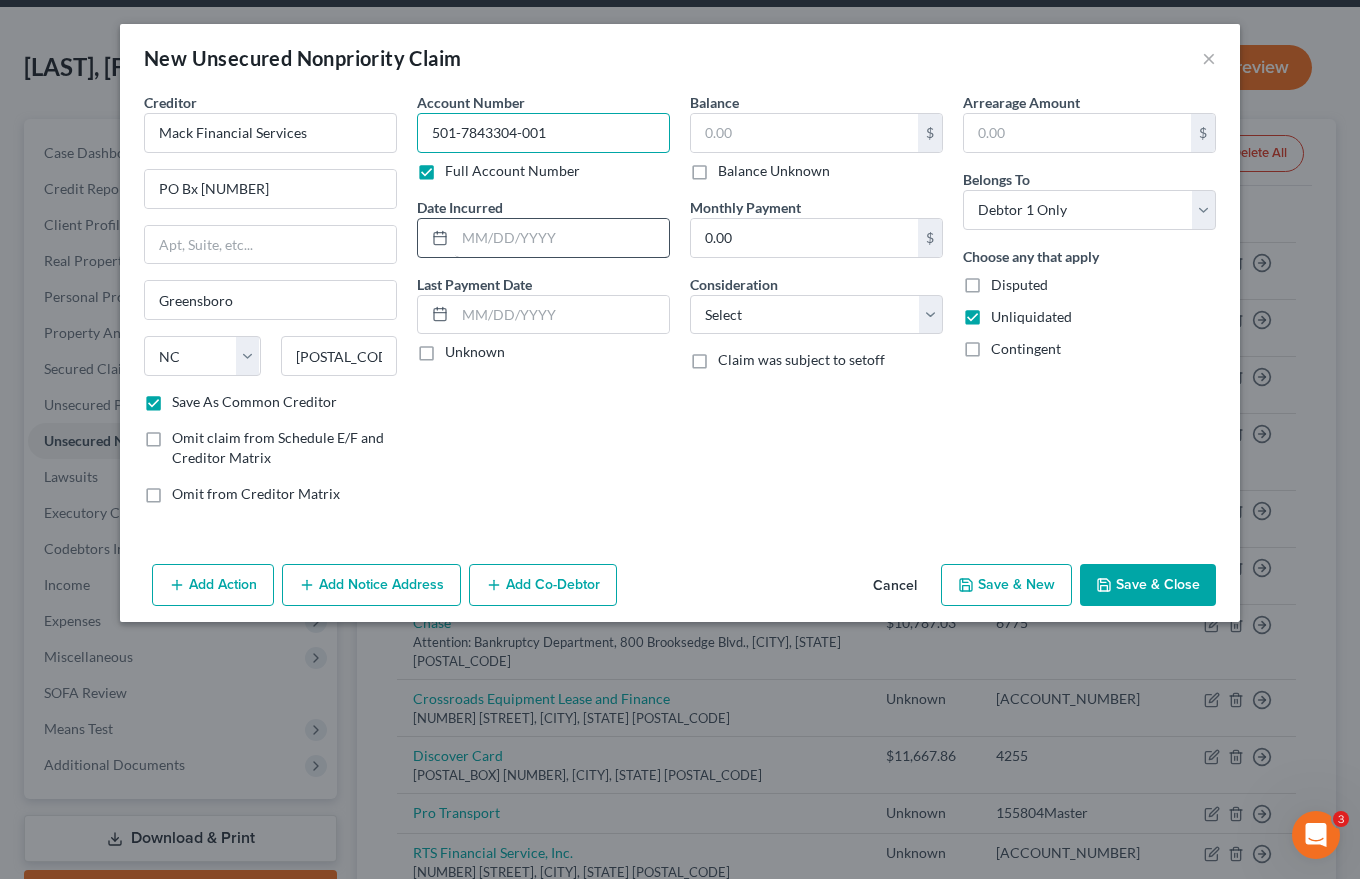 type on "501-7843304-001" 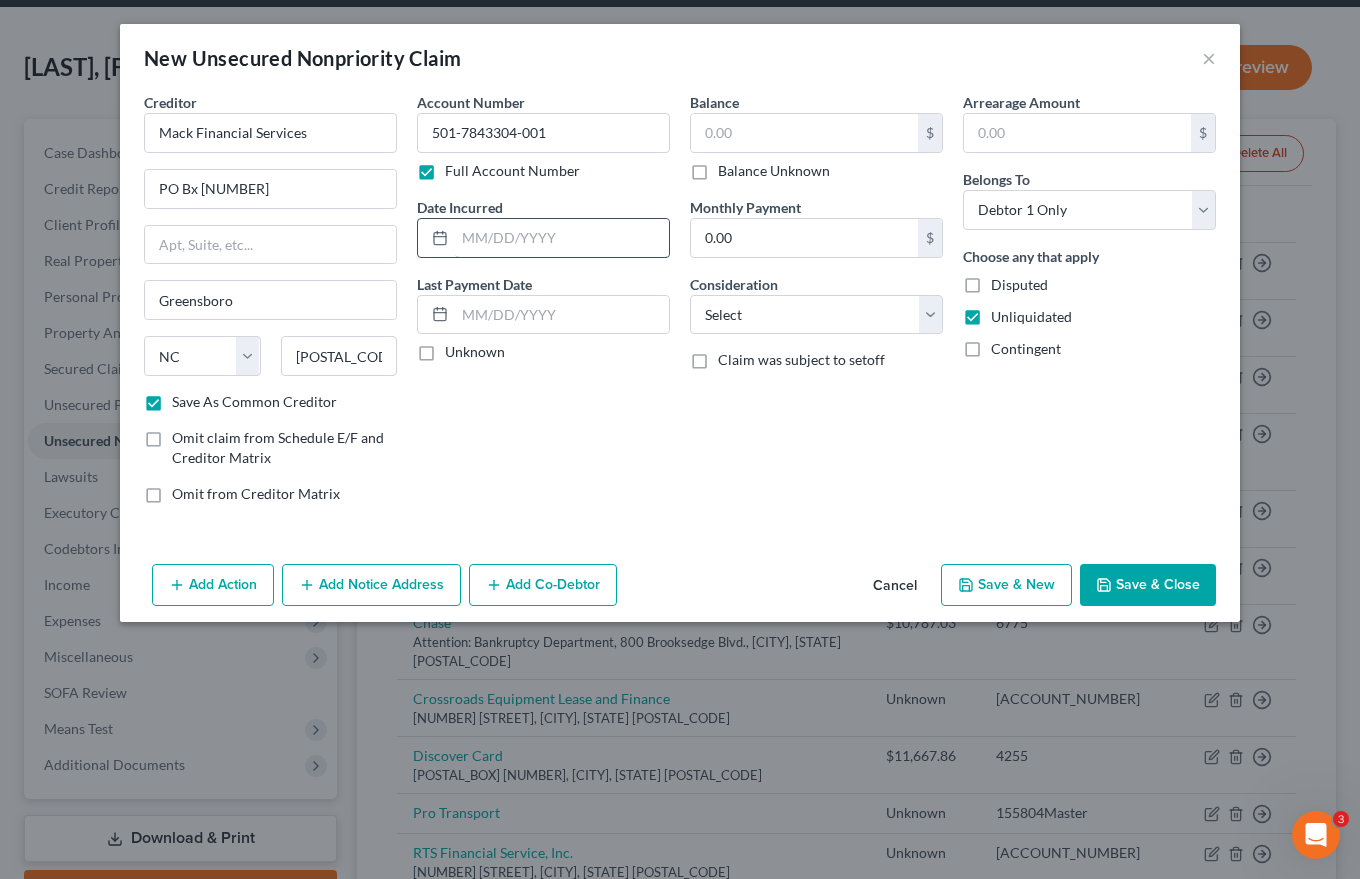 click at bounding box center [562, 238] 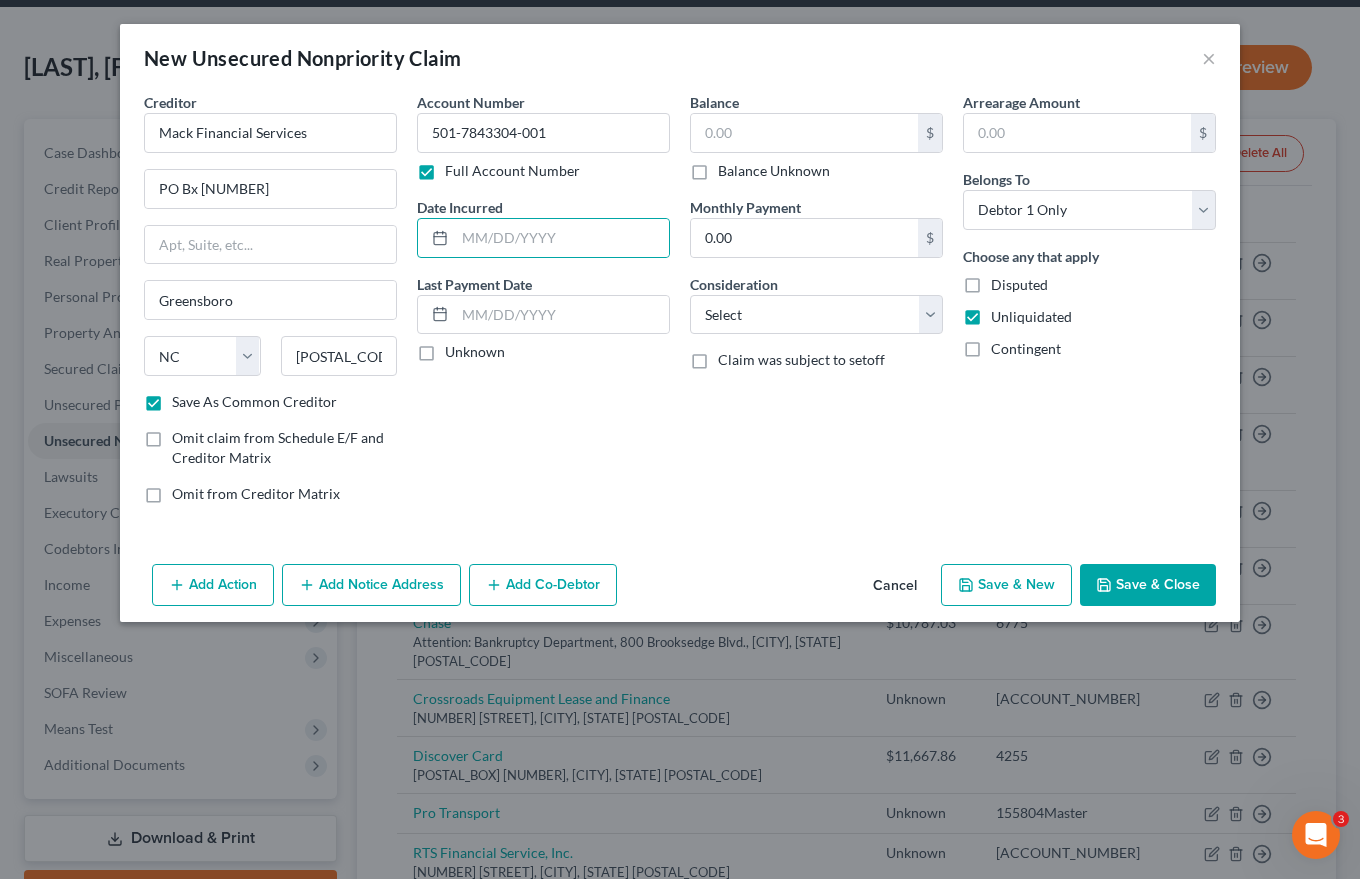 click on "Unknown" at bounding box center (475, 352) 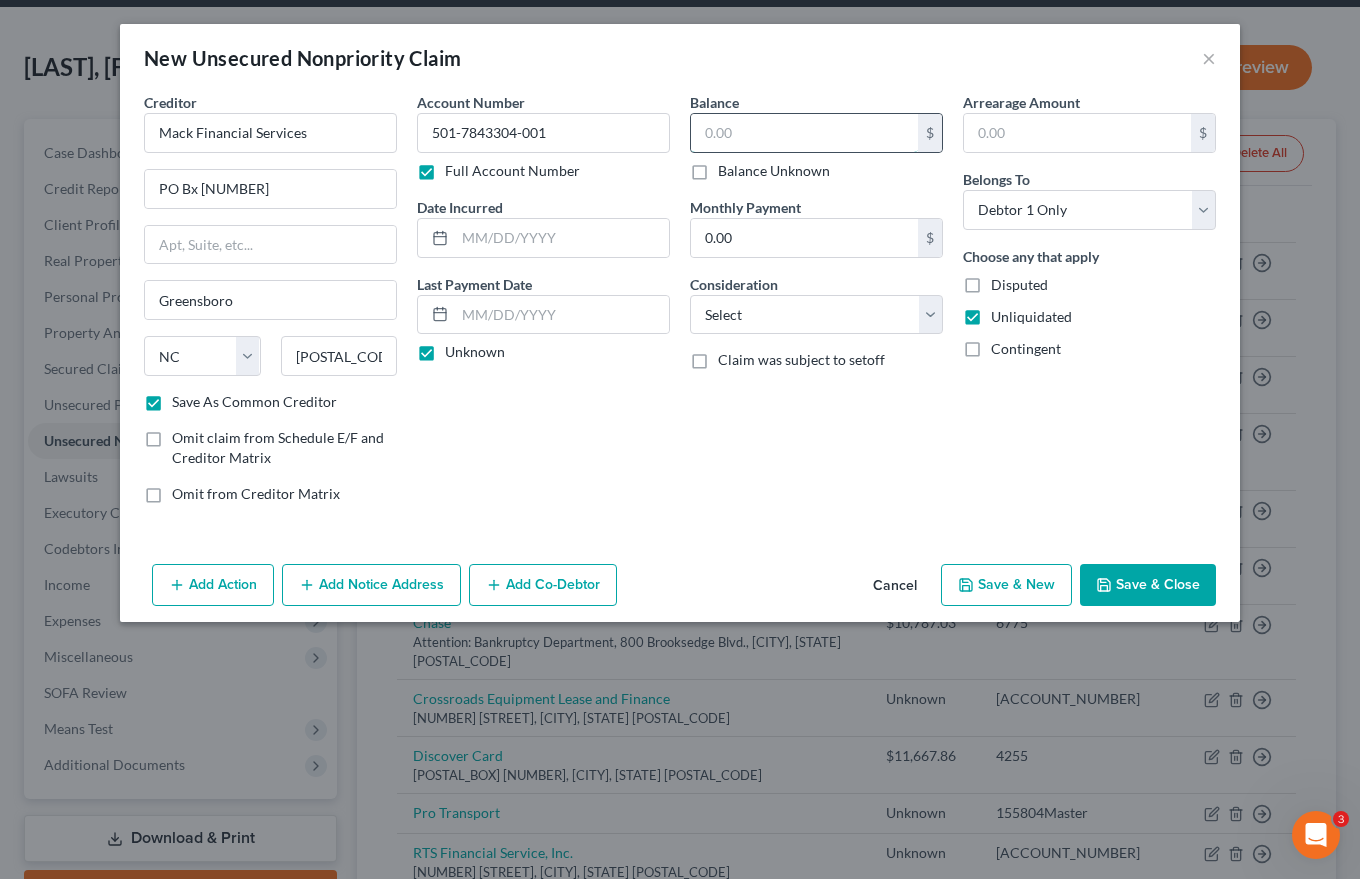 click at bounding box center (804, 133) 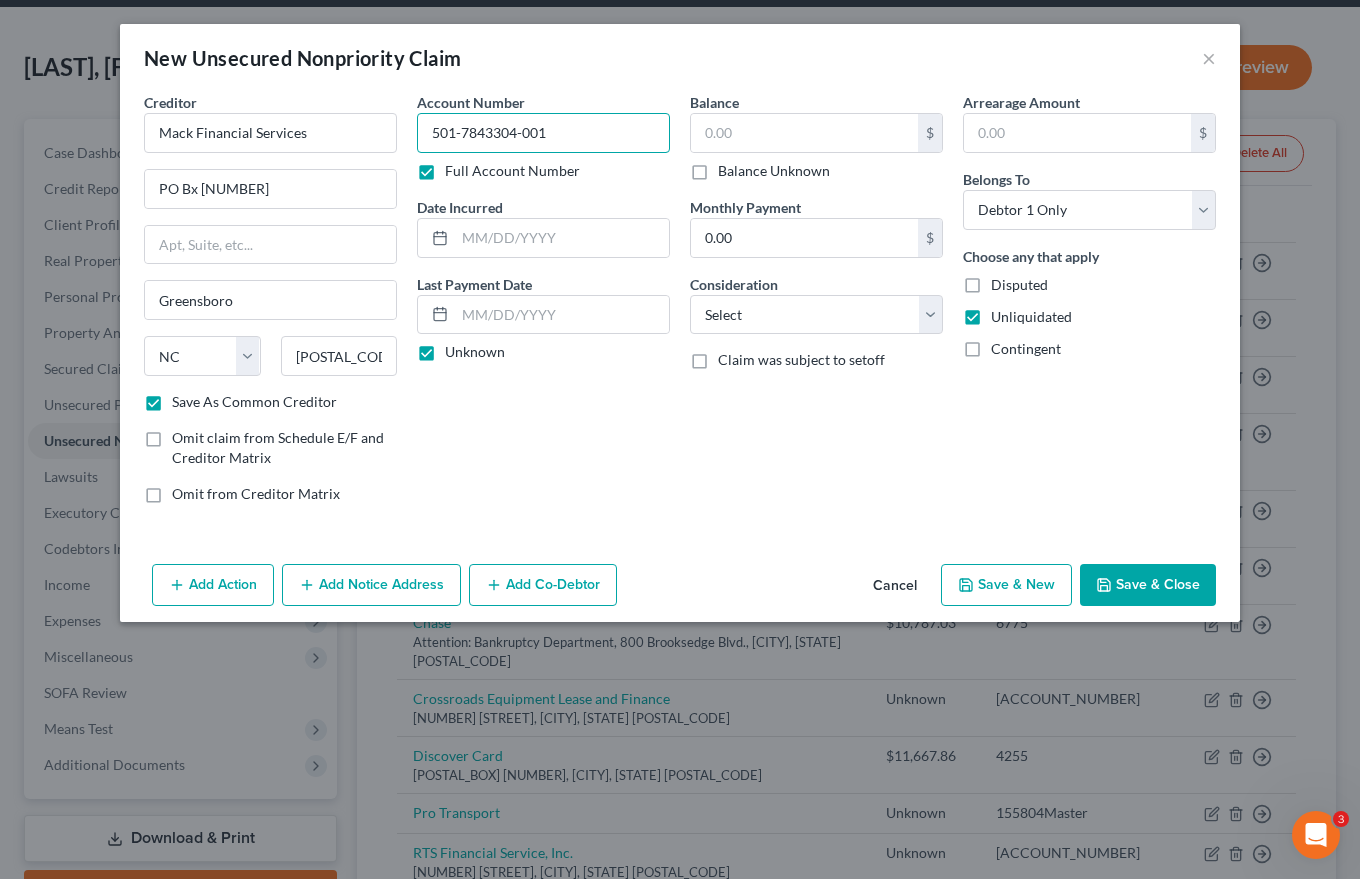 click on "501-7843304-001" at bounding box center (543, 133) 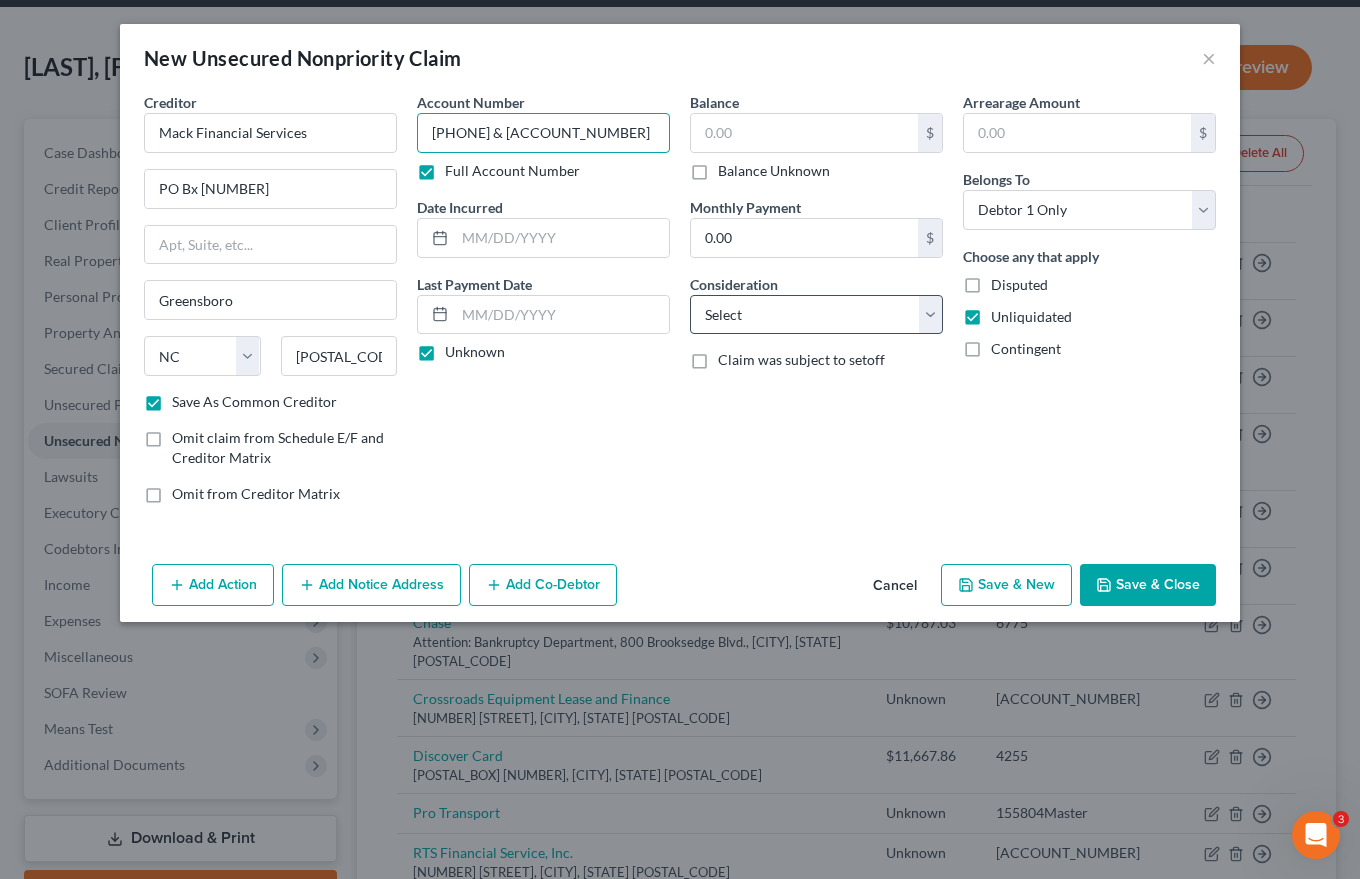 type on "[PHONE] & [ACCOUNT_NUMBER]" 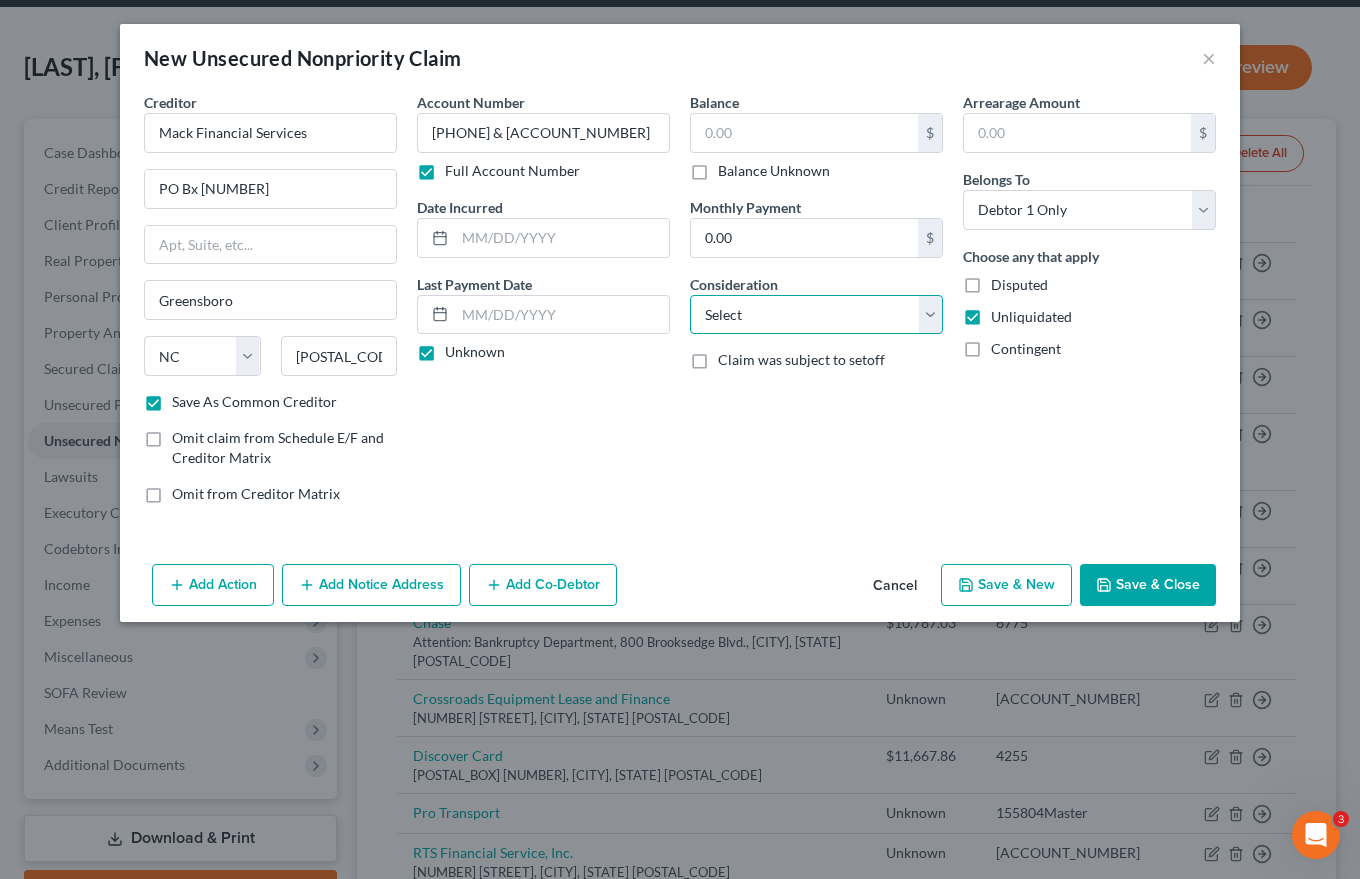 click on "Select Cable / Satellite Services Collection Agency Credit Card Debt Debt Counseling / Attorneys Deficiency Balance Domestic Support Obligations Home / Car Repairs Income Taxes Judgment Liens Medical Services Monies Loaned / Advanced Mortgage Obligation From Divorce Or Separation Obligation To Pensions Other Overdrawn Bank Account Promised To Help Pay Creditors Student Loans Suppliers And Vendors Telephone / Internet Services Utility Services" at bounding box center [816, 315] 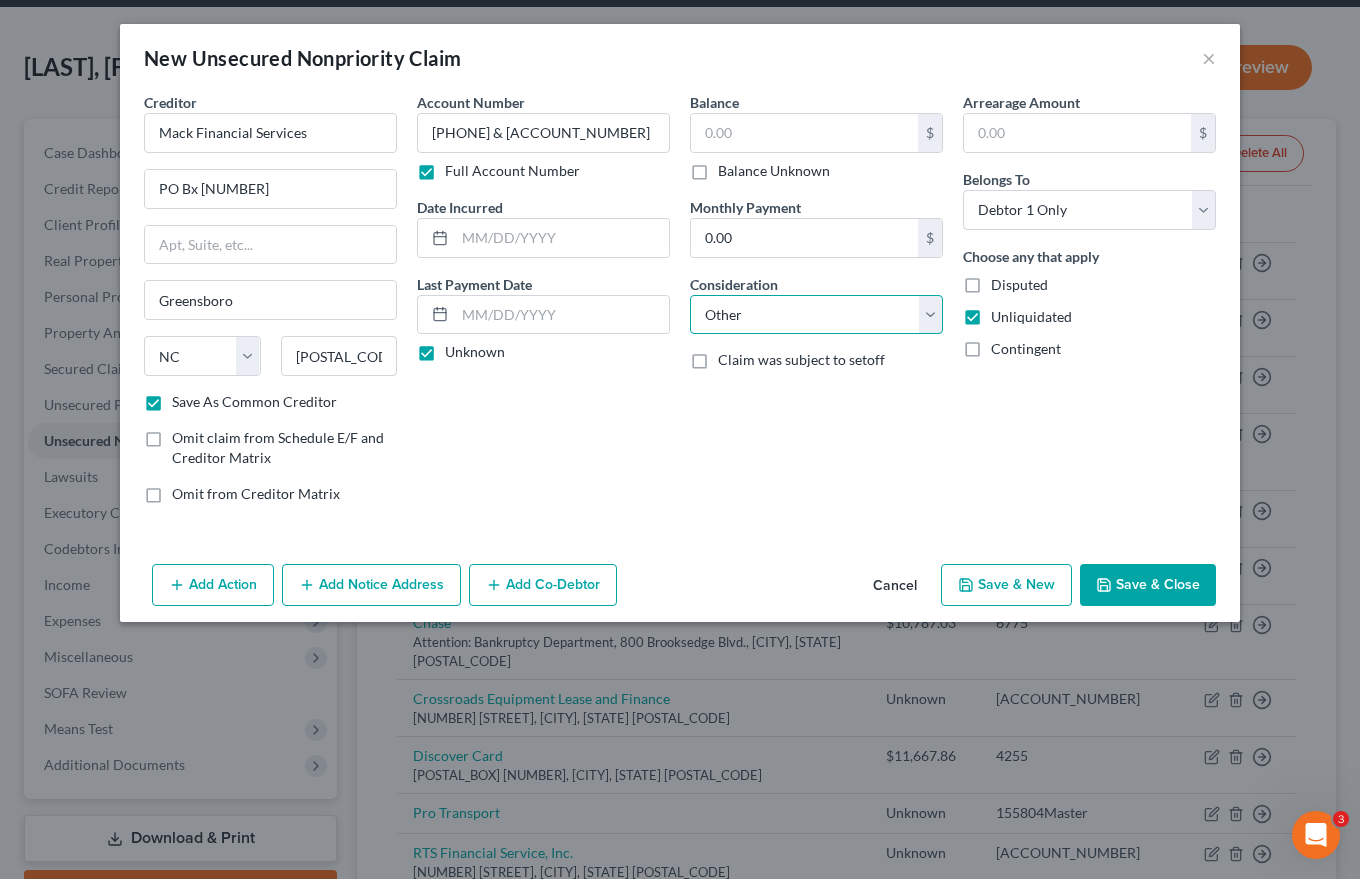 click on "Select Cable / Satellite Services Collection Agency Credit Card Debt Debt Counseling / Attorneys Deficiency Balance Domestic Support Obligations Home / Car Repairs Income Taxes Judgment Liens Medical Services Monies Loaned / Advanced Mortgage Obligation From Divorce Or Separation Obligation To Pensions Other Overdrawn Bank Account Promised To Help Pay Creditors Student Loans Suppliers And Vendors Telephone / Internet Services Utility Services" at bounding box center (816, 315) 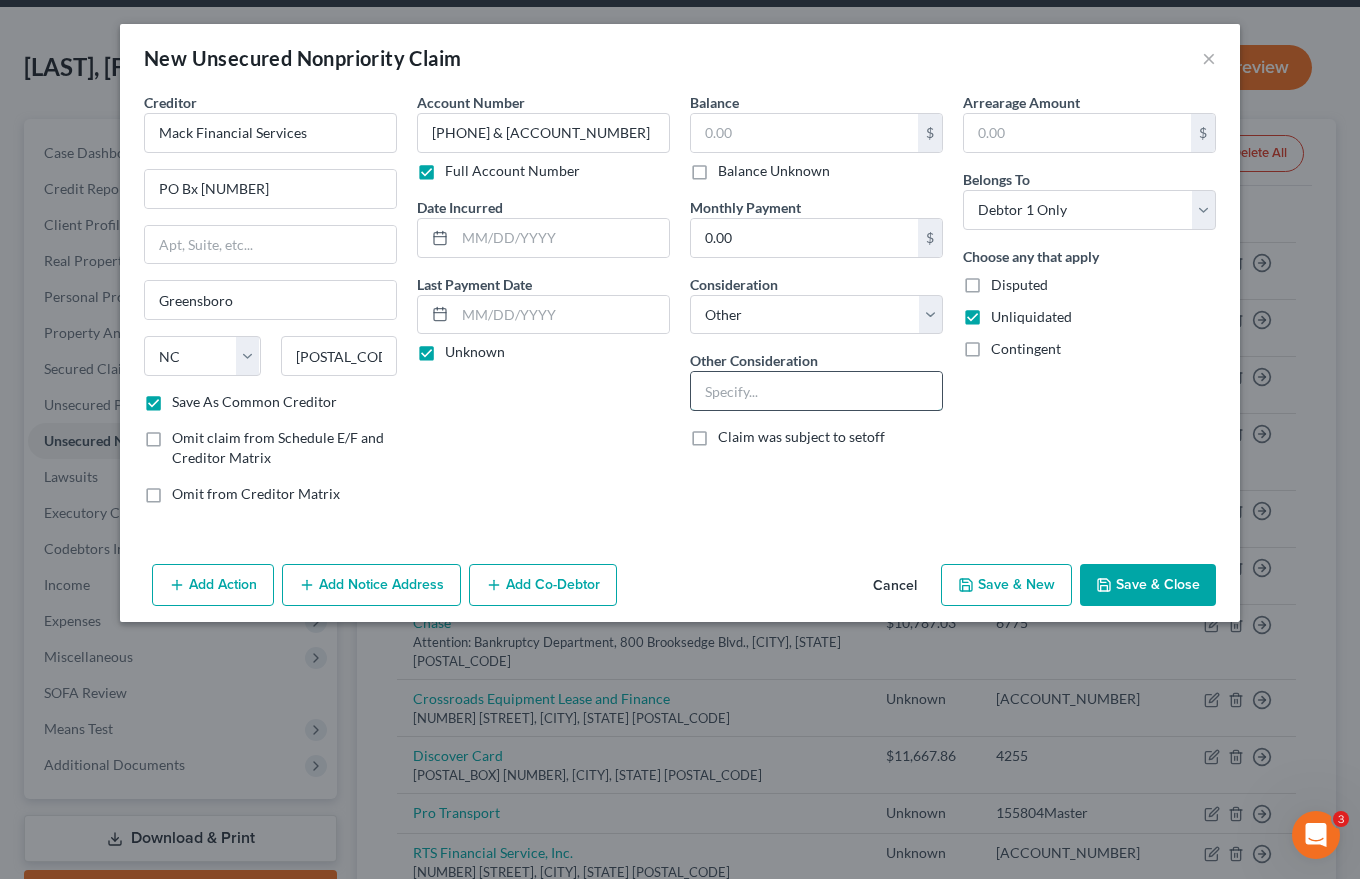 click at bounding box center (816, 391) 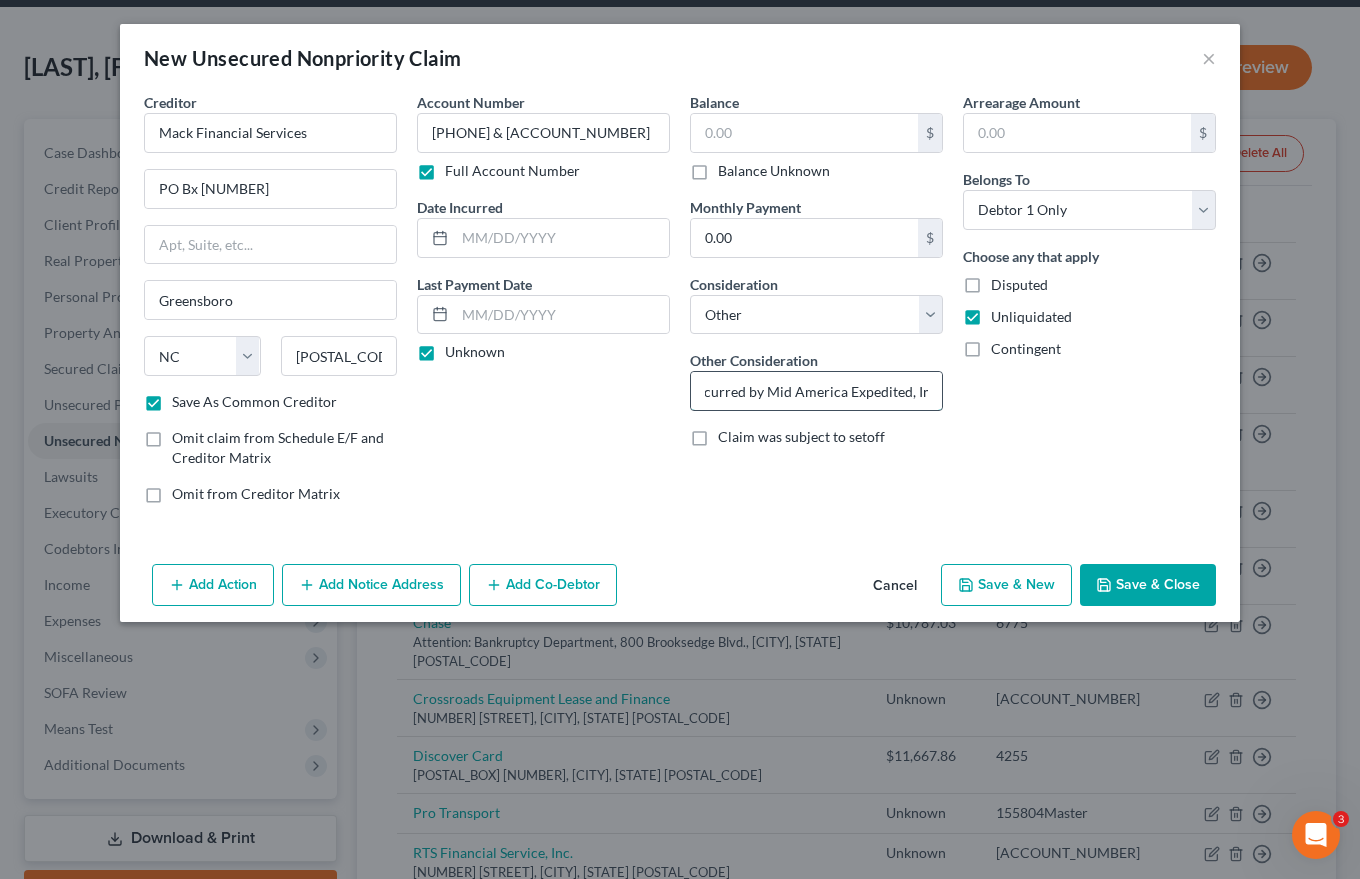 scroll, scrollTop: 0, scrollLeft: 176, axis: horizontal 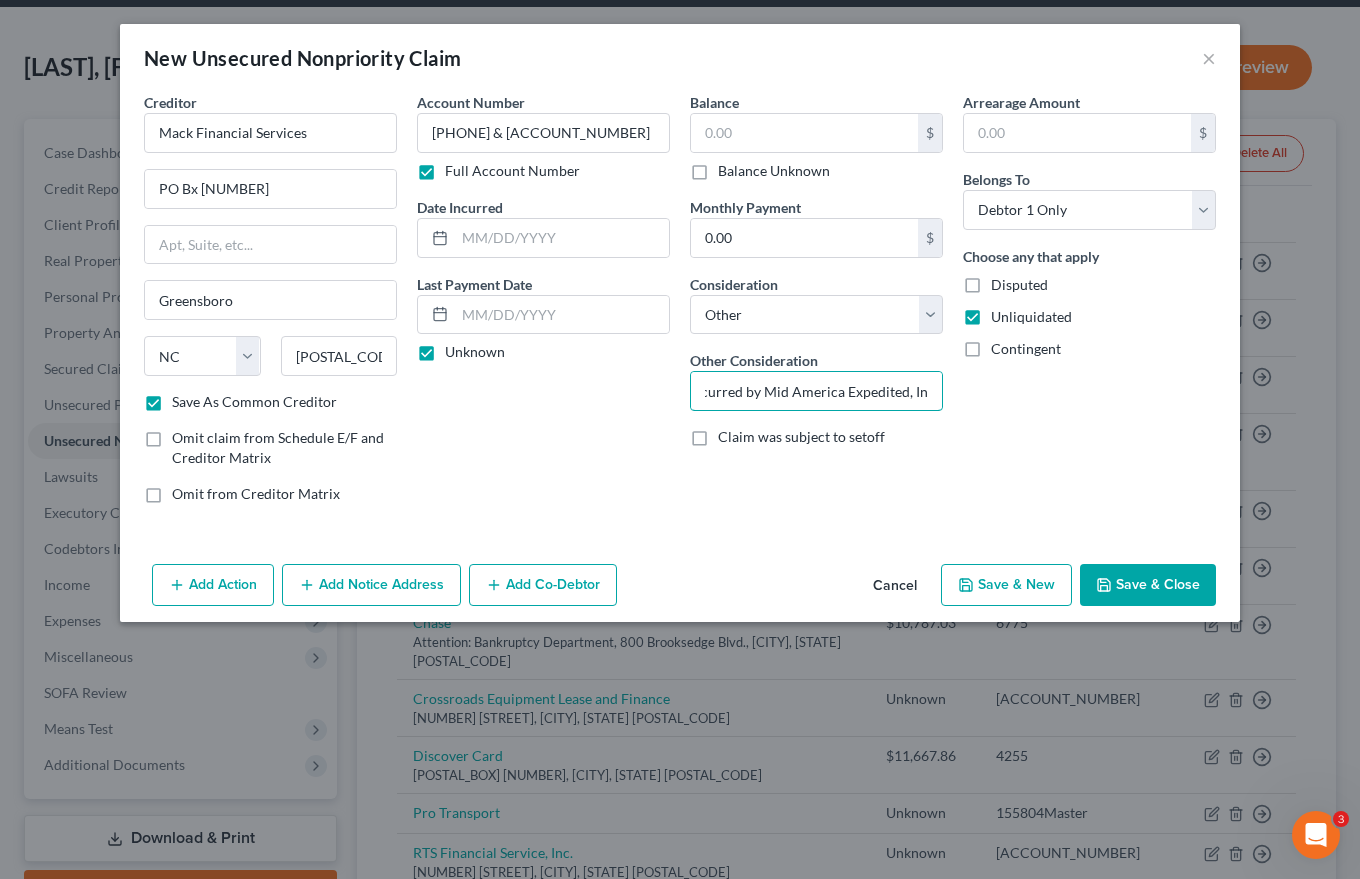 type on "Possible guaranty of debt incurred by Mid America Expedited, Inc." 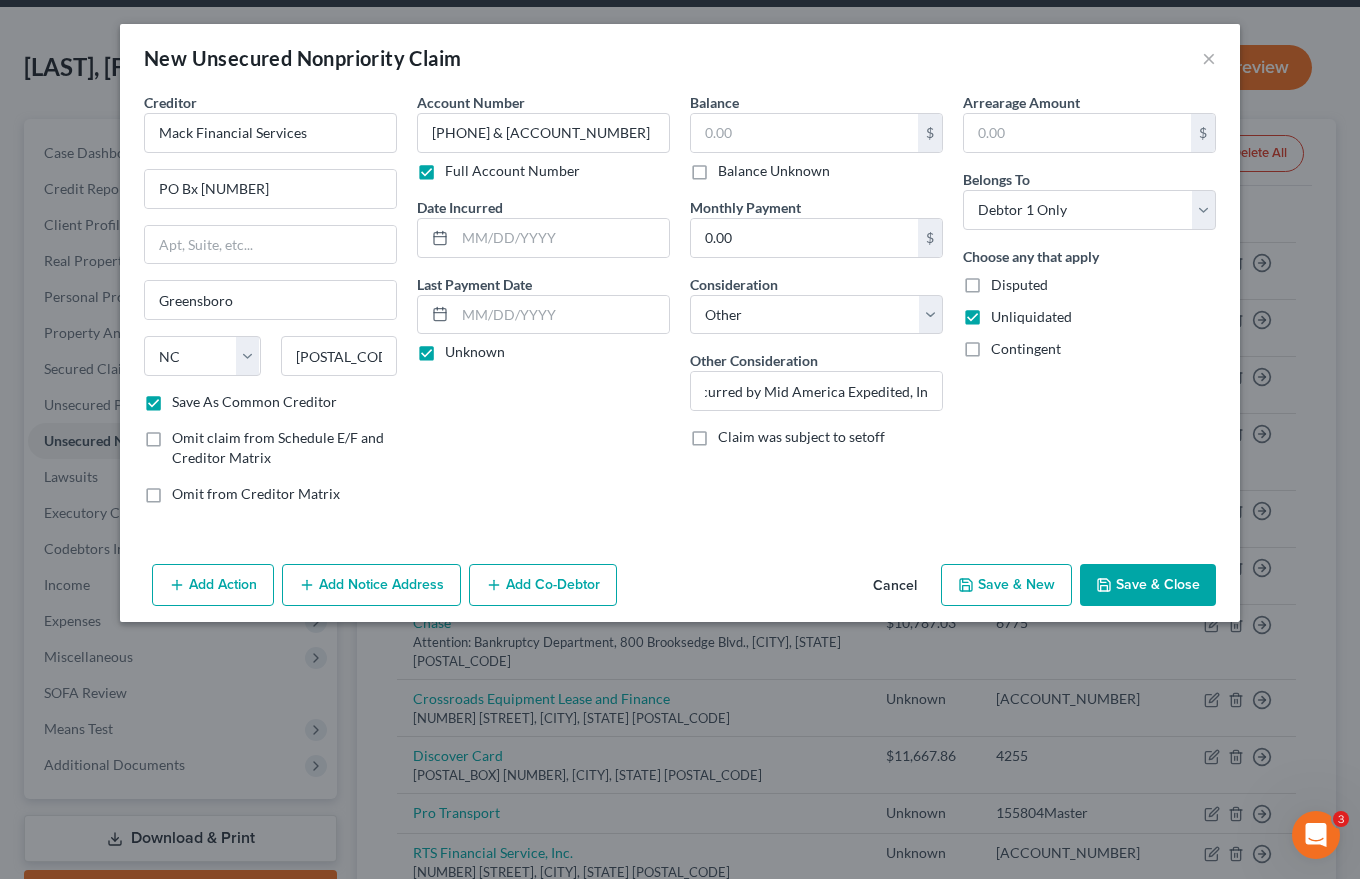 click on "Balance Unknown" at bounding box center [774, 171] 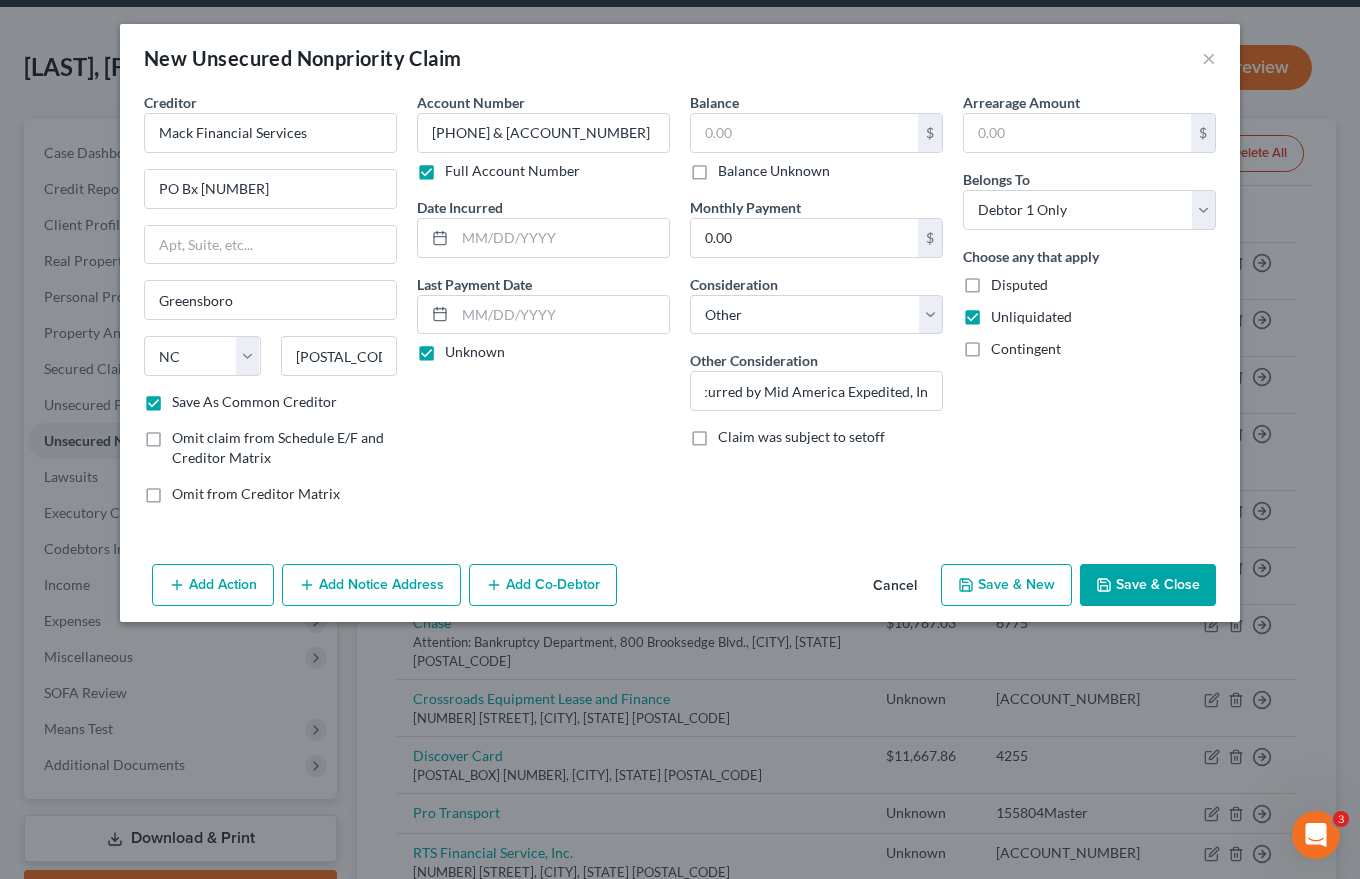 click on "Balance Unknown" at bounding box center (732, 167) 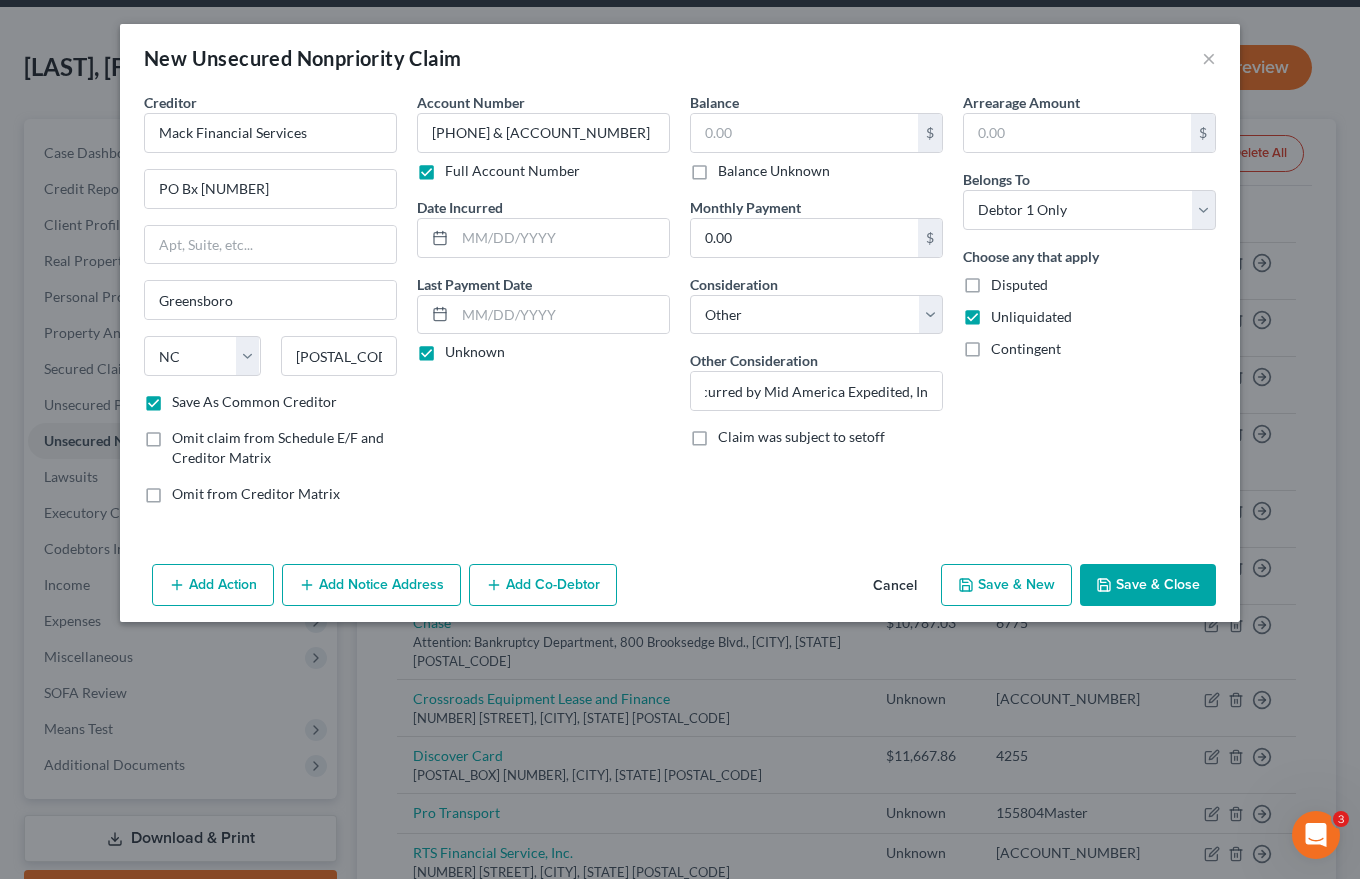 checkbox on "true" 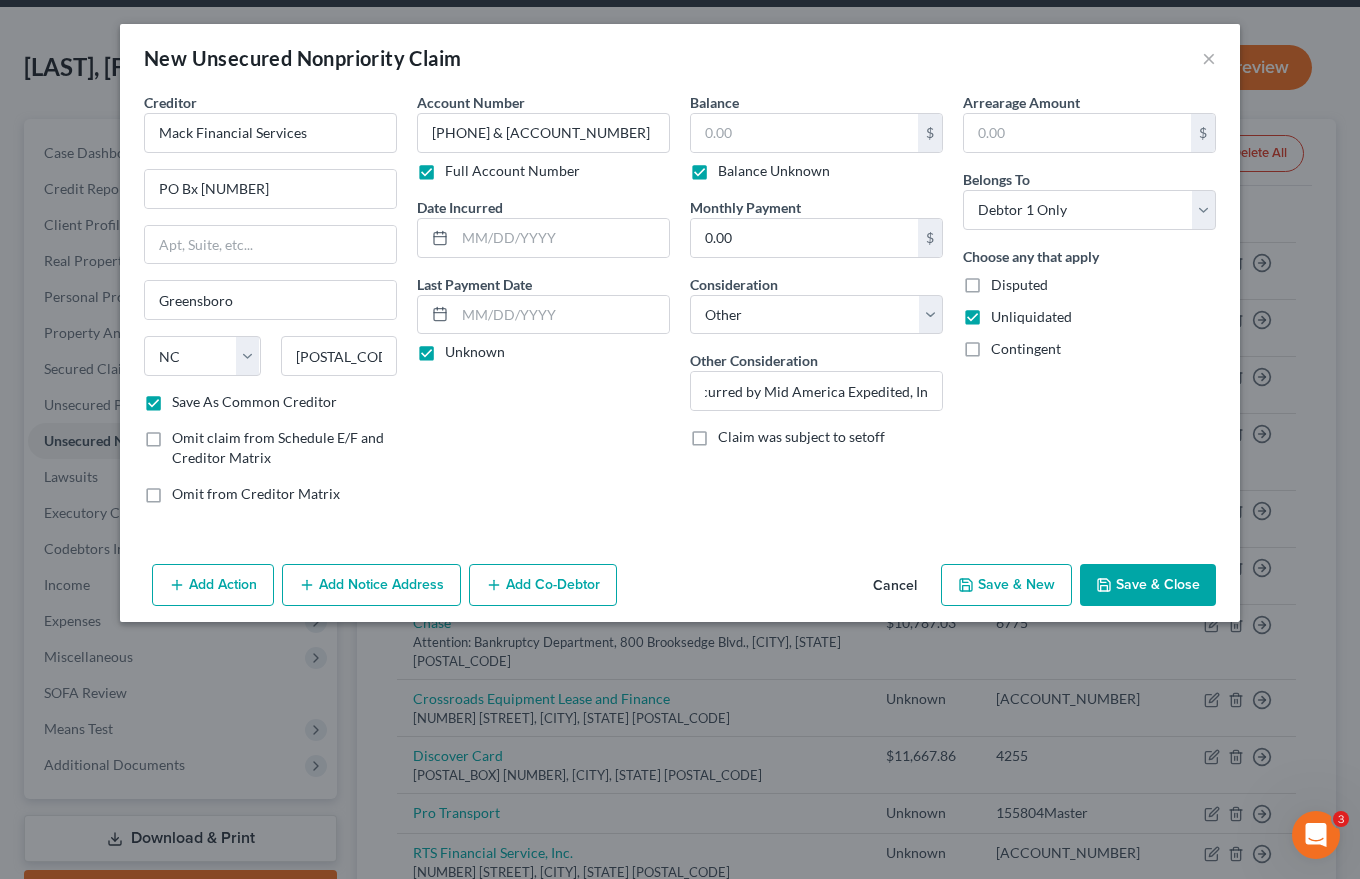 type on "0.00" 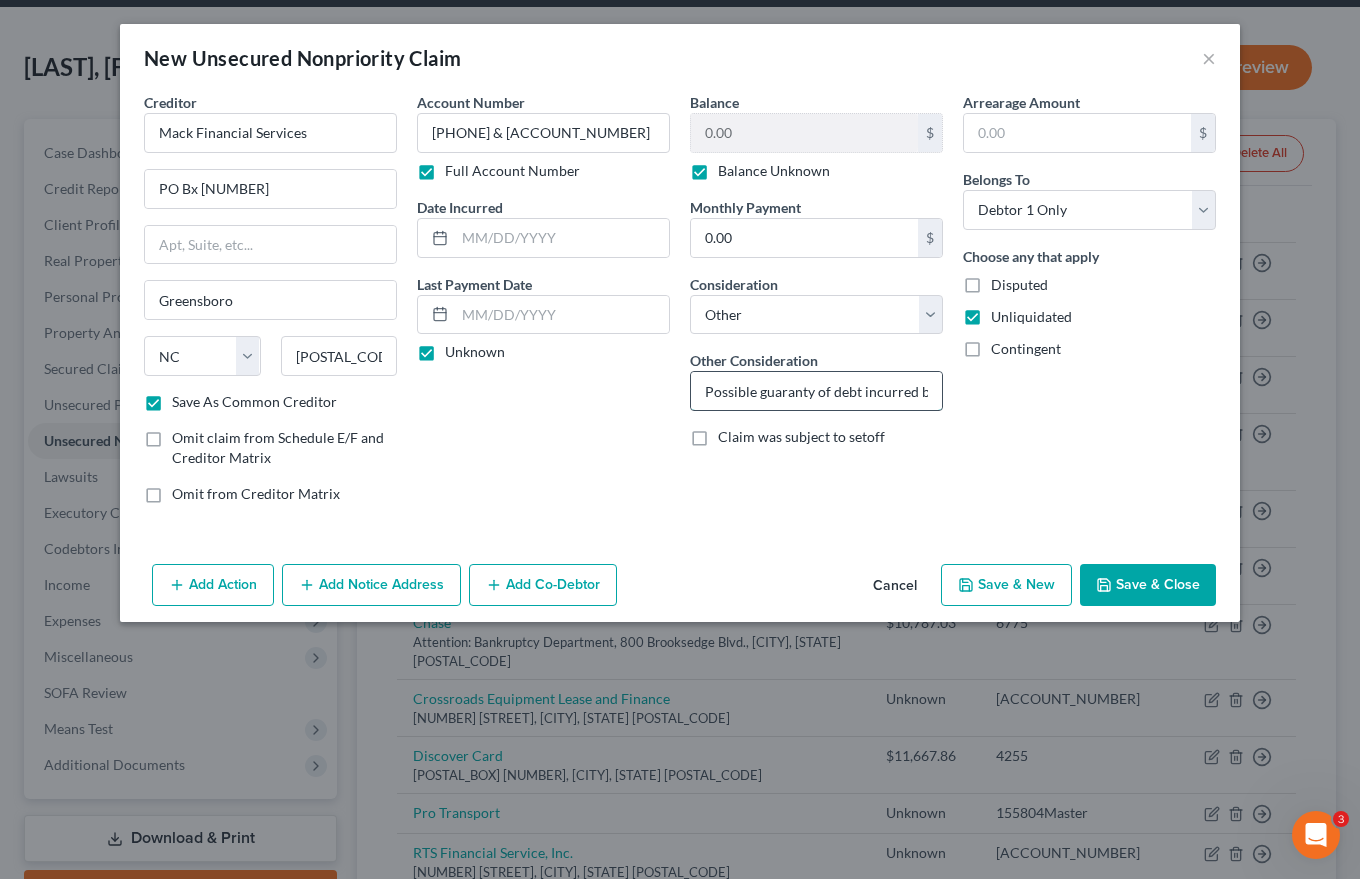 click on "Possible guaranty of debt incurred by Mid America Expedited, Inc." at bounding box center (816, 391) 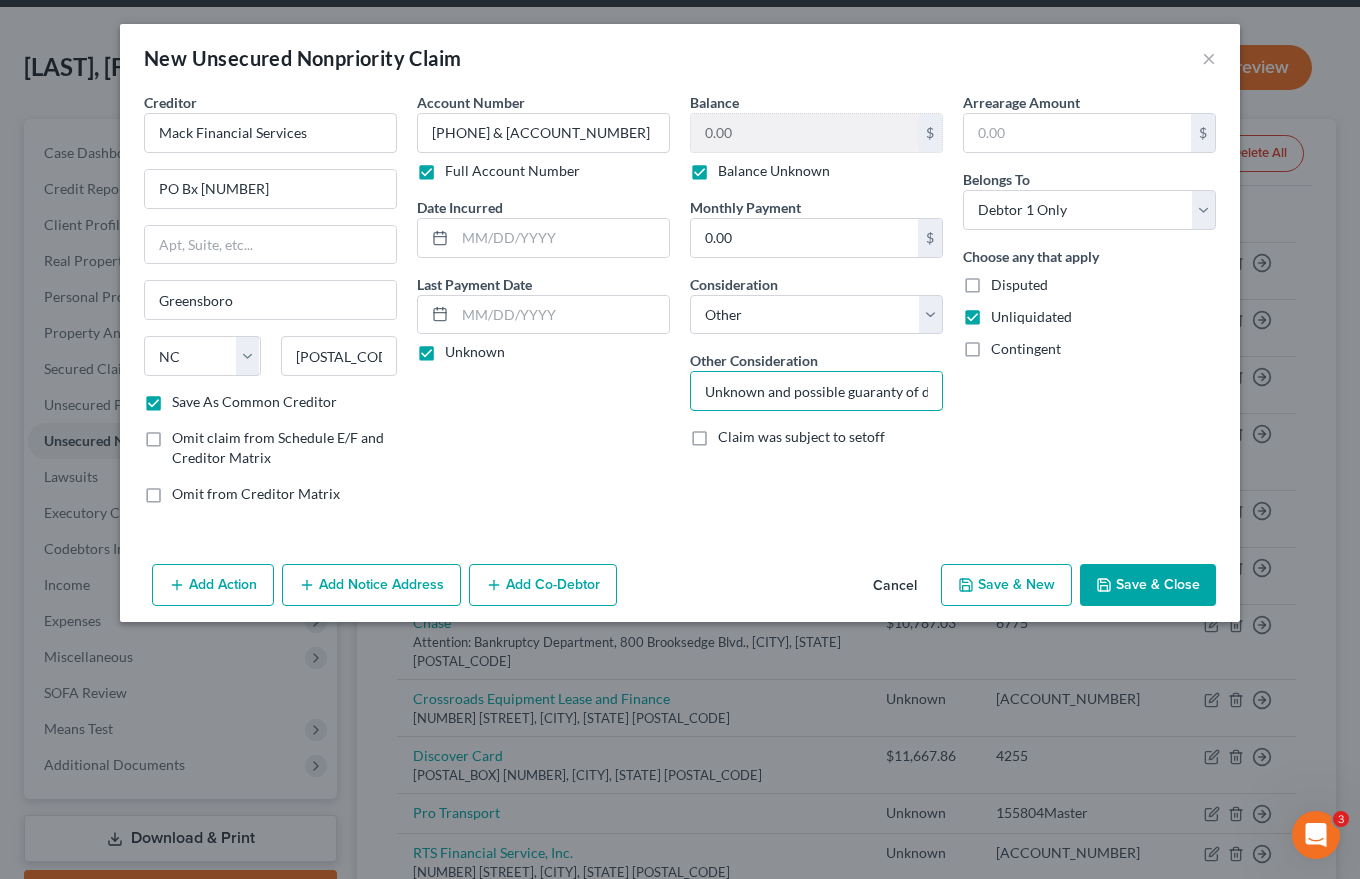 type on "Unknown and possible guaranty of debt incurred by Mid America Expedited, Inc." 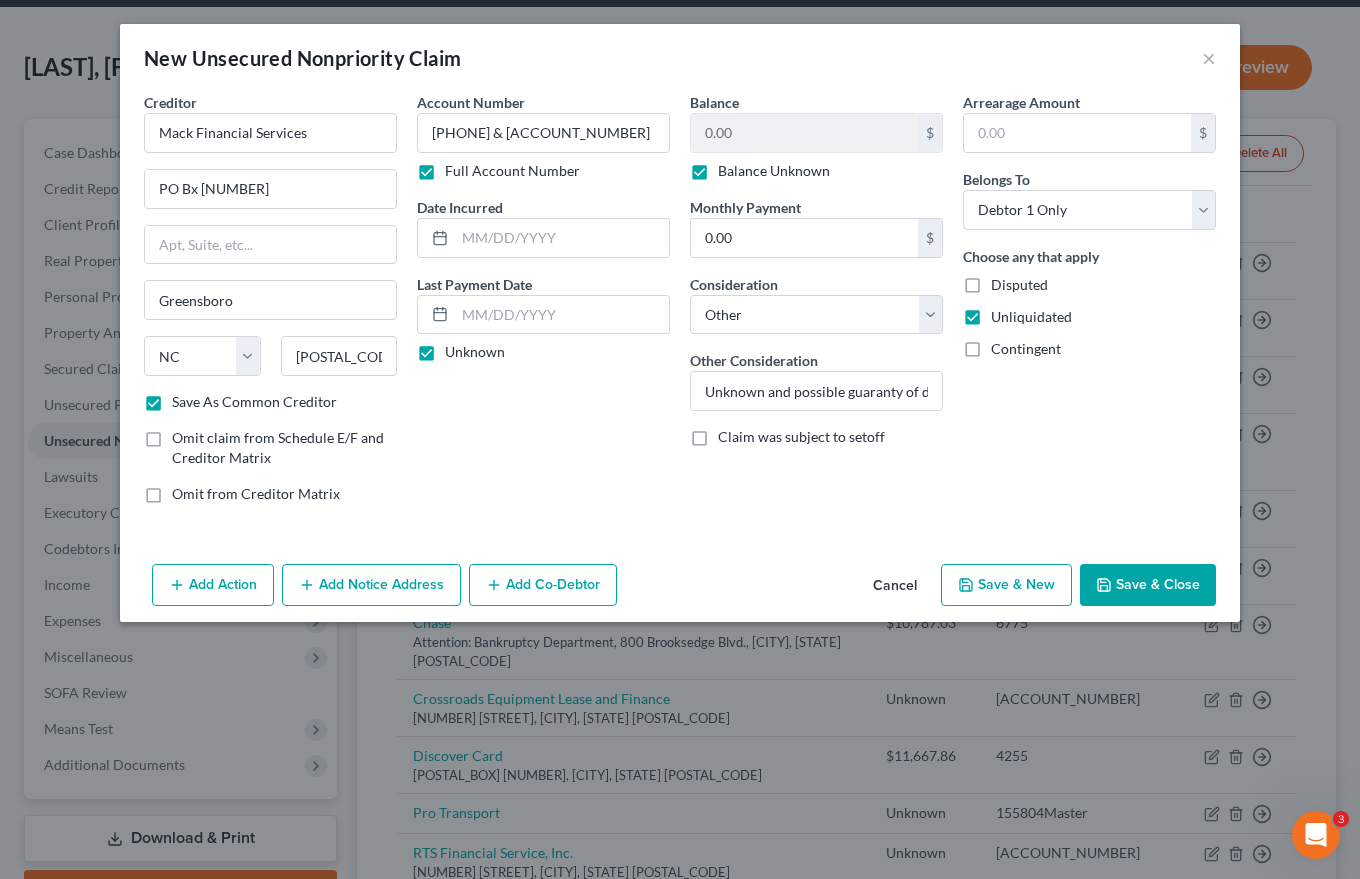 click on "Save & New" at bounding box center (1006, 585) 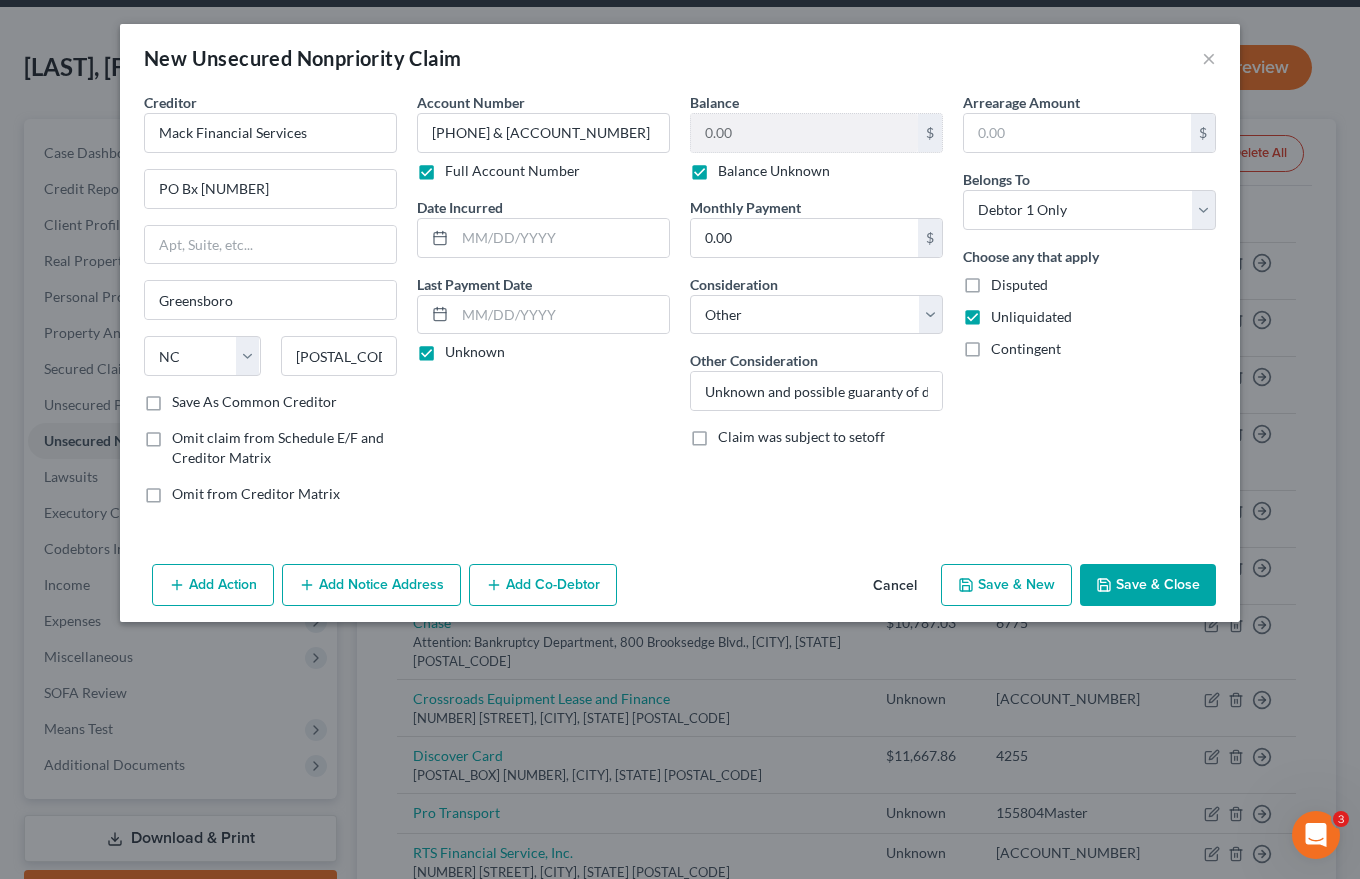 checkbox on "false" 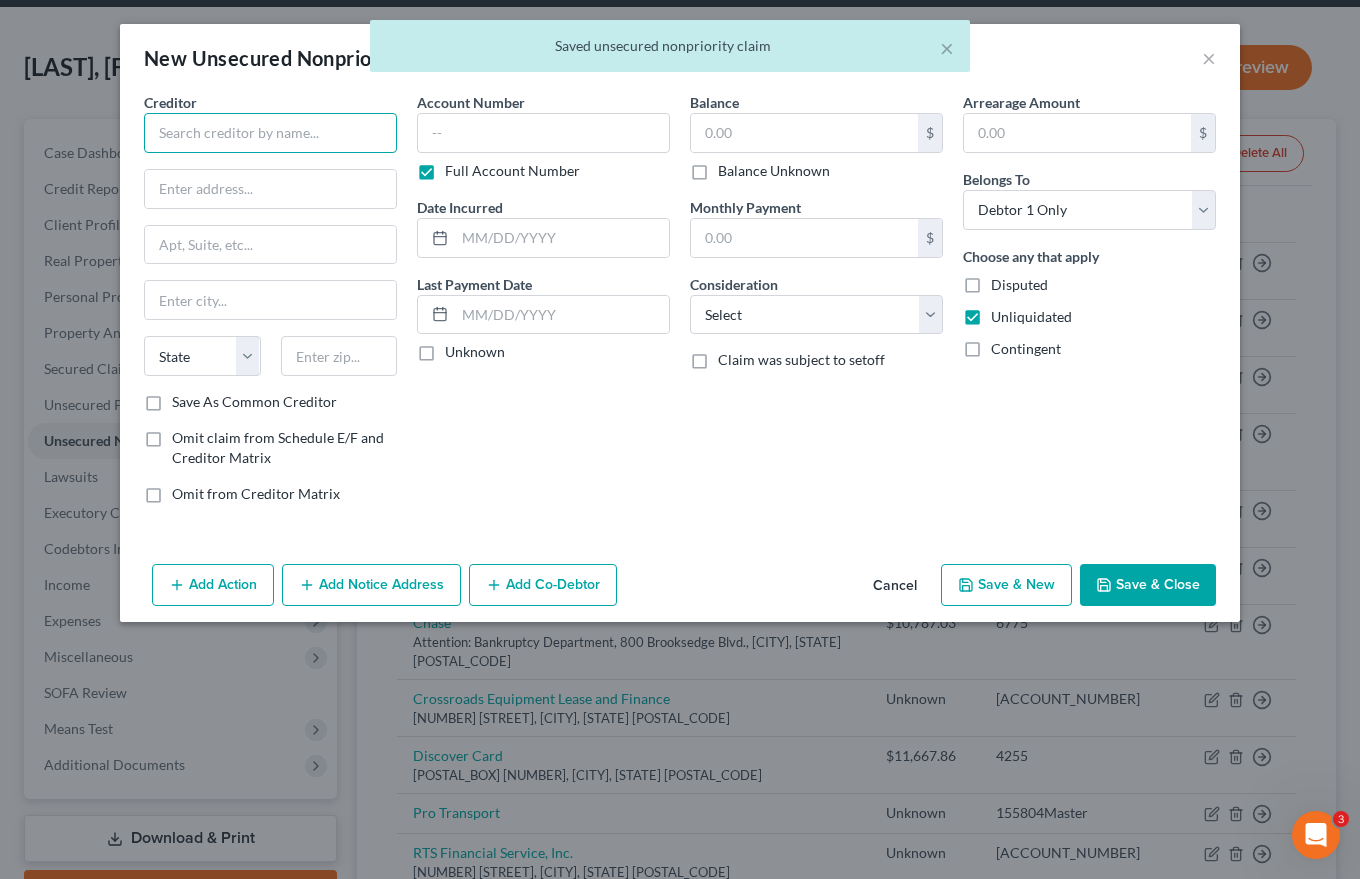 click at bounding box center (270, 133) 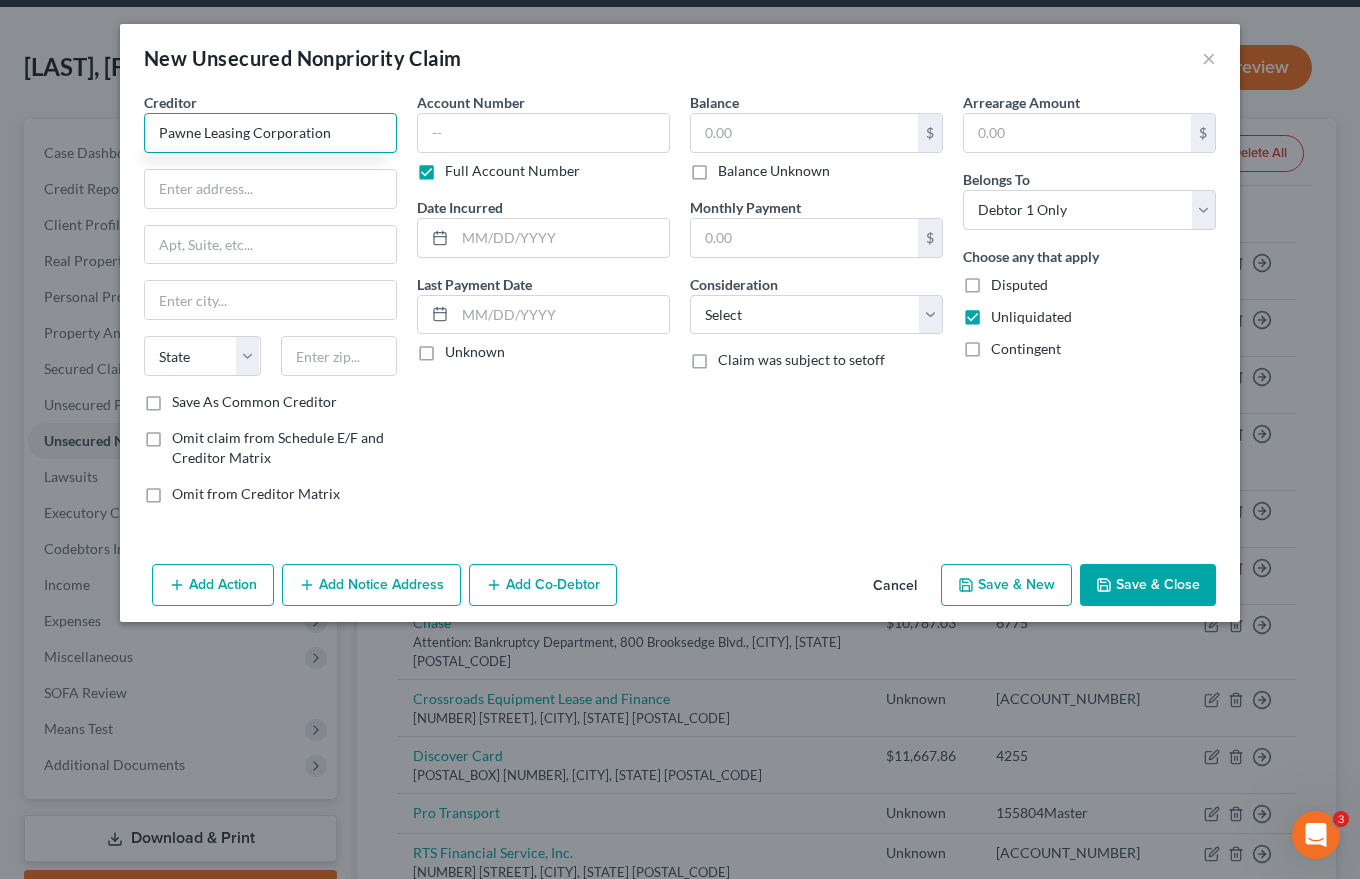 click on "Pawne Leasing Corporation" at bounding box center [270, 133] 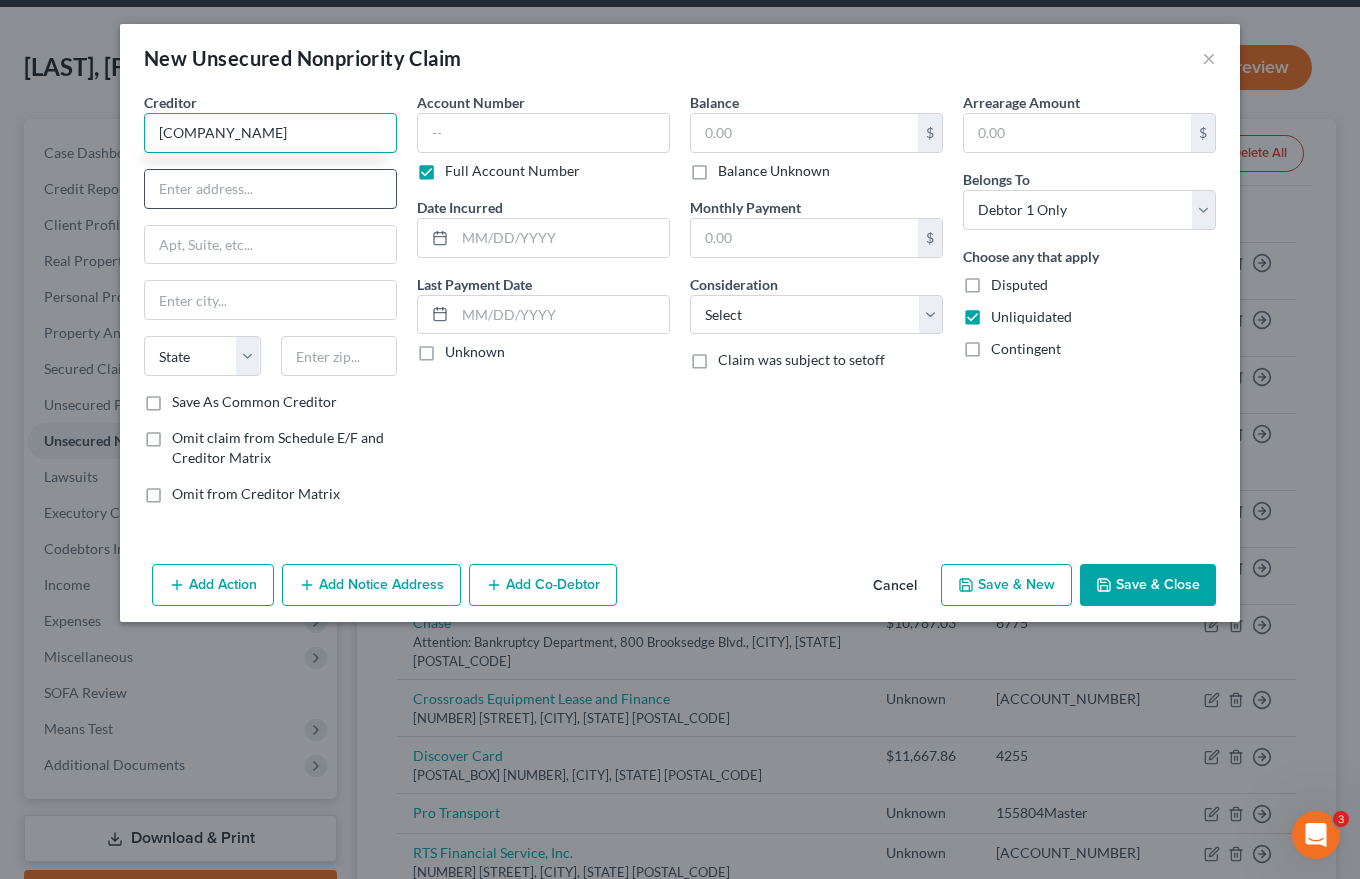 type on "[COMPANY_NAME]" 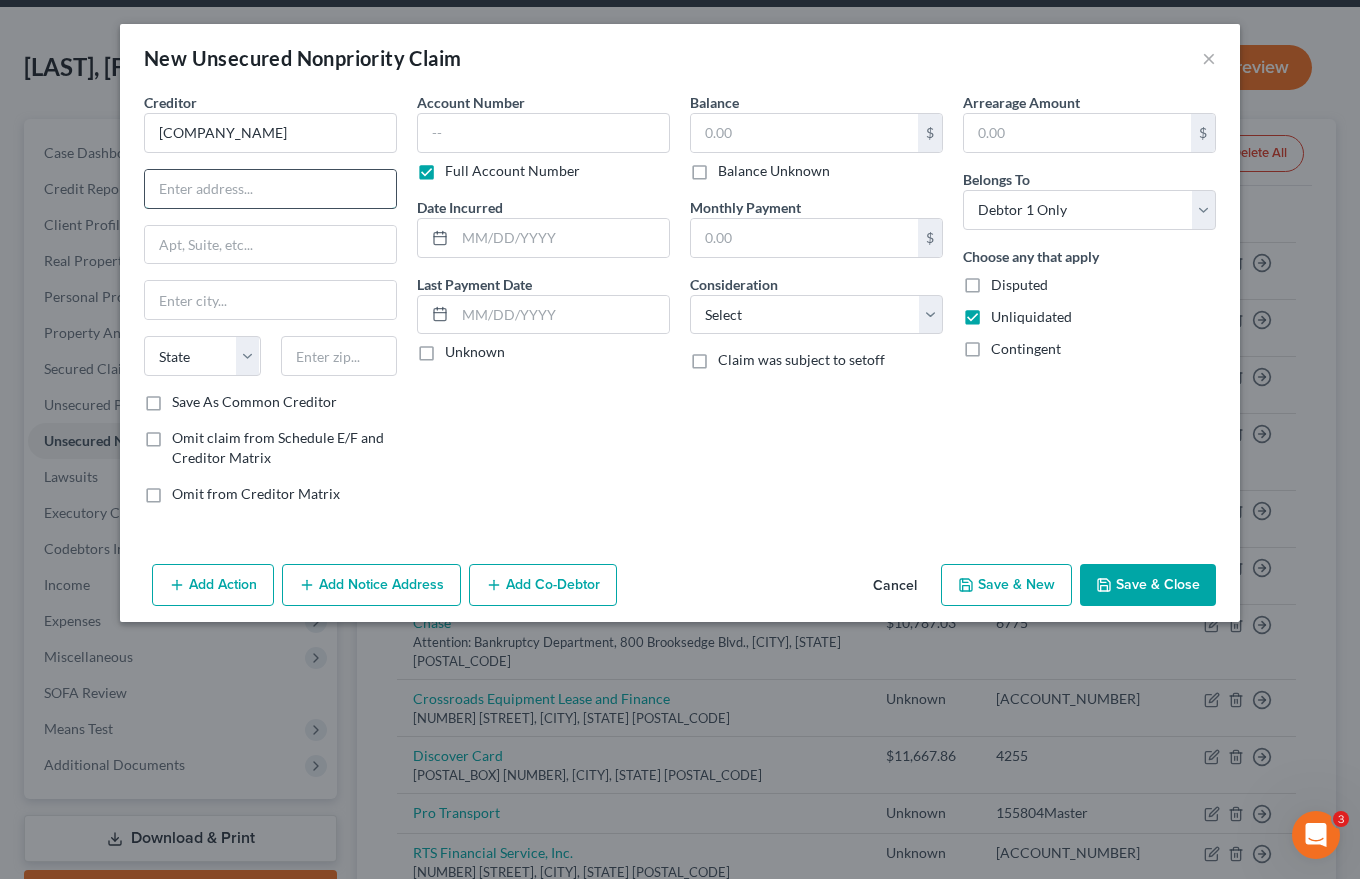 click at bounding box center [270, 189] 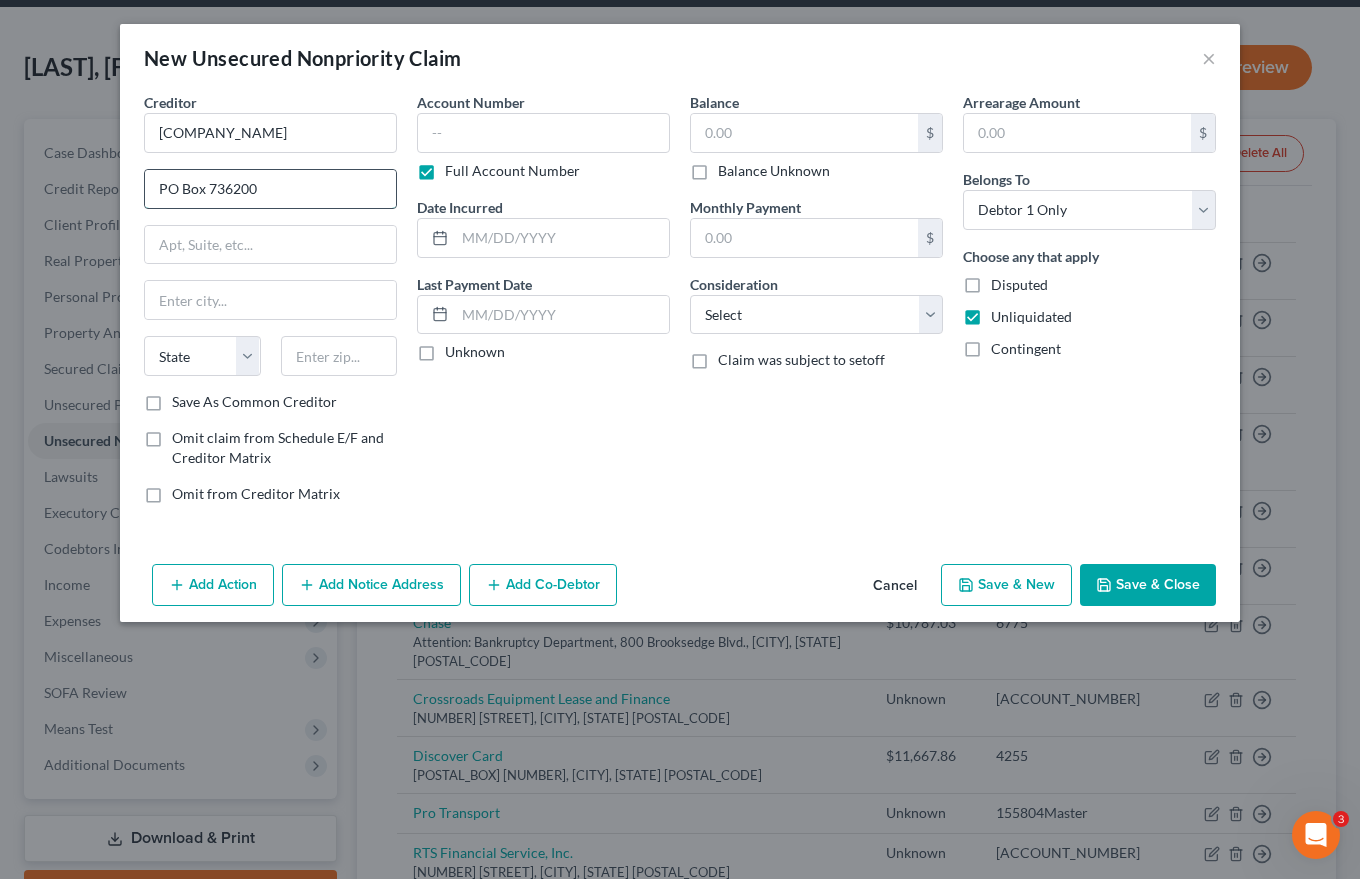 type on "PO Box 736200" 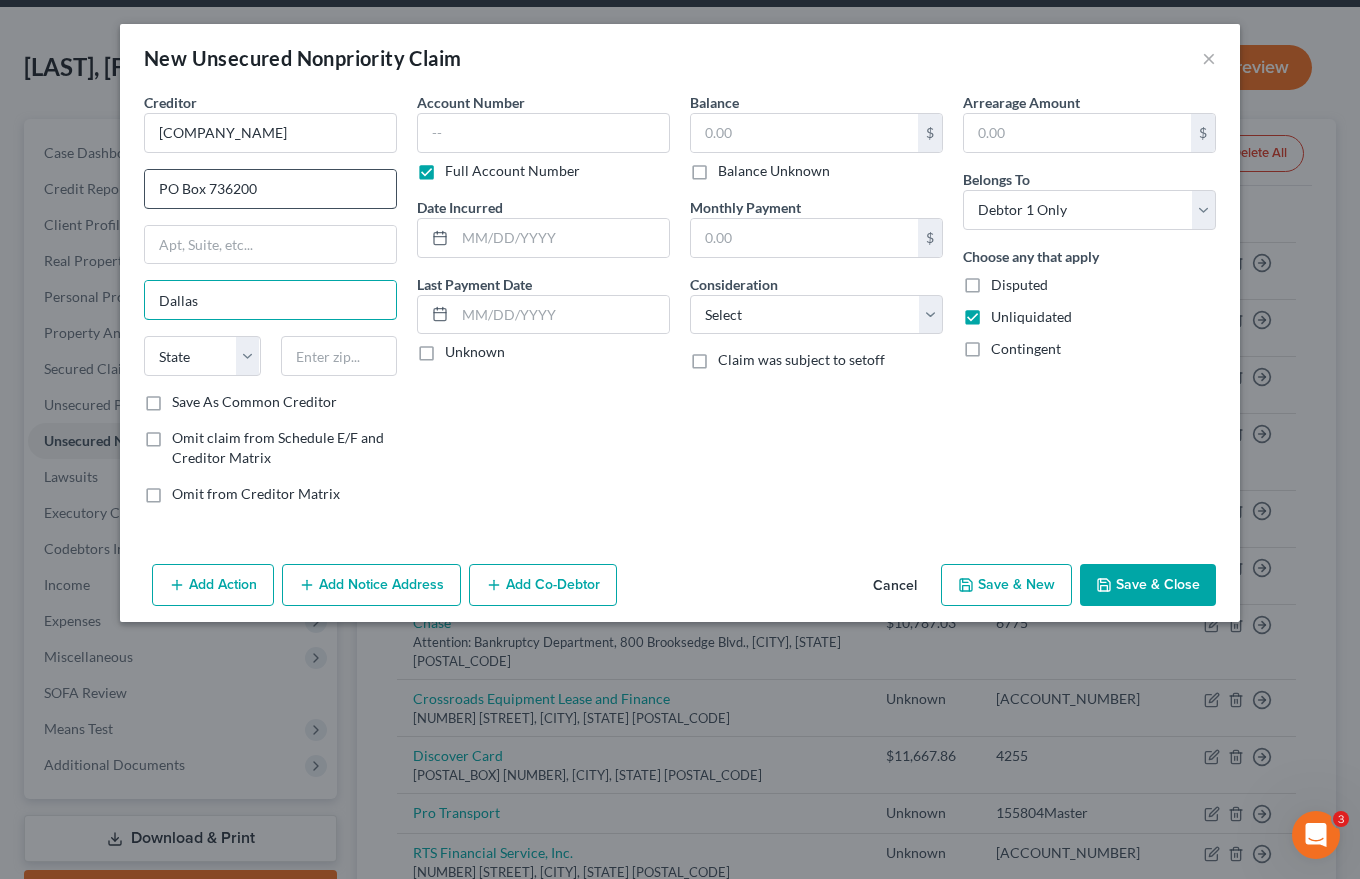 type on "Dallas" 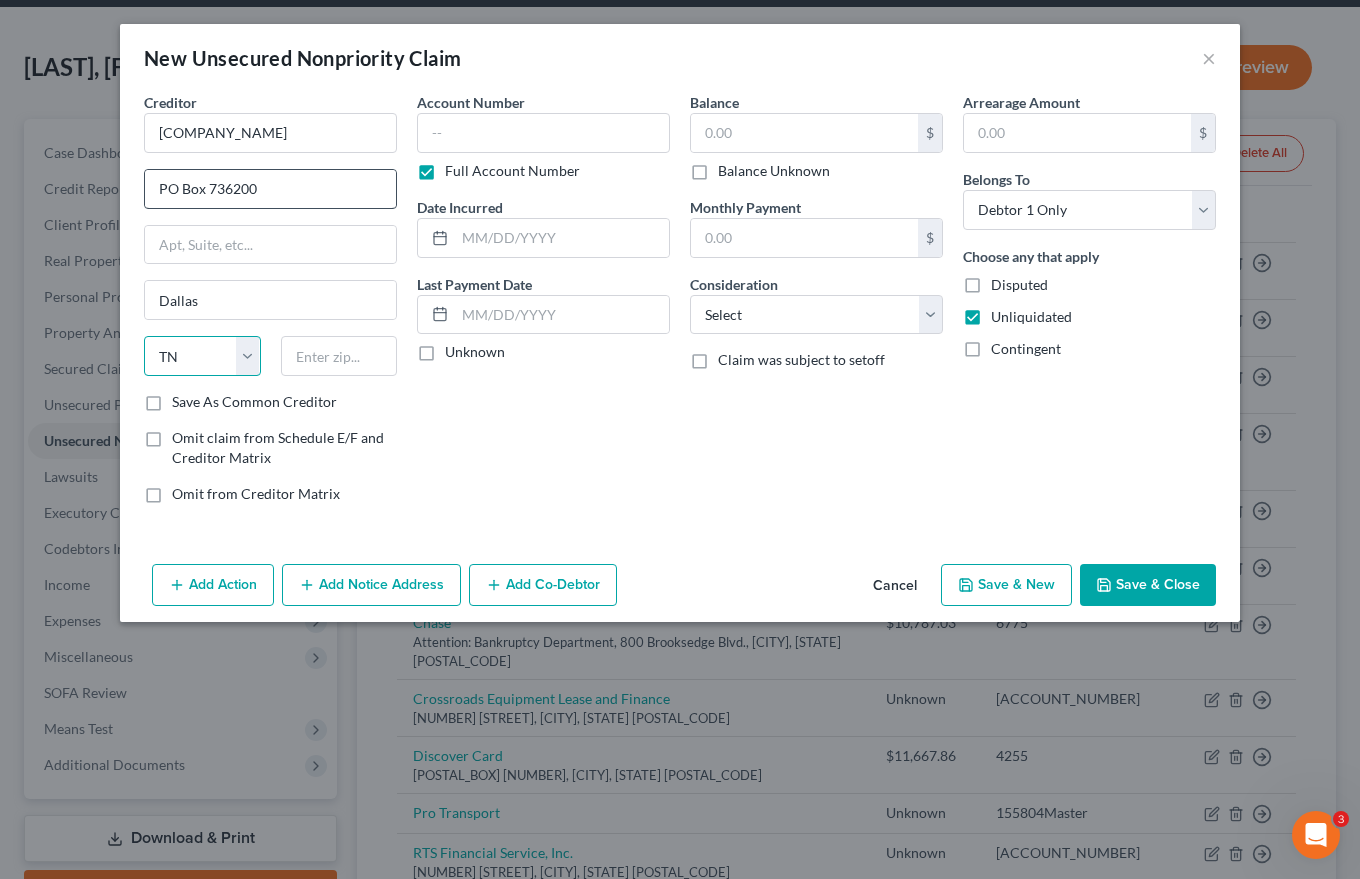 select on "45" 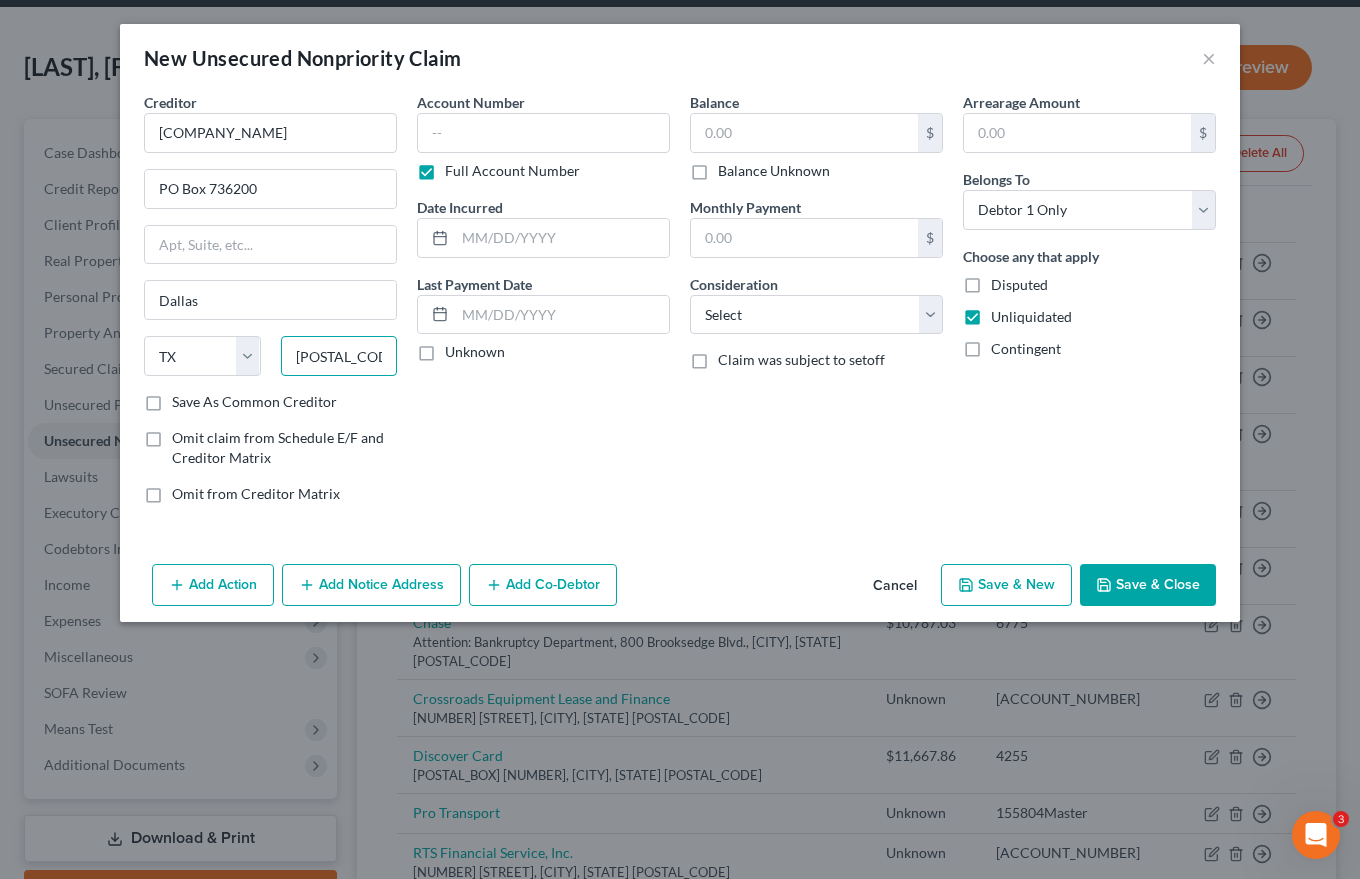 type on "[POSTAL_CODE]" 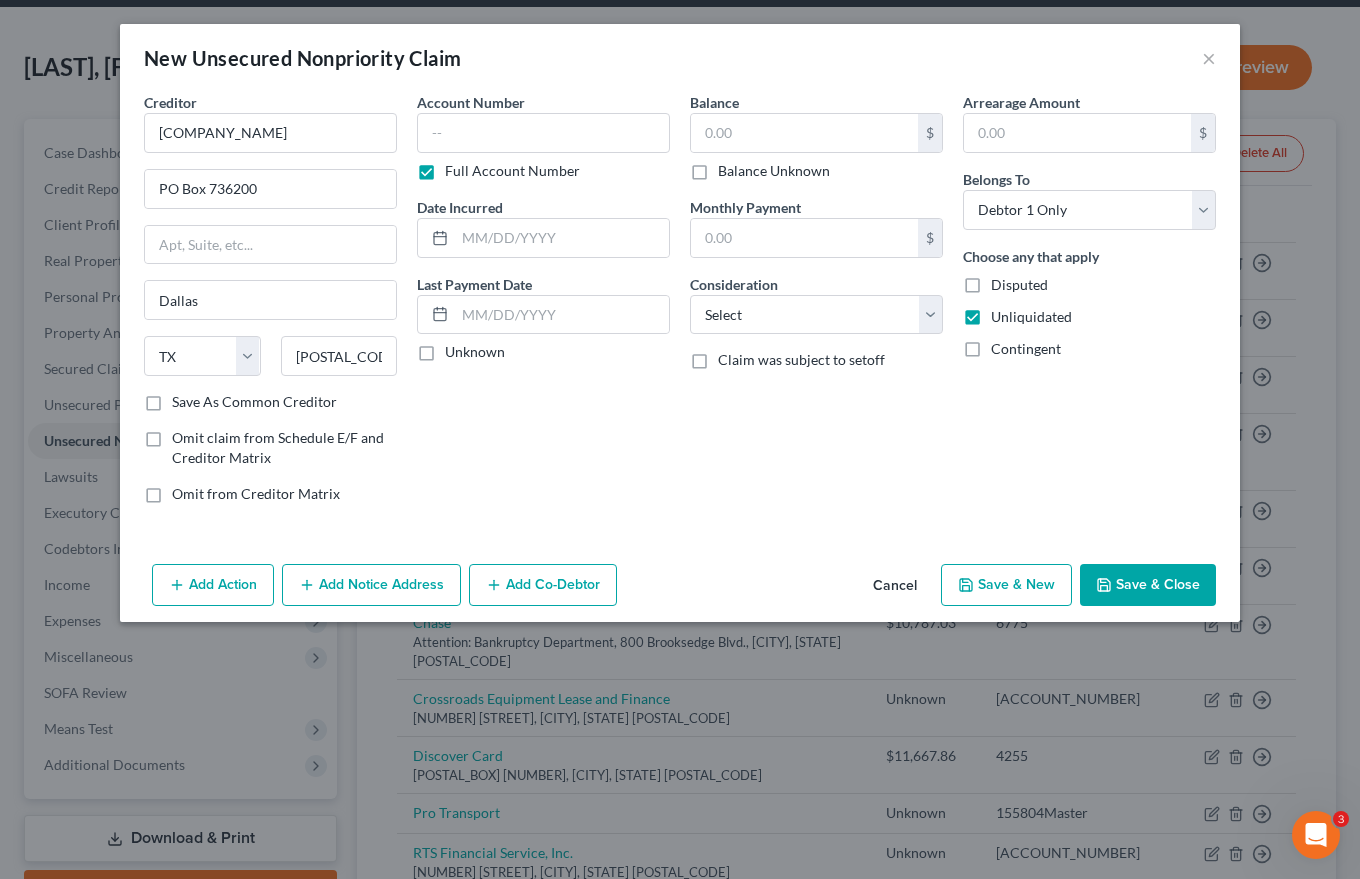 click on "Save As Common Creditor" at bounding box center [254, 402] 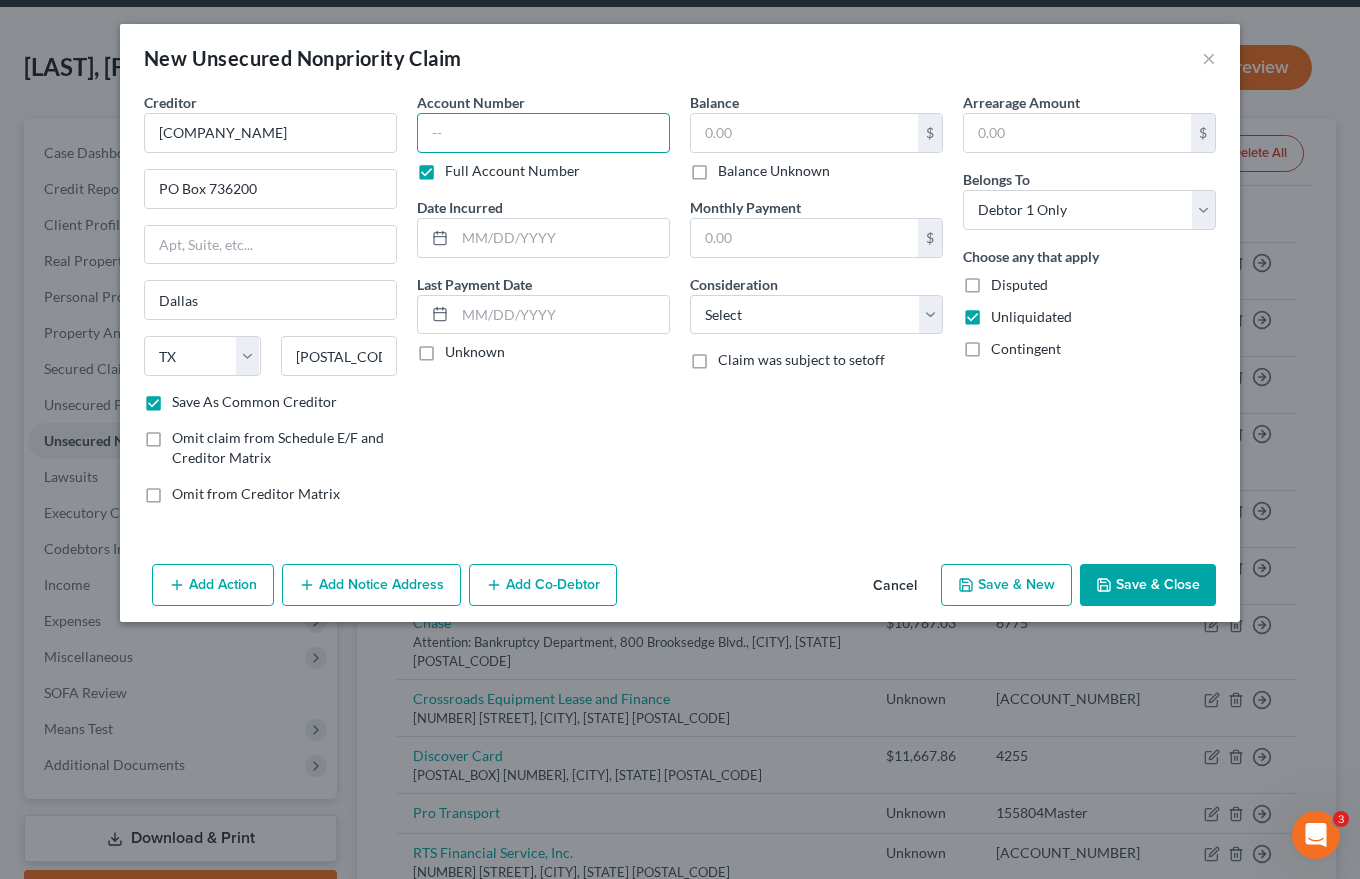 click at bounding box center [543, 133] 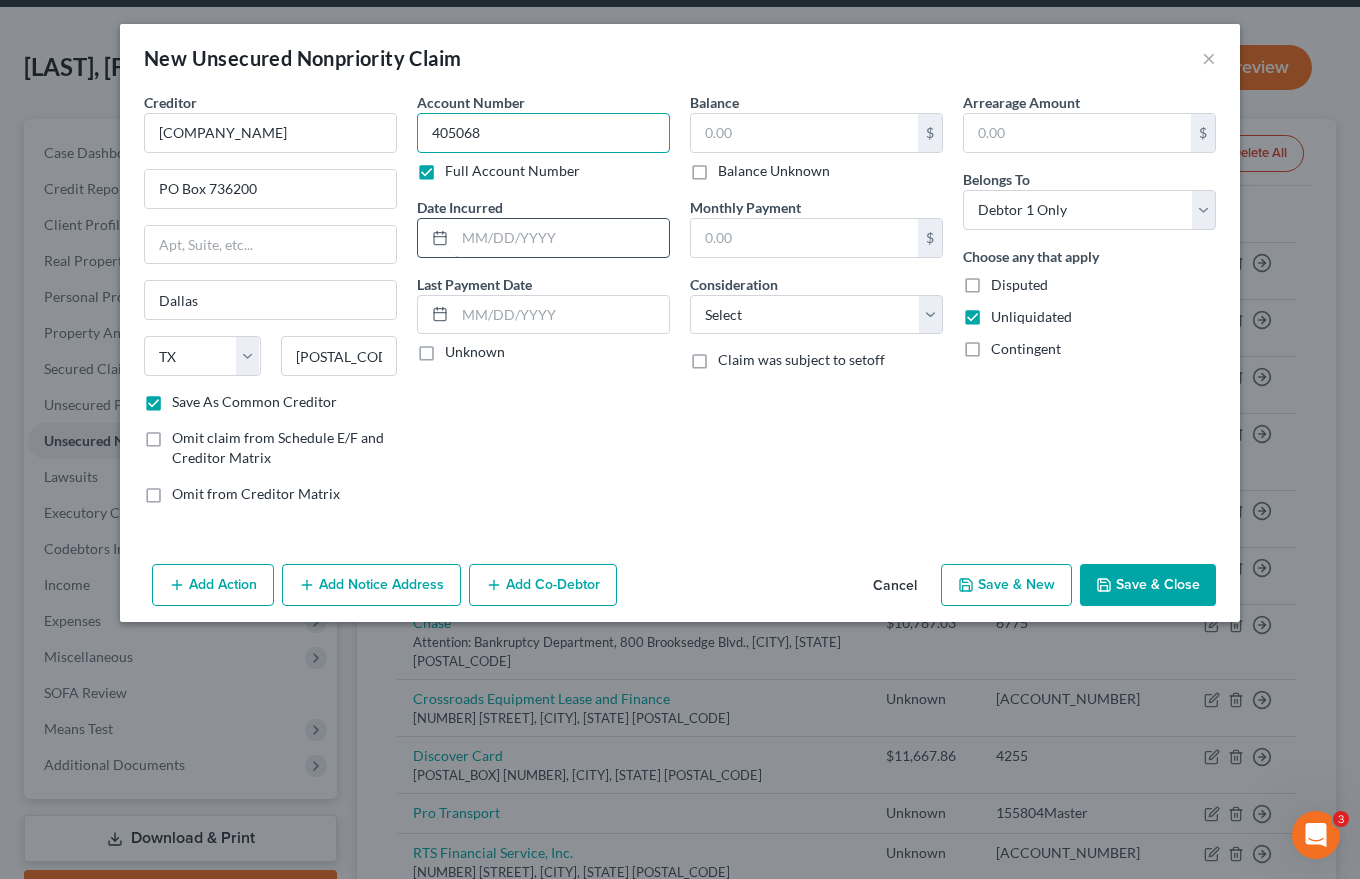 type on "405068" 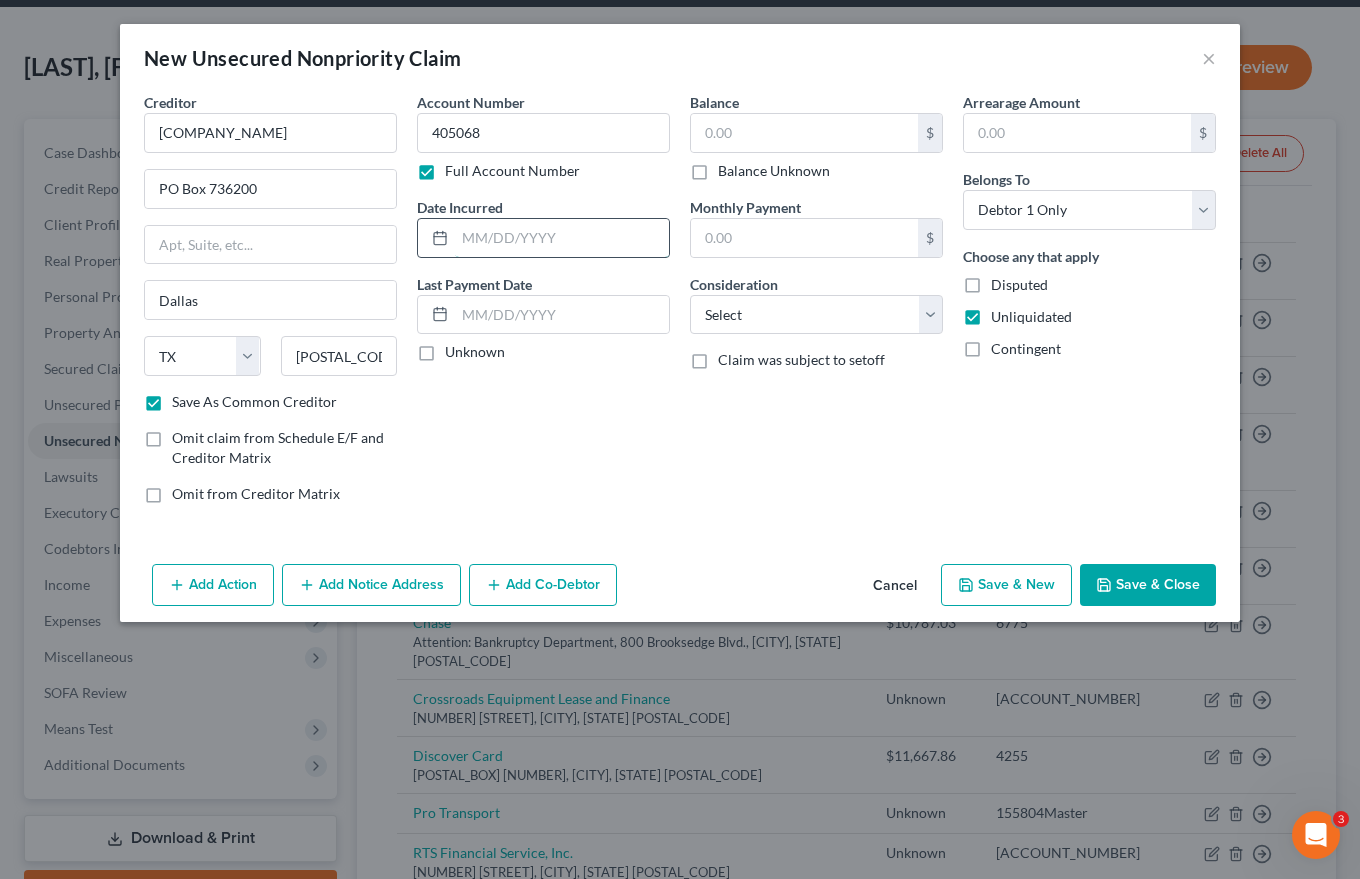click at bounding box center (562, 238) 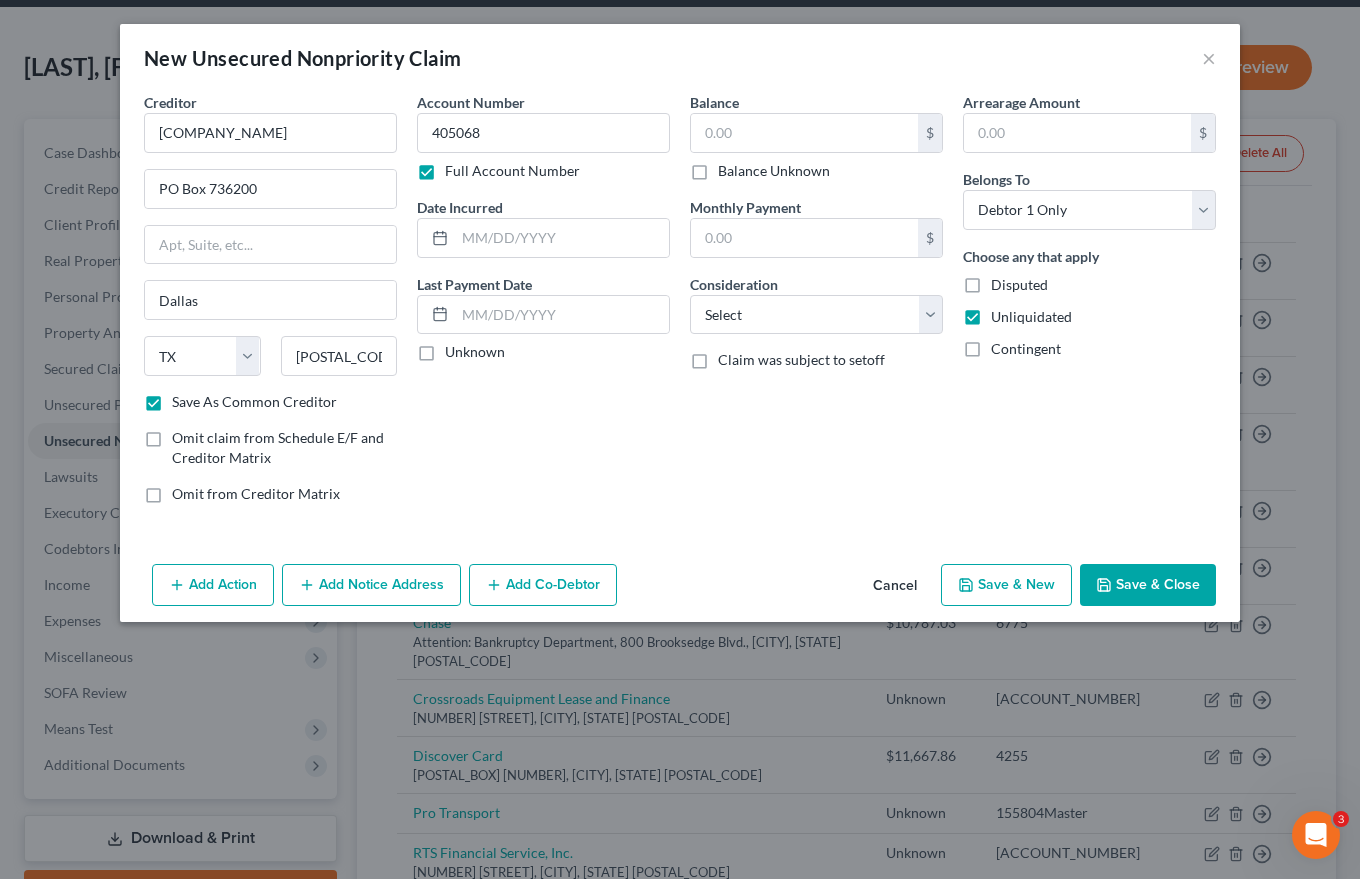 drag, startPoint x: 422, startPoint y: 352, endPoint x: 434, endPoint y: 355, distance: 12.369317 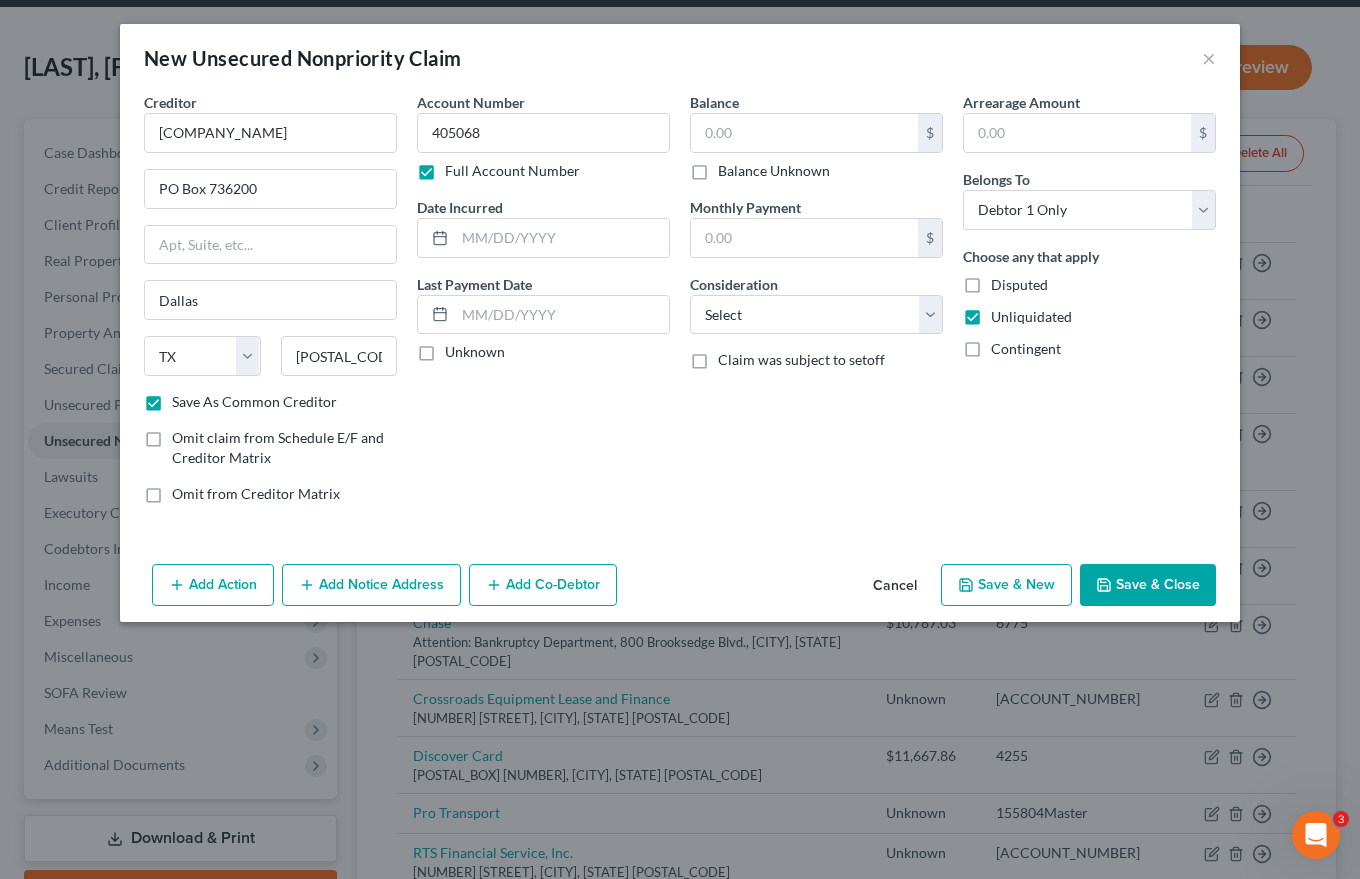 click on "Unknown" at bounding box center (475, 352) 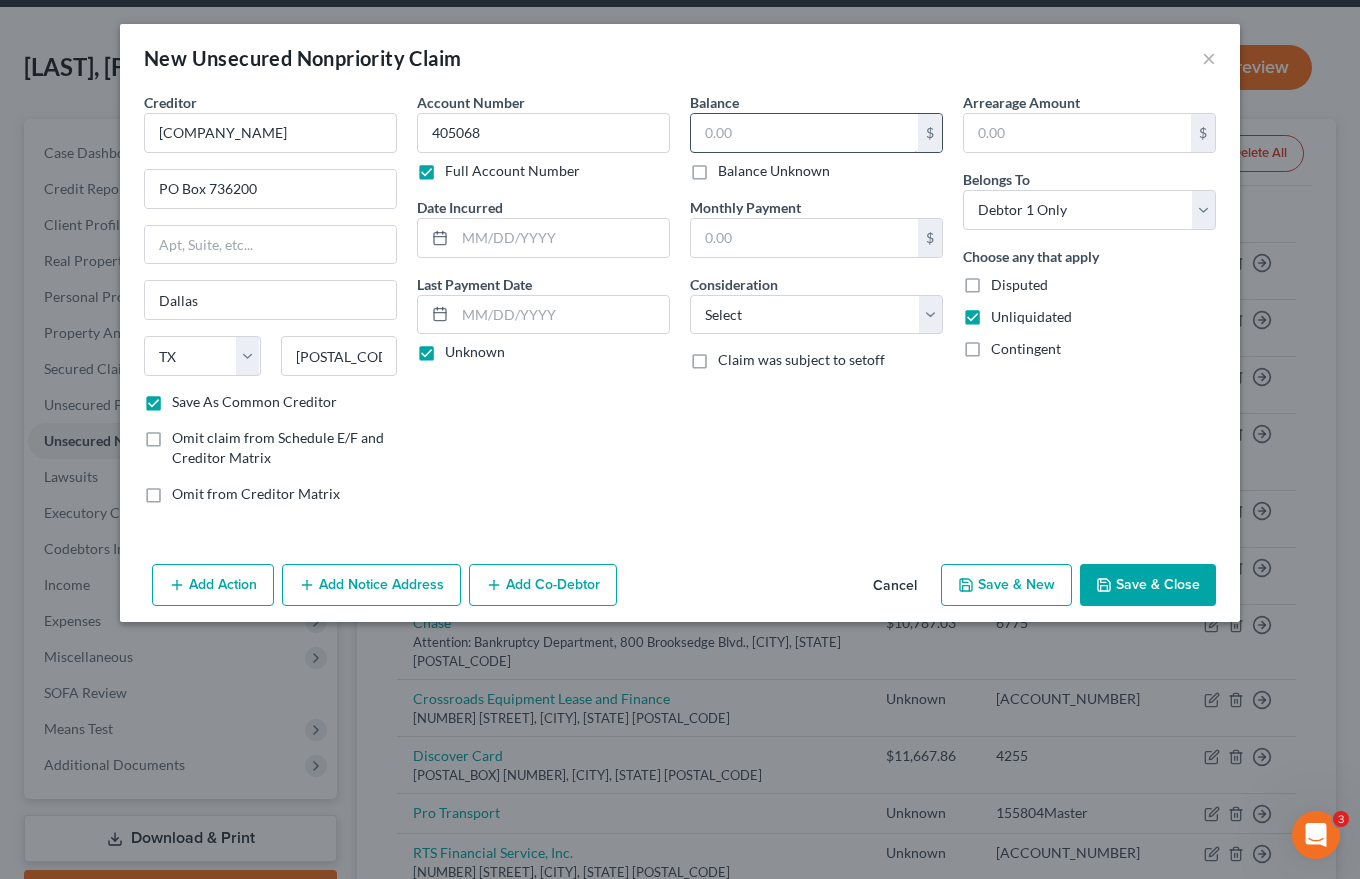 click at bounding box center [804, 133] 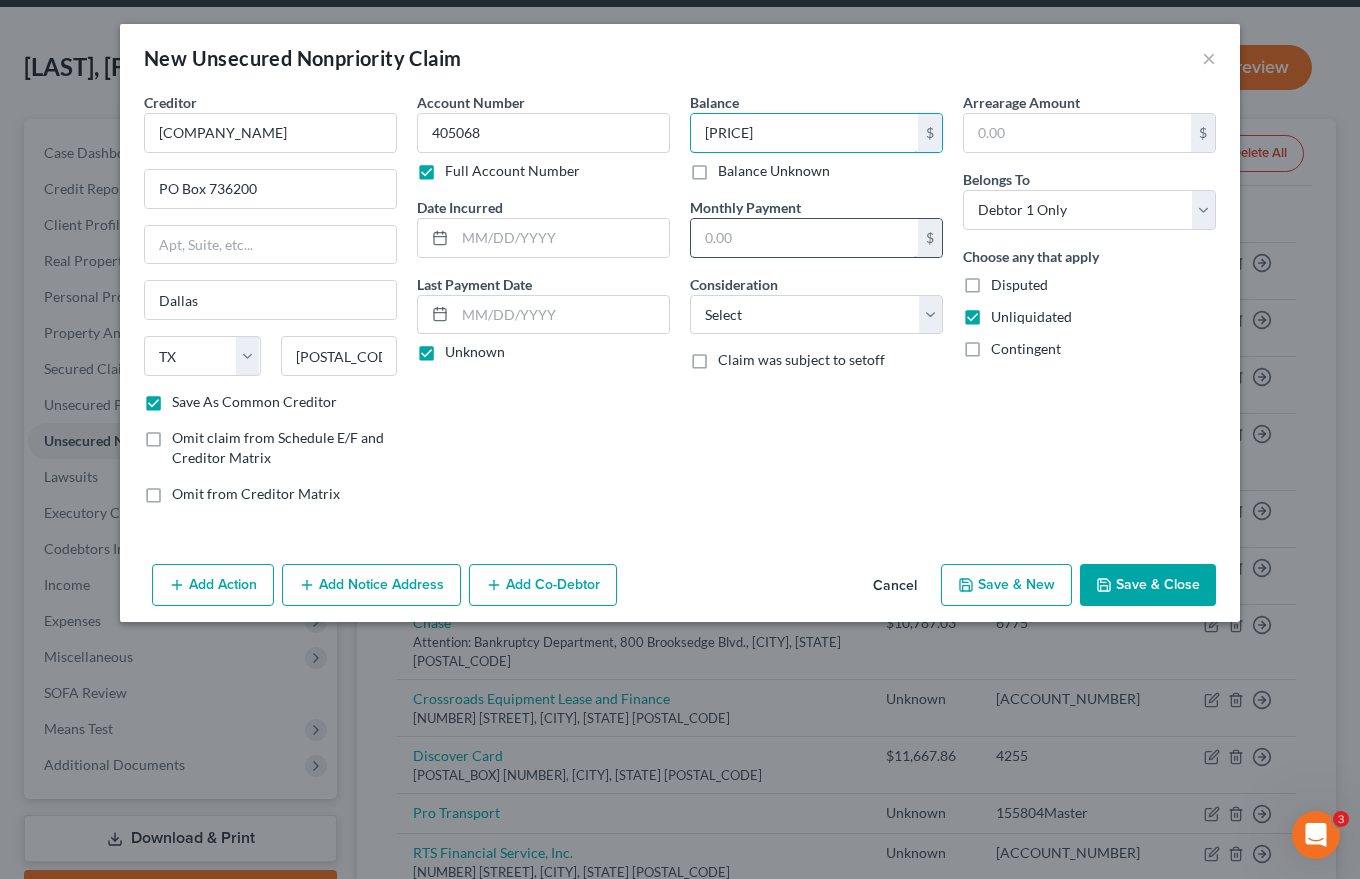type on "[PRICE]" 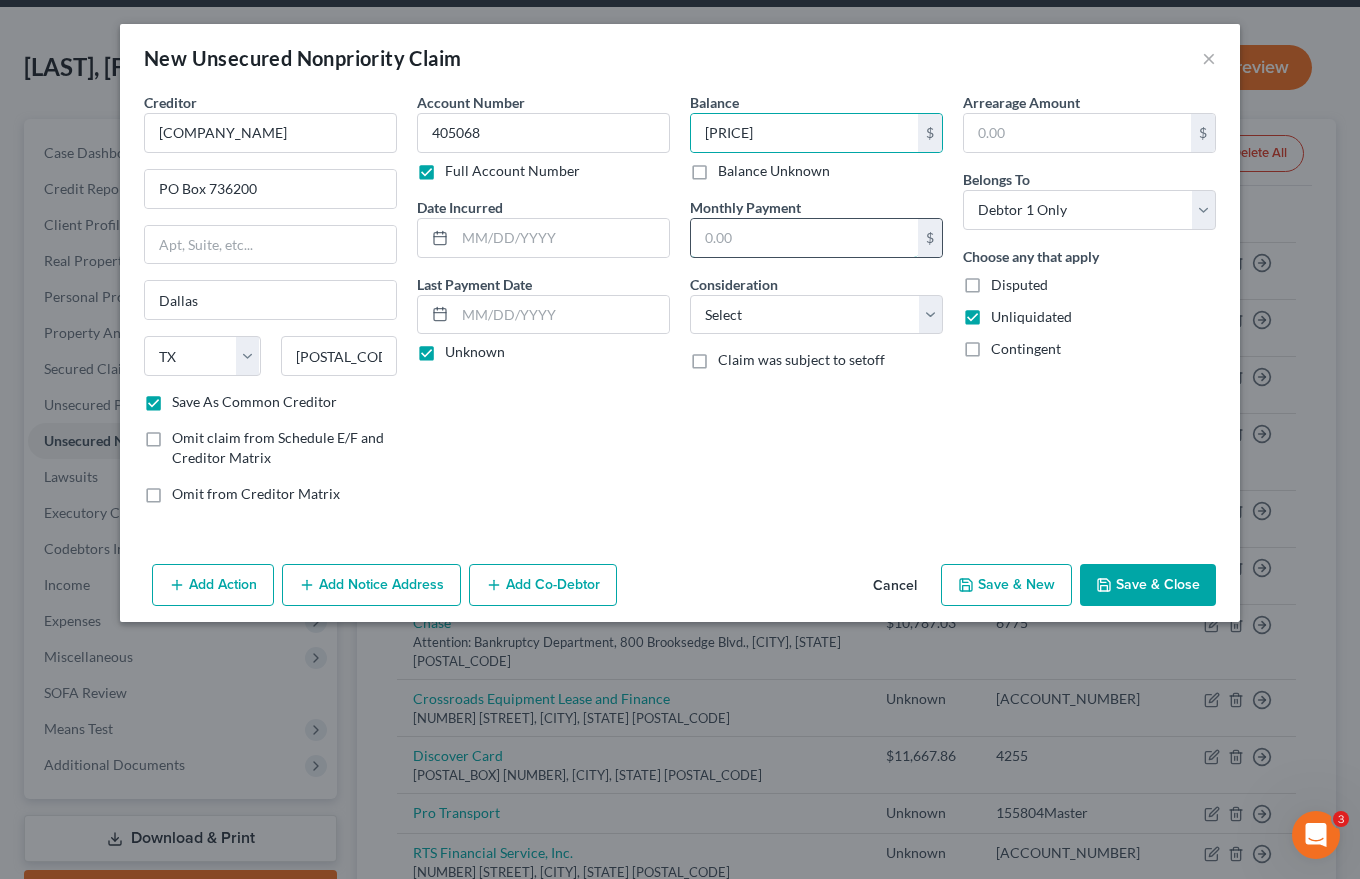 click at bounding box center [804, 238] 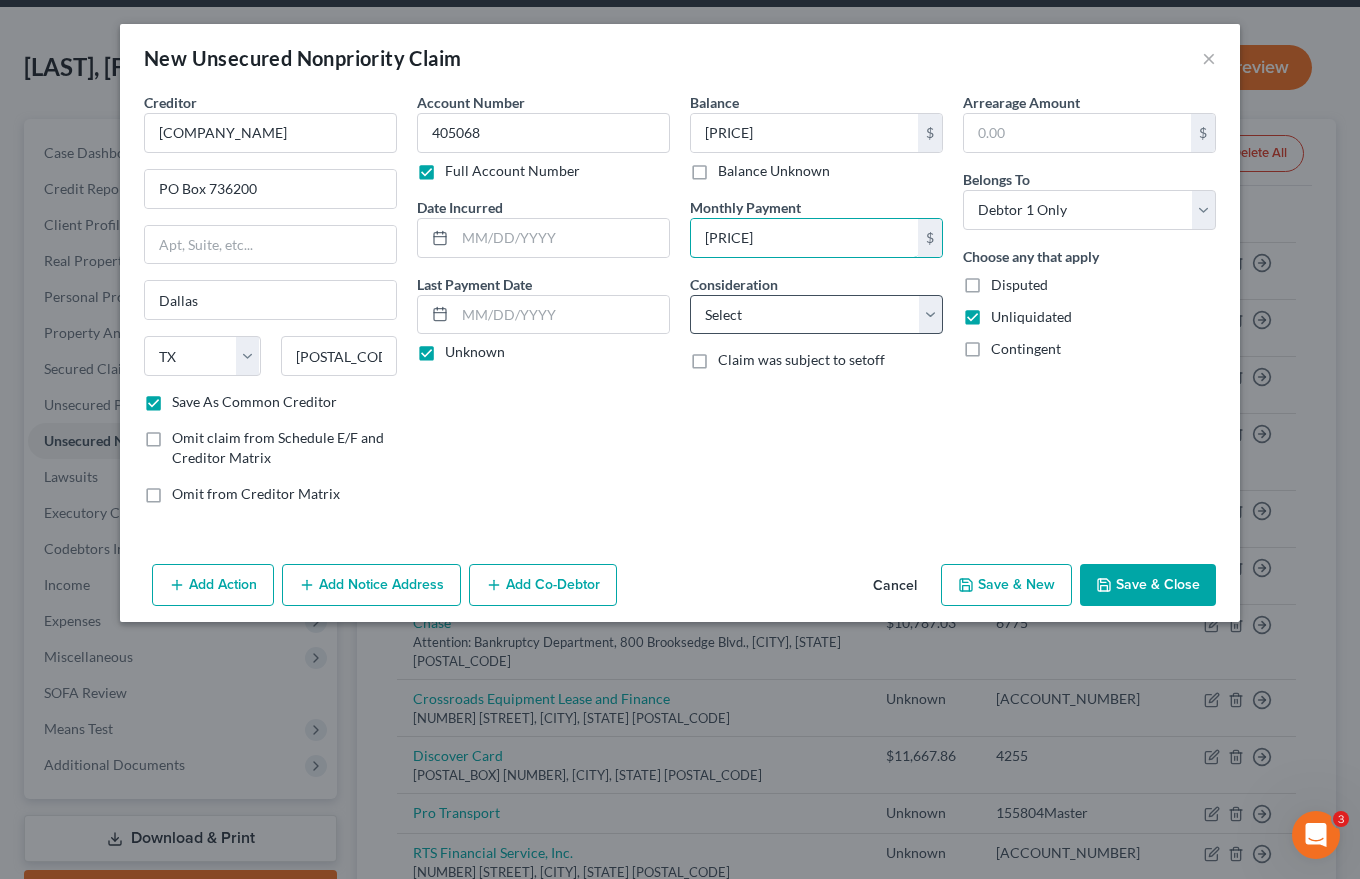 type on "[PRICE]" 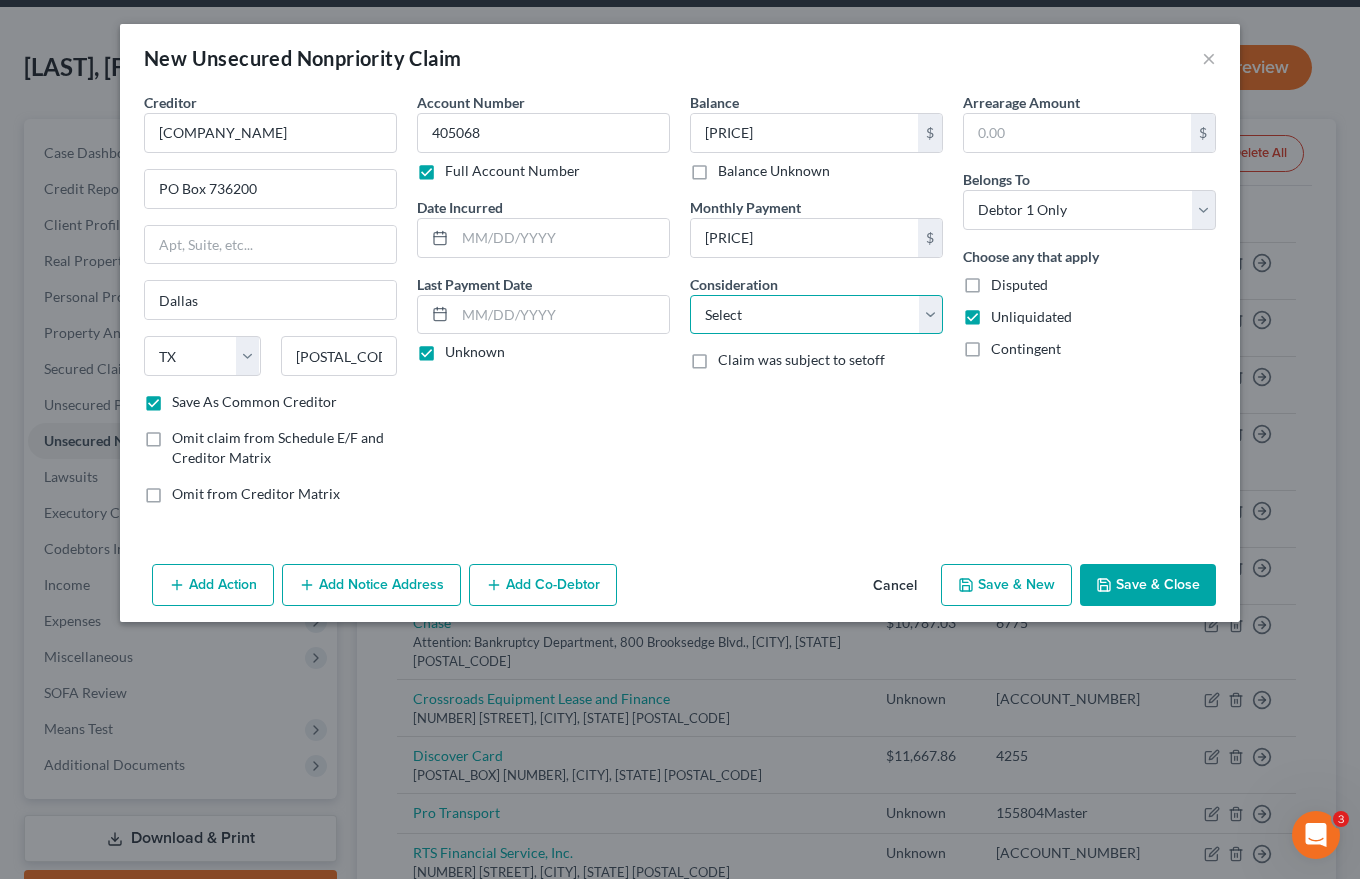 click on "Select Cable / Satellite Services Collection Agency Credit Card Debt Debt Counseling / Attorneys Deficiency Balance Domestic Support Obligations Home / Car Repairs Income Taxes Judgment Liens Medical Services Monies Loaned / Advanced Mortgage Obligation From Divorce Or Separation Obligation To Pensions Other Overdrawn Bank Account Promised To Help Pay Creditors Student Loans Suppliers And Vendors Telephone / Internet Services Utility Services" at bounding box center [816, 315] 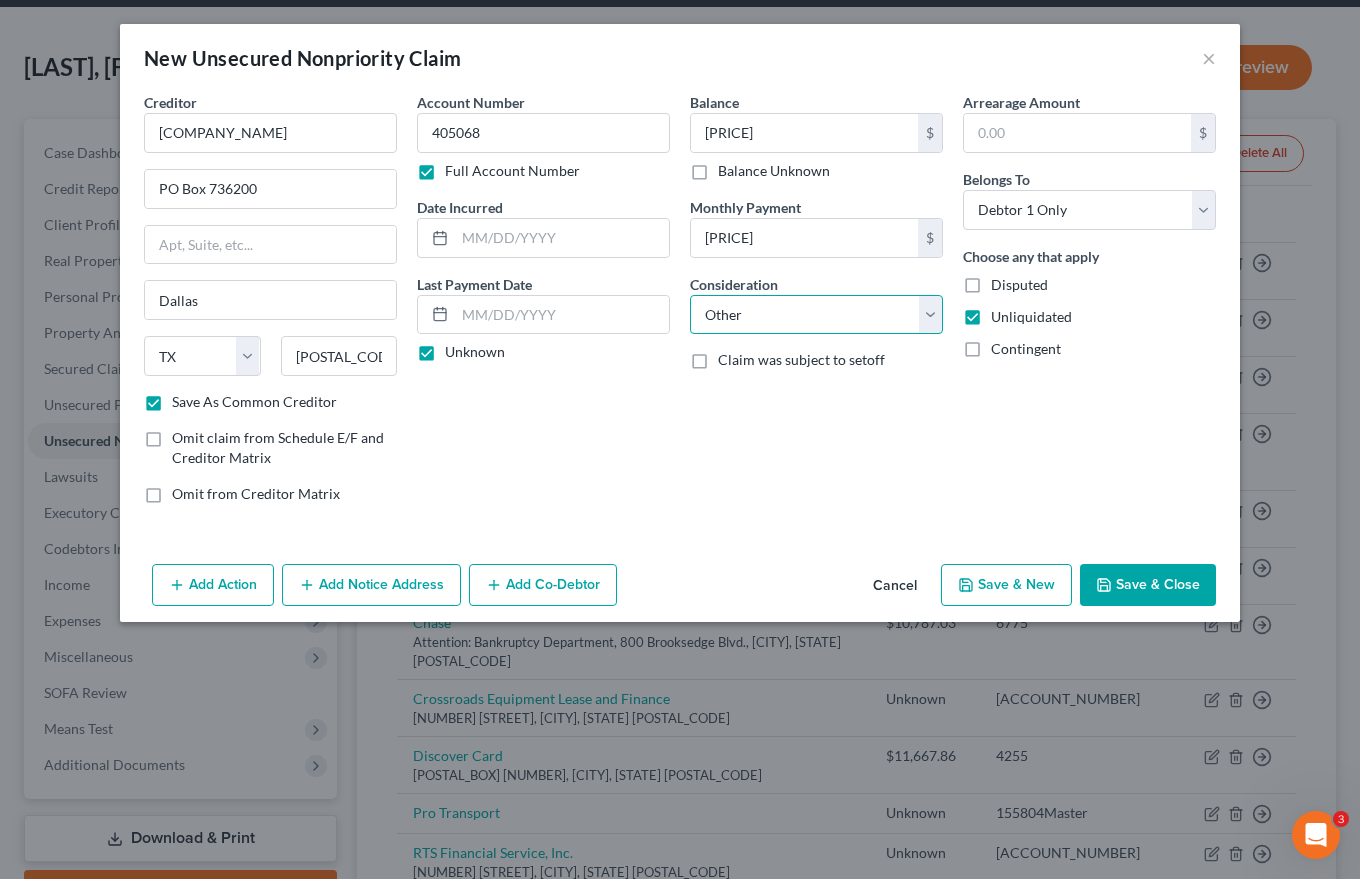 click on "Select Cable / Satellite Services Collection Agency Credit Card Debt Debt Counseling / Attorneys Deficiency Balance Domestic Support Obligations Home / Car Repairs Income Taxes Judgment Liens Medical Services Monies Loaned / Advanced Mortgage Obligation From Divorce Or Separation Obligation To Pensions Other Overdrawn Bank Account Promised To Help Pay Creditors Student Loans Suppliers And Vendors Telephone / Internet Services Utility Services" at bounding box center [816, 315] 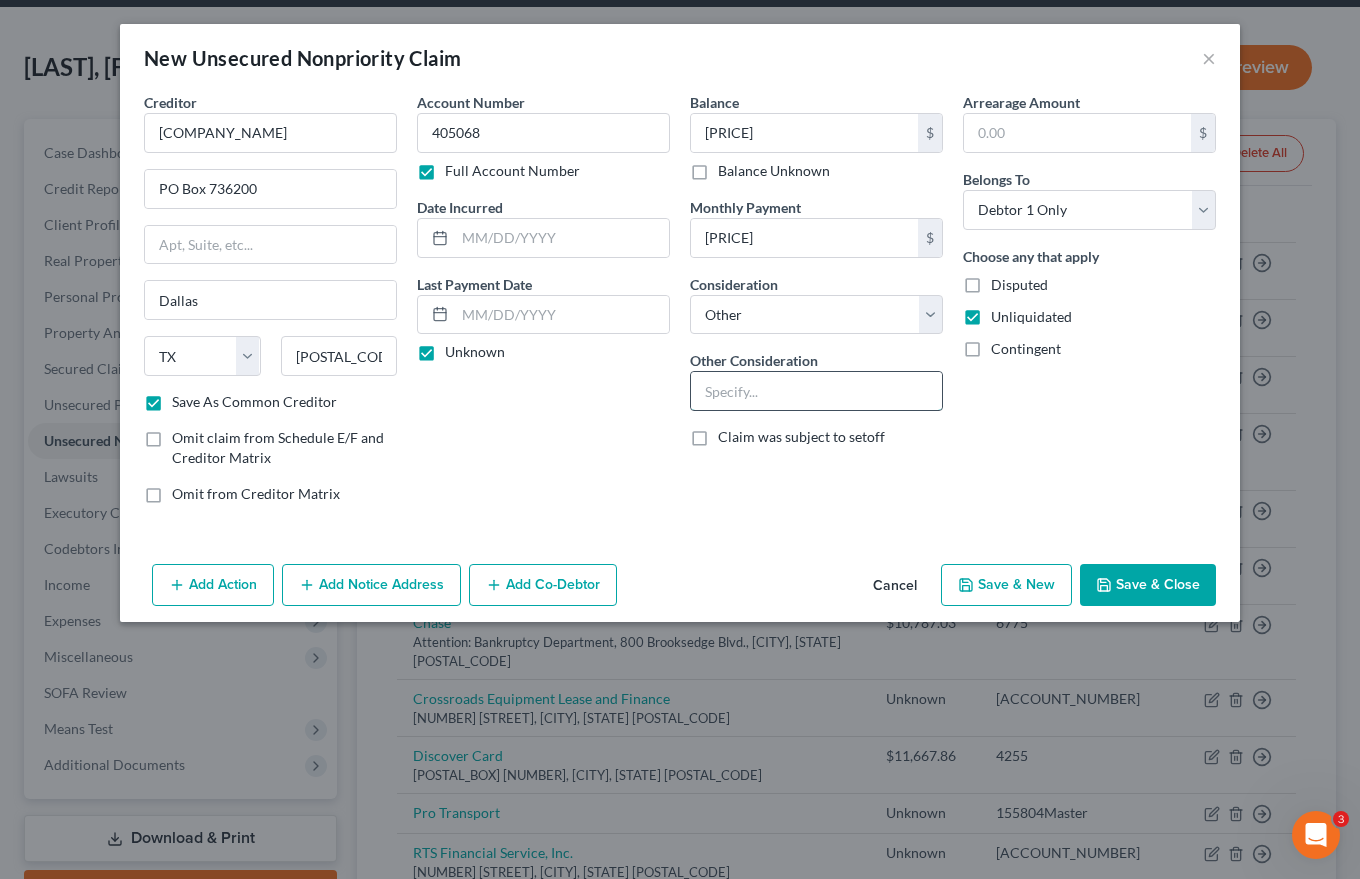 click at bounding box center [816, 391] 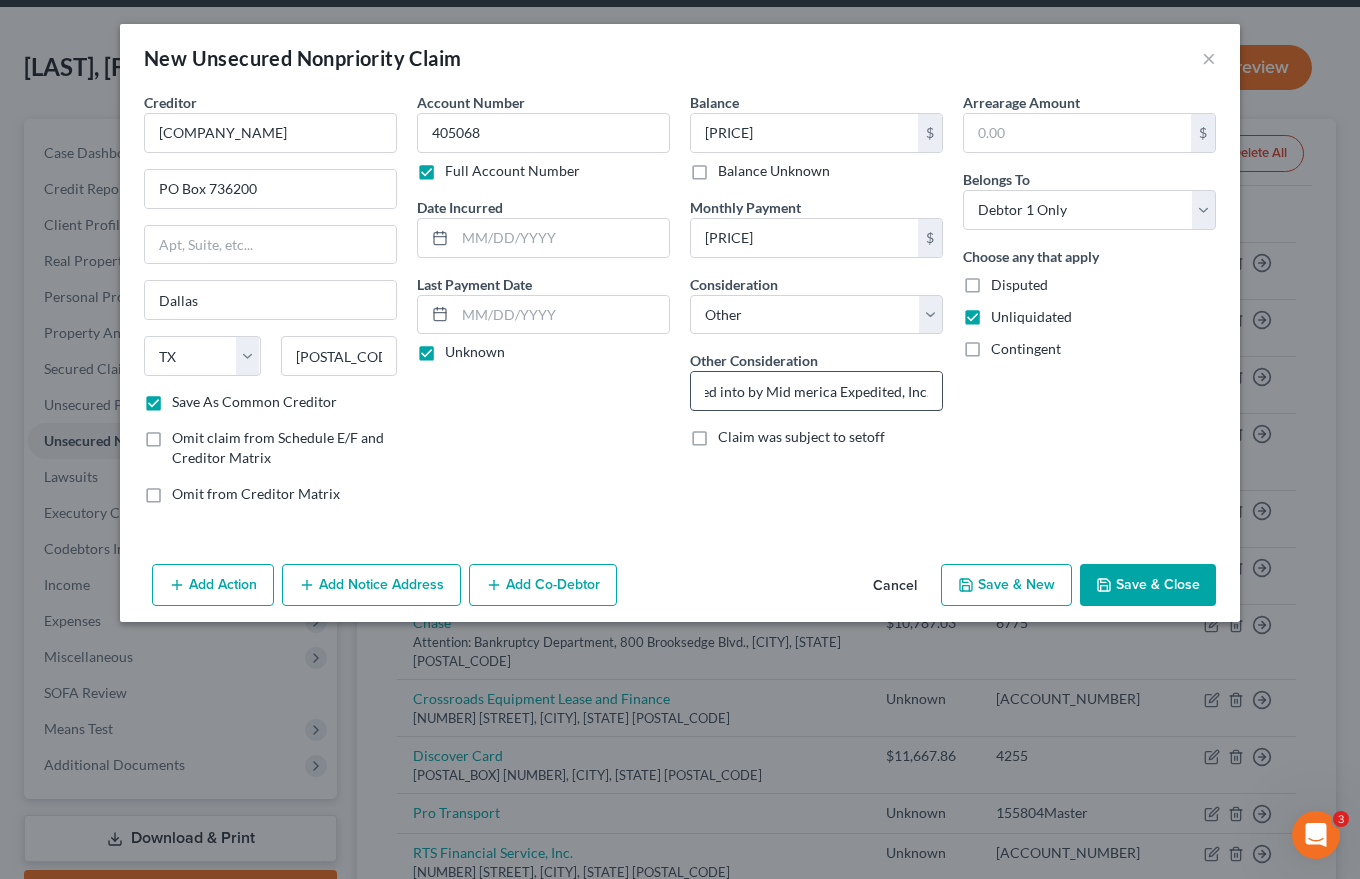 scroll, scrollTop: 0, scrollLeft: 280, axis: horizontal 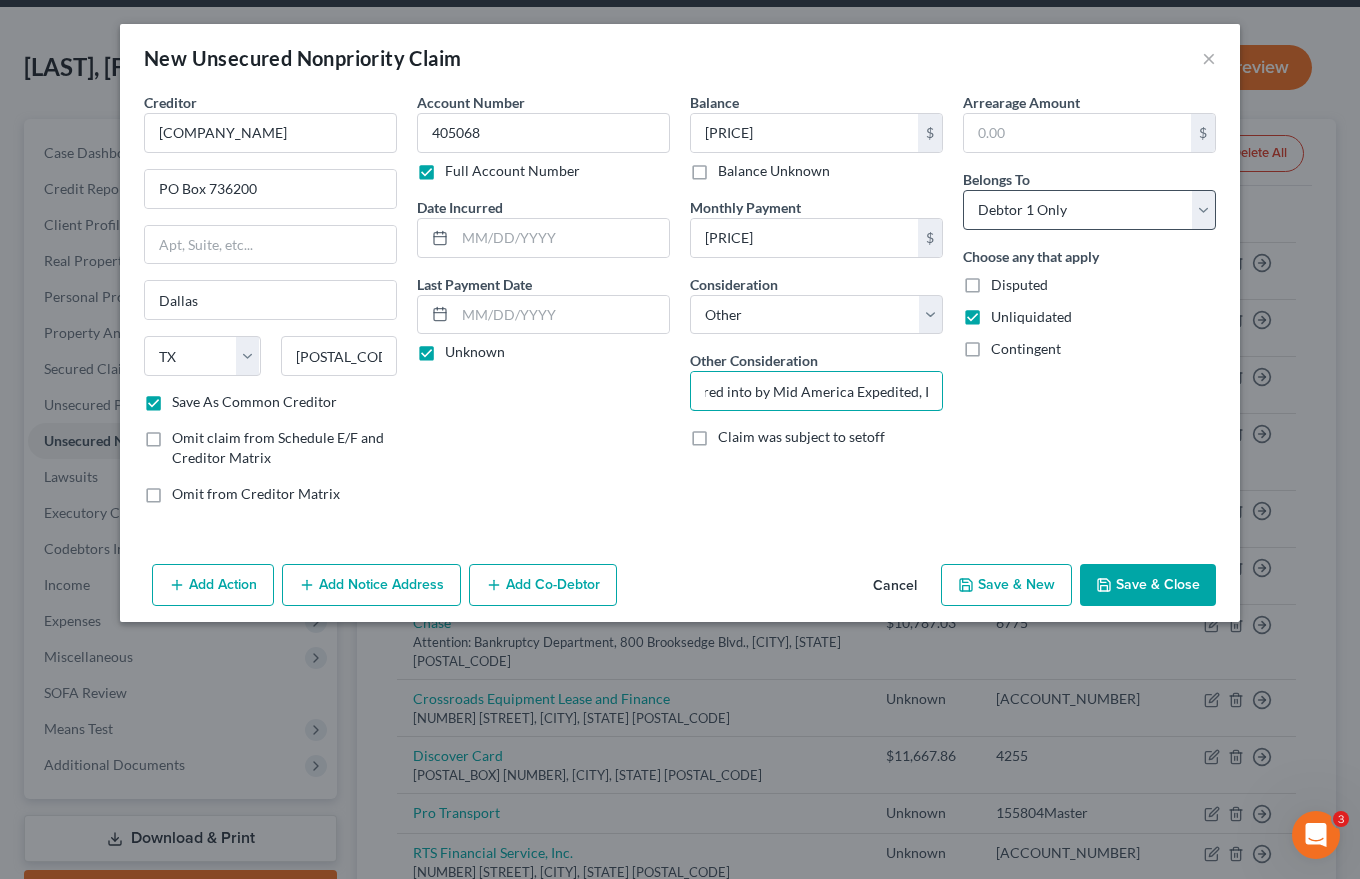 type on "Unknown and possible guaranty of lease entered into by Mid America Expedited, Inc." 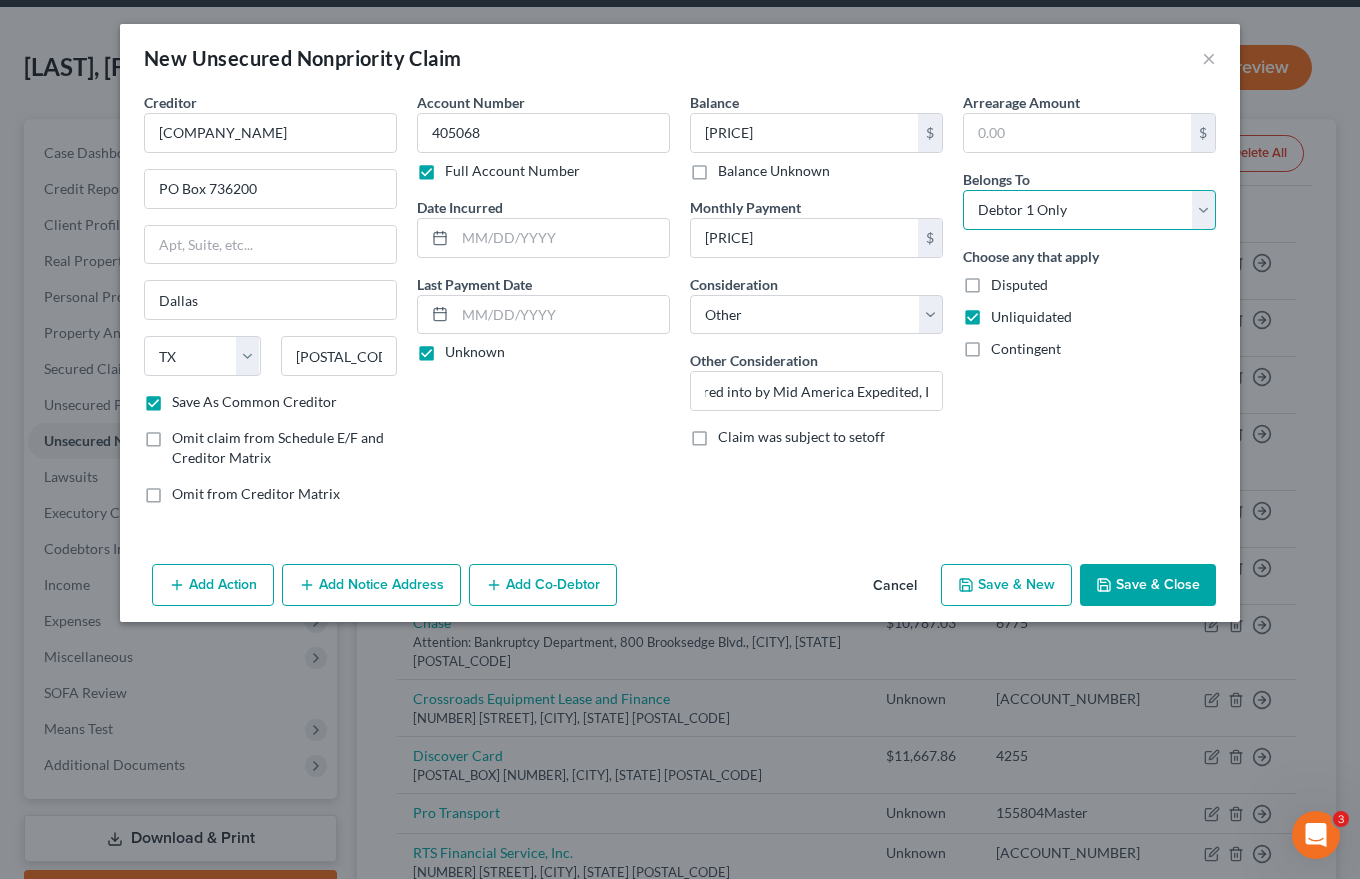click on "Select Debtor 1 Only Debtor 2 Only Debtor 1 And Debtor 2 Only At Least One Of The Debtors And Another Community Property" at bounding box center [1089, 210] 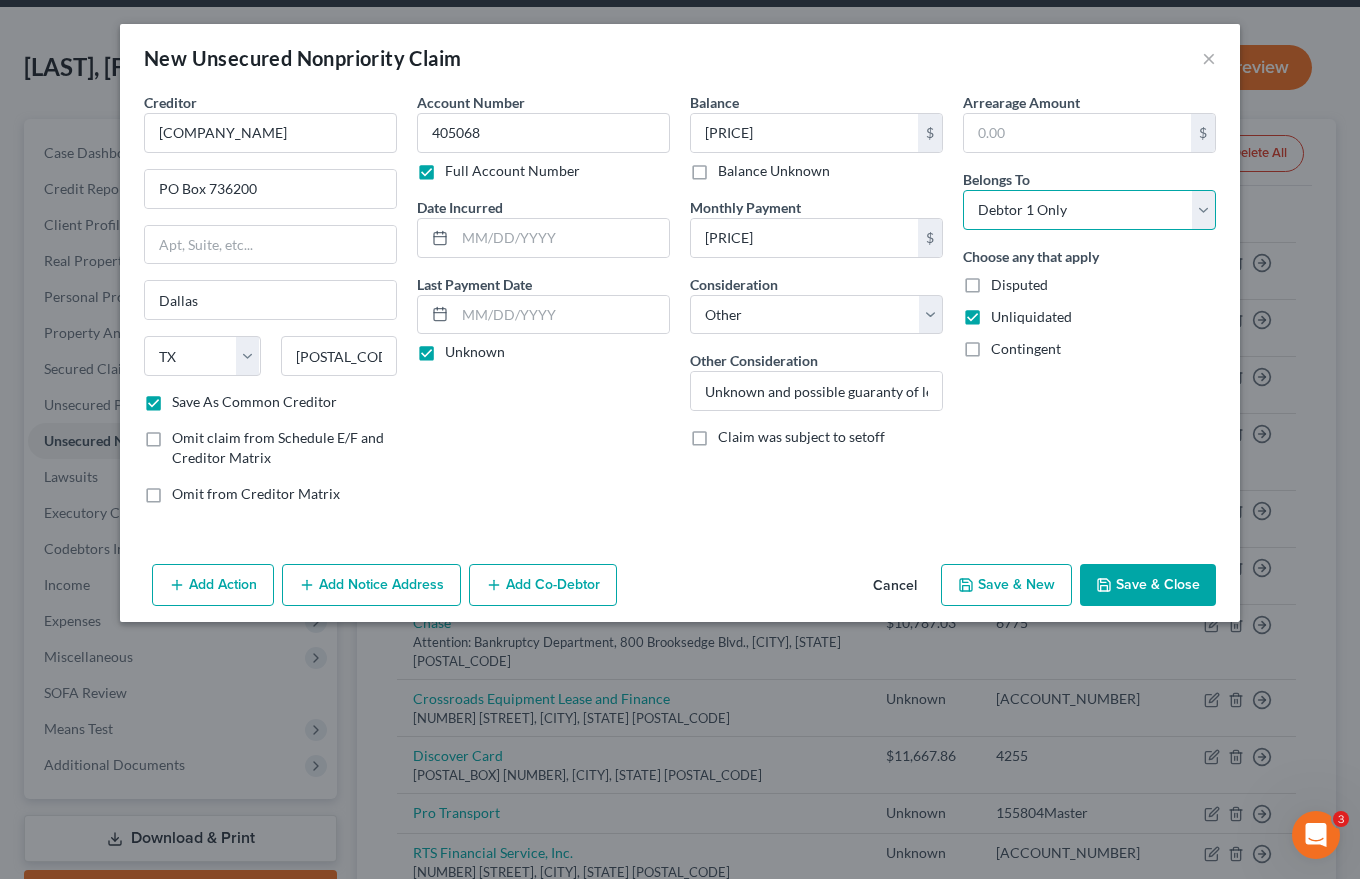 select on "3" 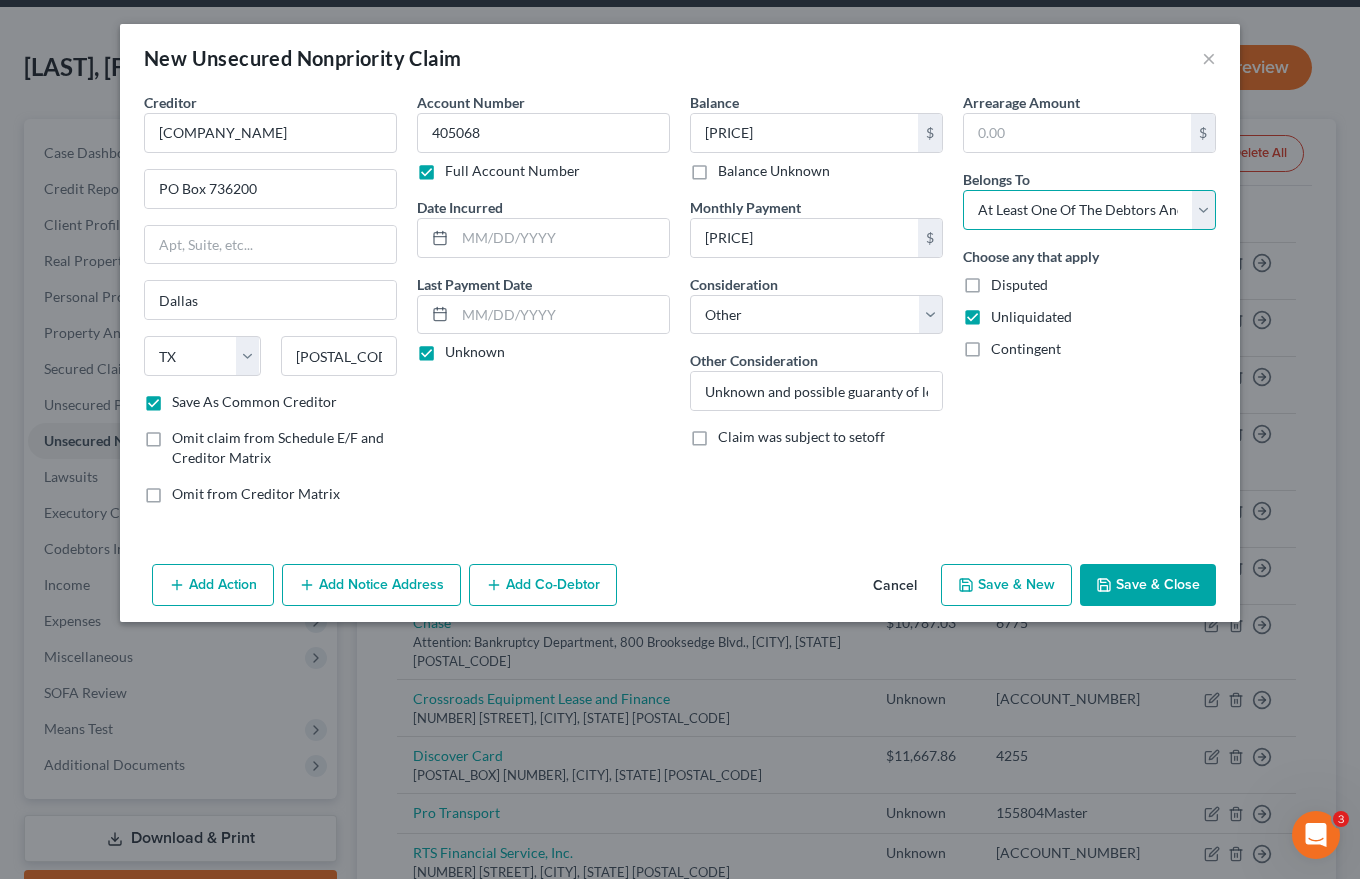 click on "Select Debtor 1 Only Debtor 2 Only Debtor 1 And Debtor 2 Only At Least One Of The Debtors And Another Community Property" at bounding box center (1089, 210) 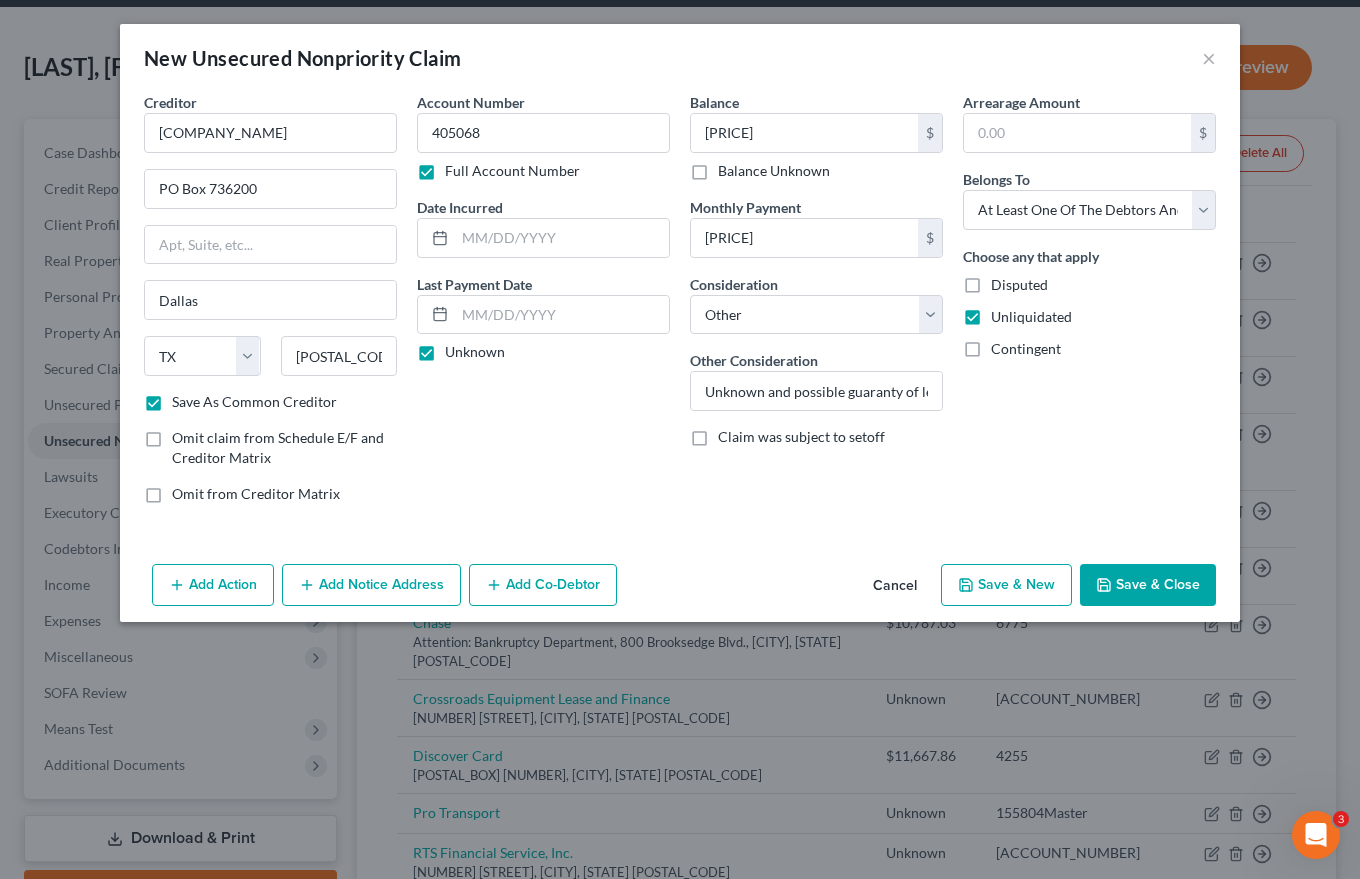 click on "Add Co-Debtor" at bounding box center (543, 585) 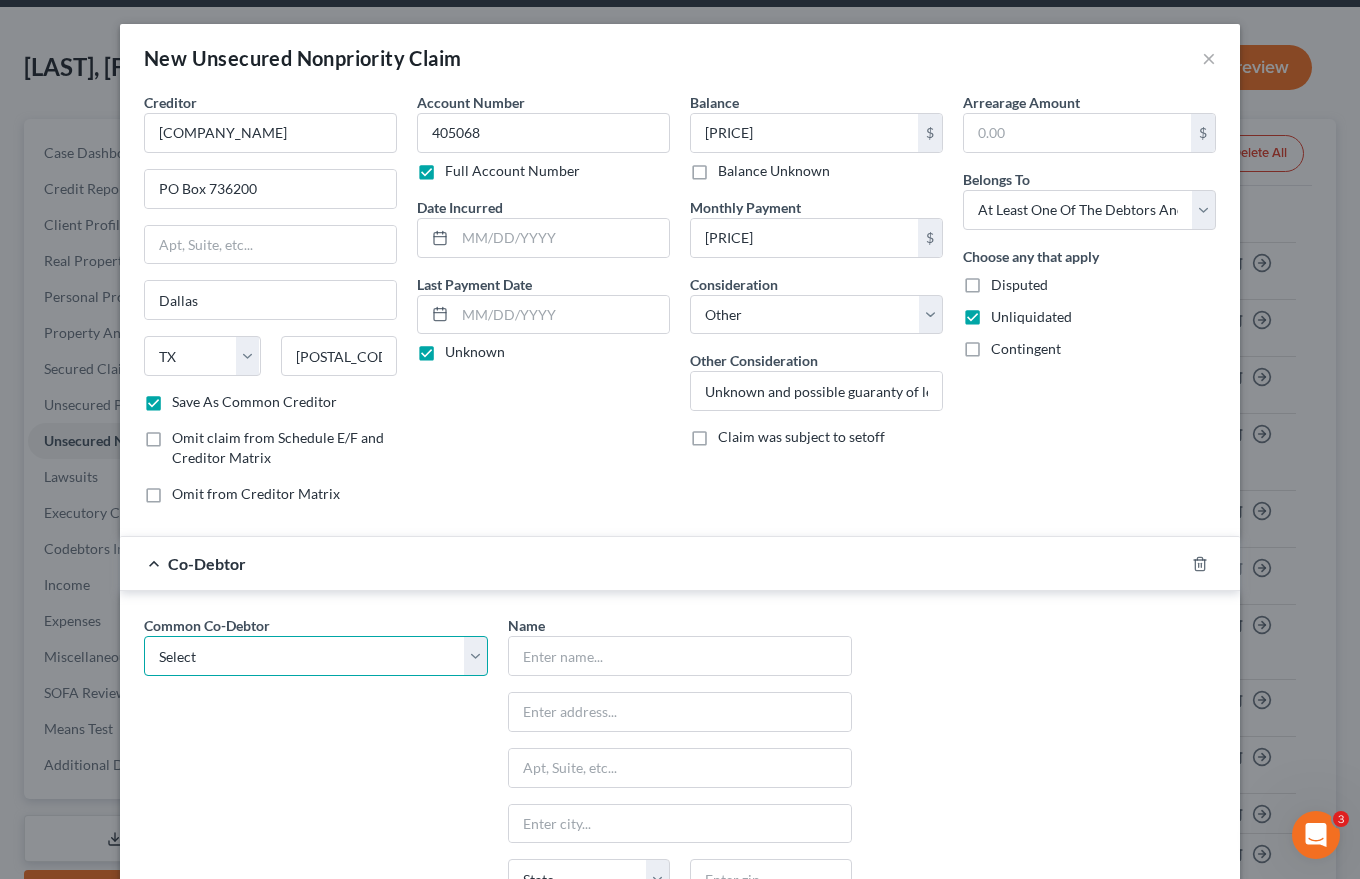click on "Select Mid America Expedited, Inc Double Coin LLC" at bounding box center (316, 656) 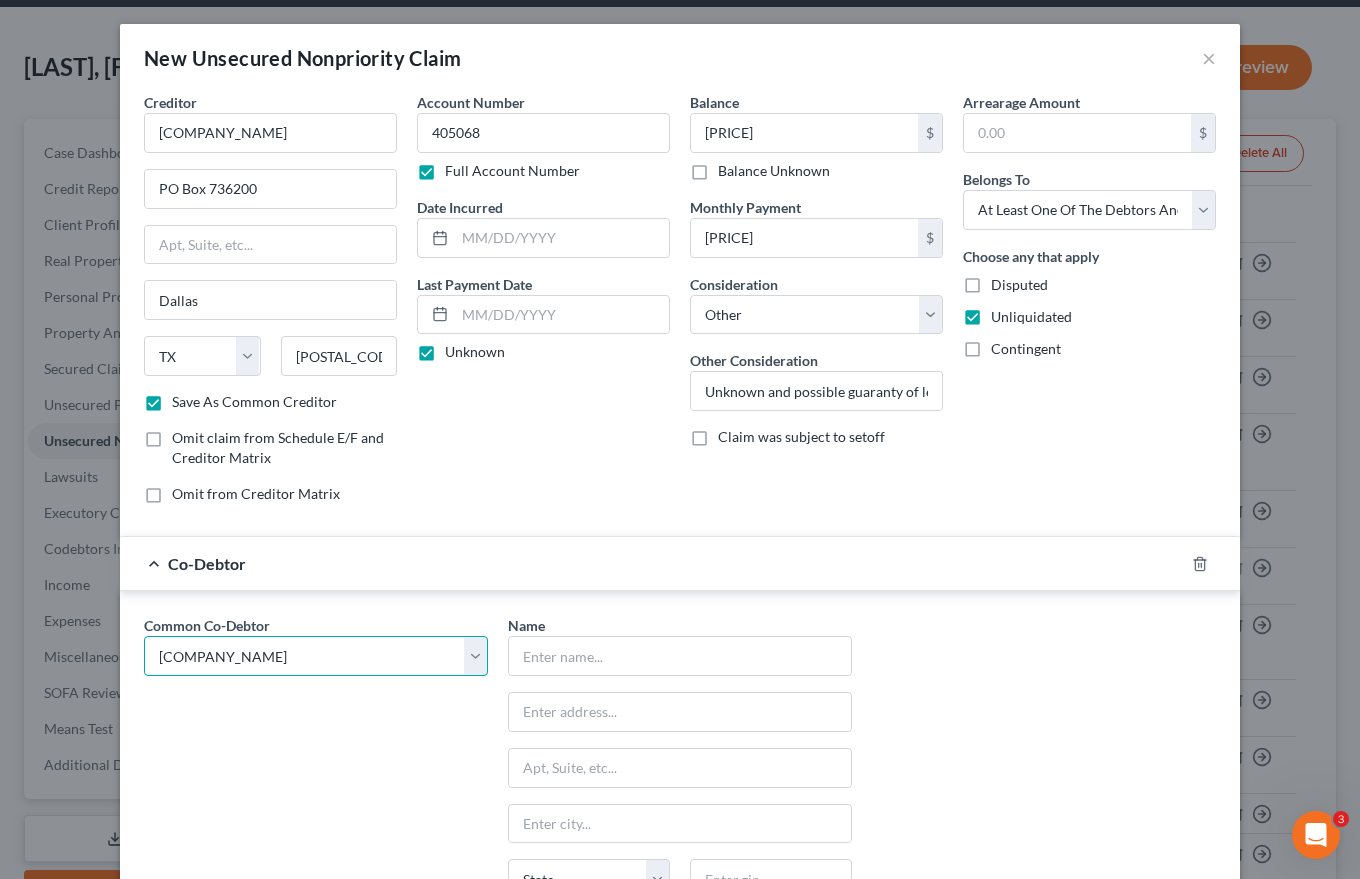 click on "Select Mid America Expedited, Inc Double Coin LLC" at bounding box center [316, 656] 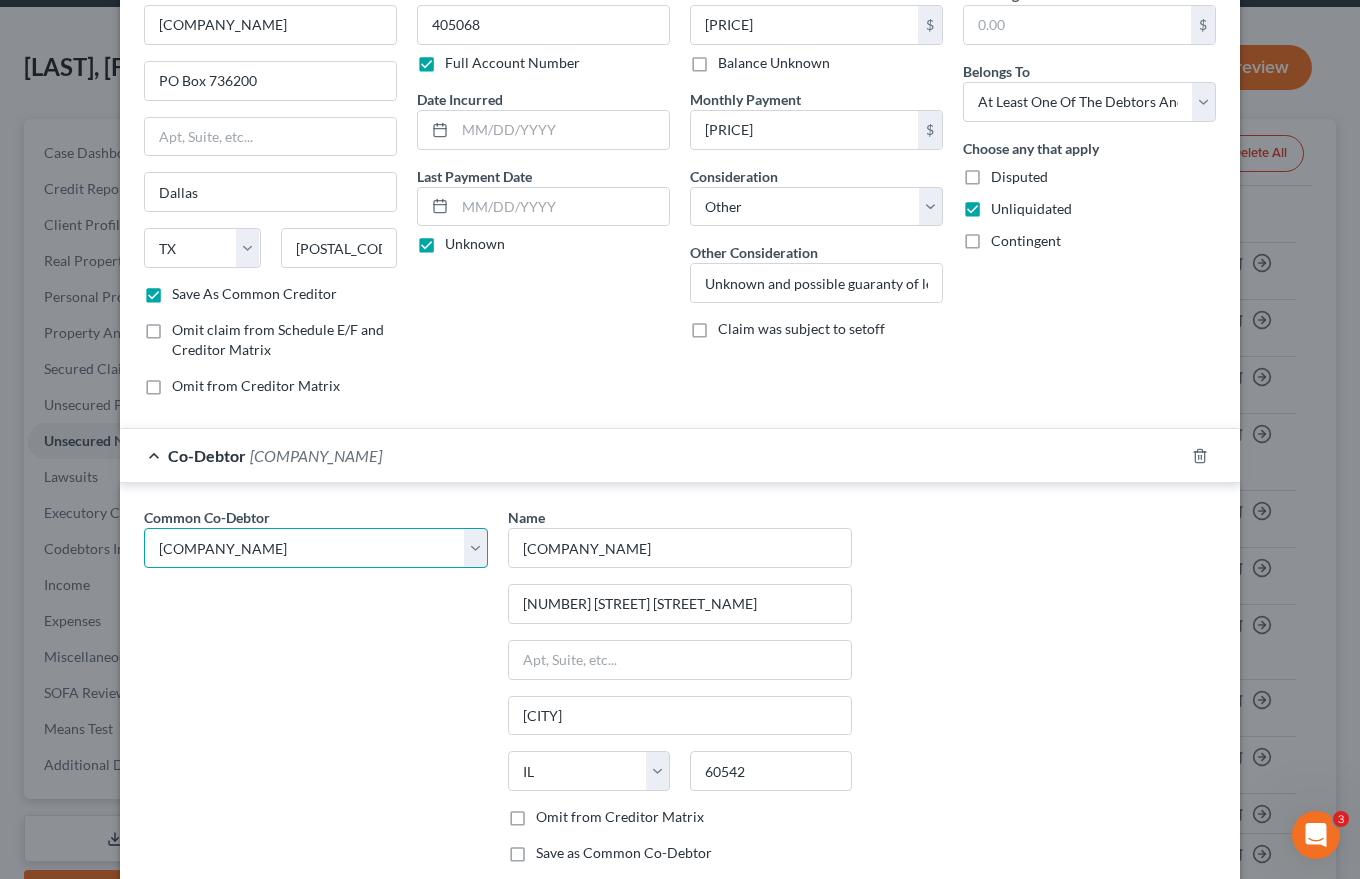 scroll, scrollTop: 234, scrollLeft: 0, axis: vertical 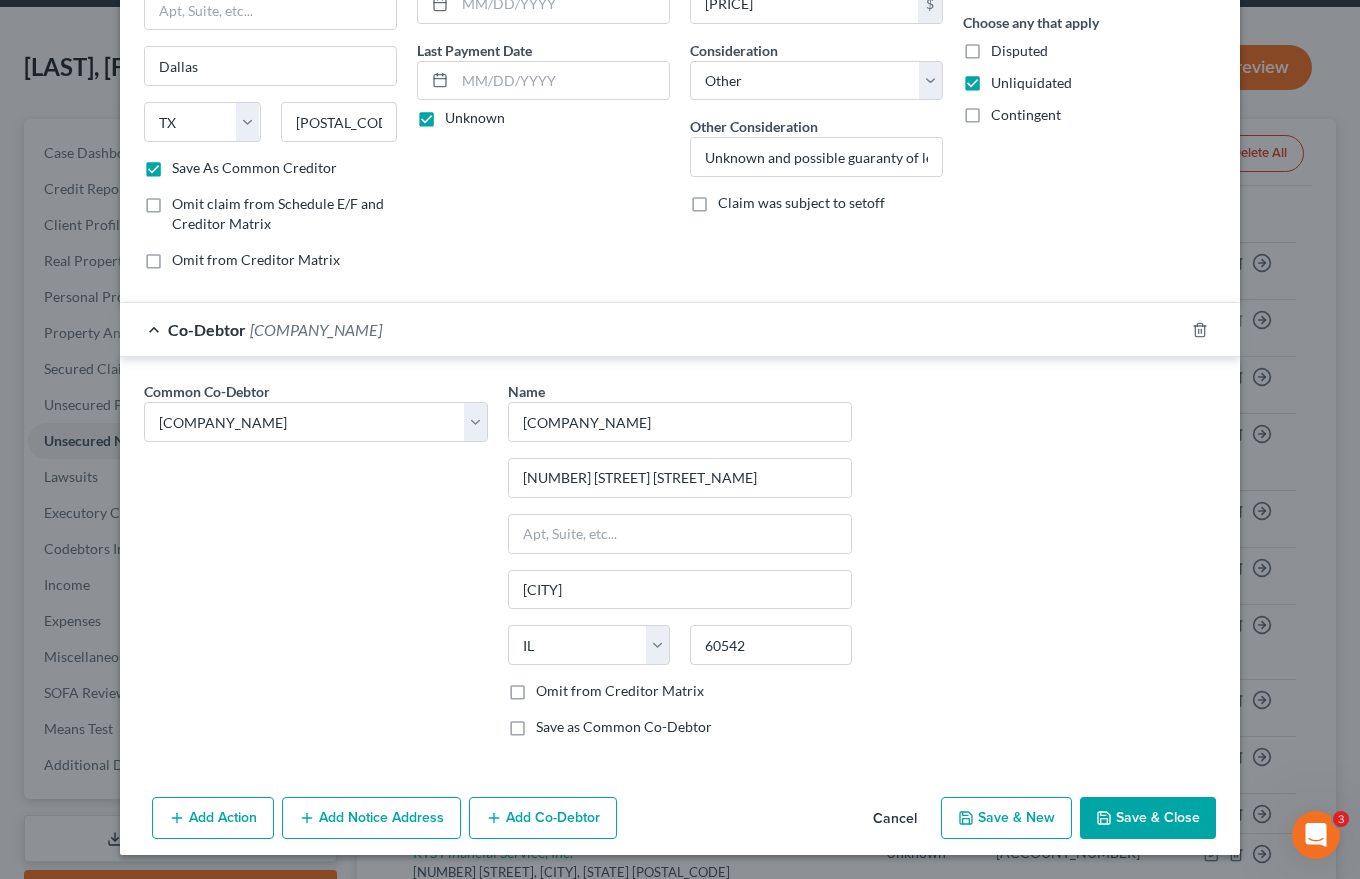 click on "Add Notice Address" at bounding box center (371, 818) 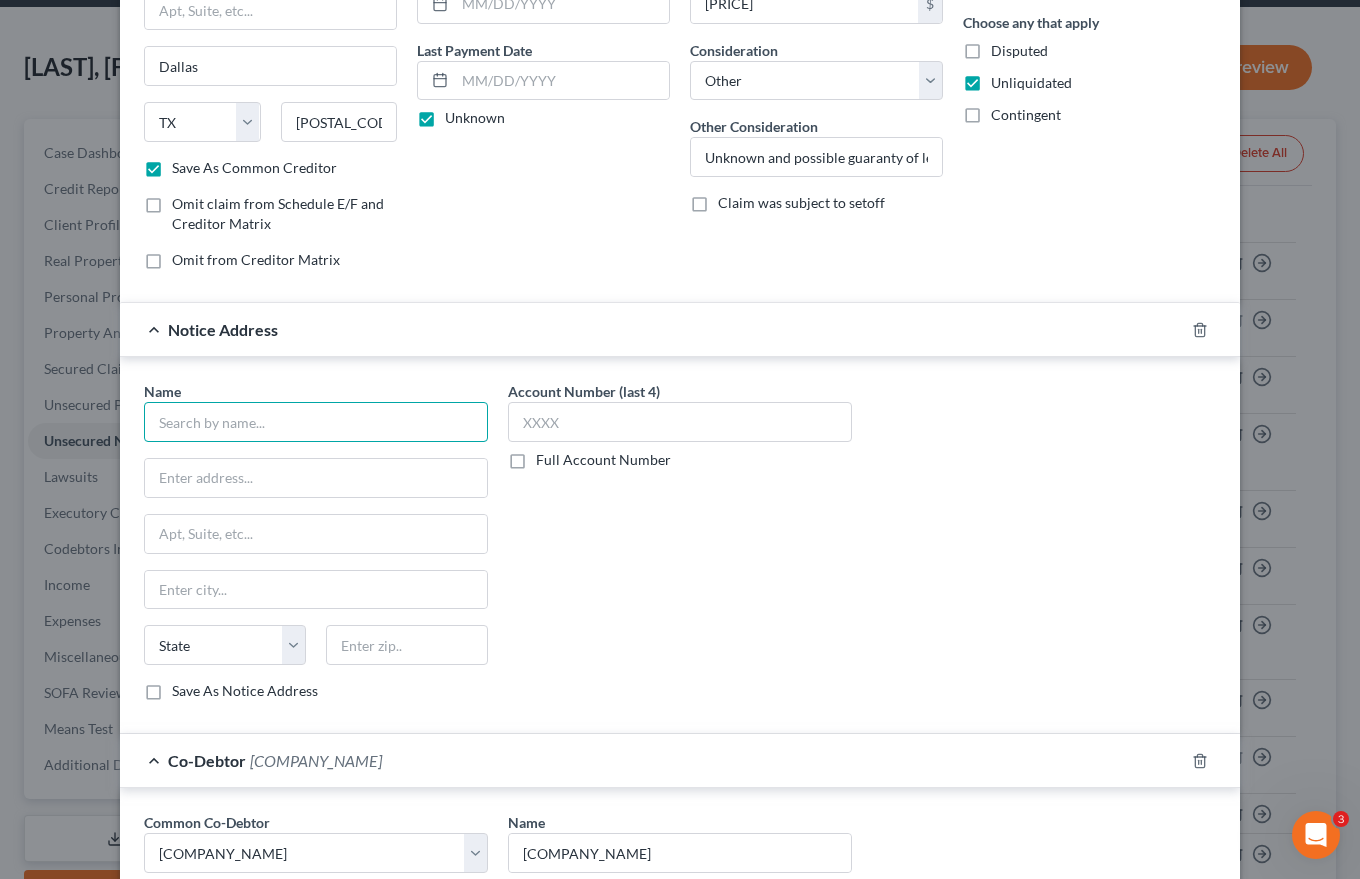 click at bounding box center [316, 422] 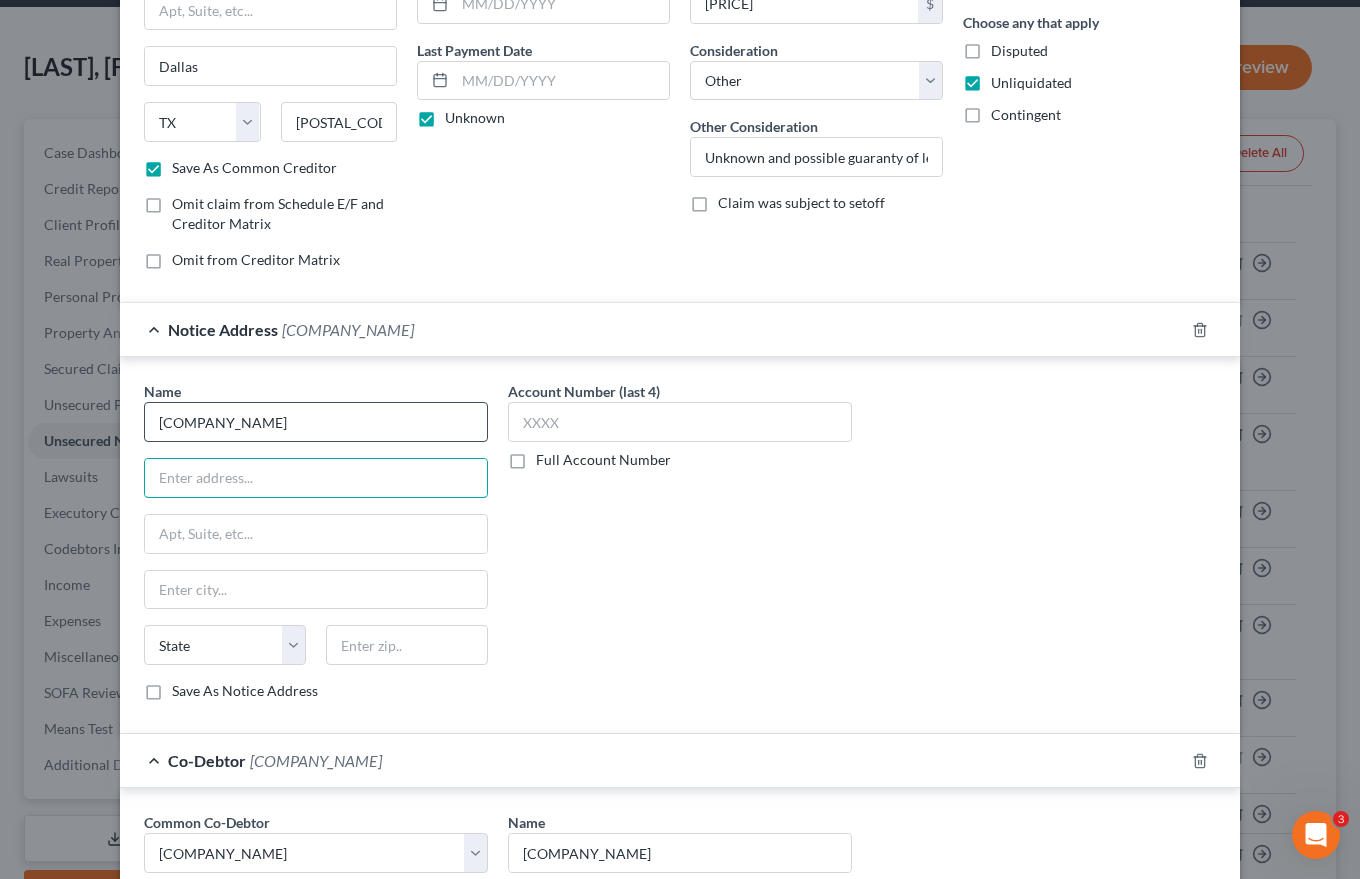 type on "[COMPANY_NAME]" 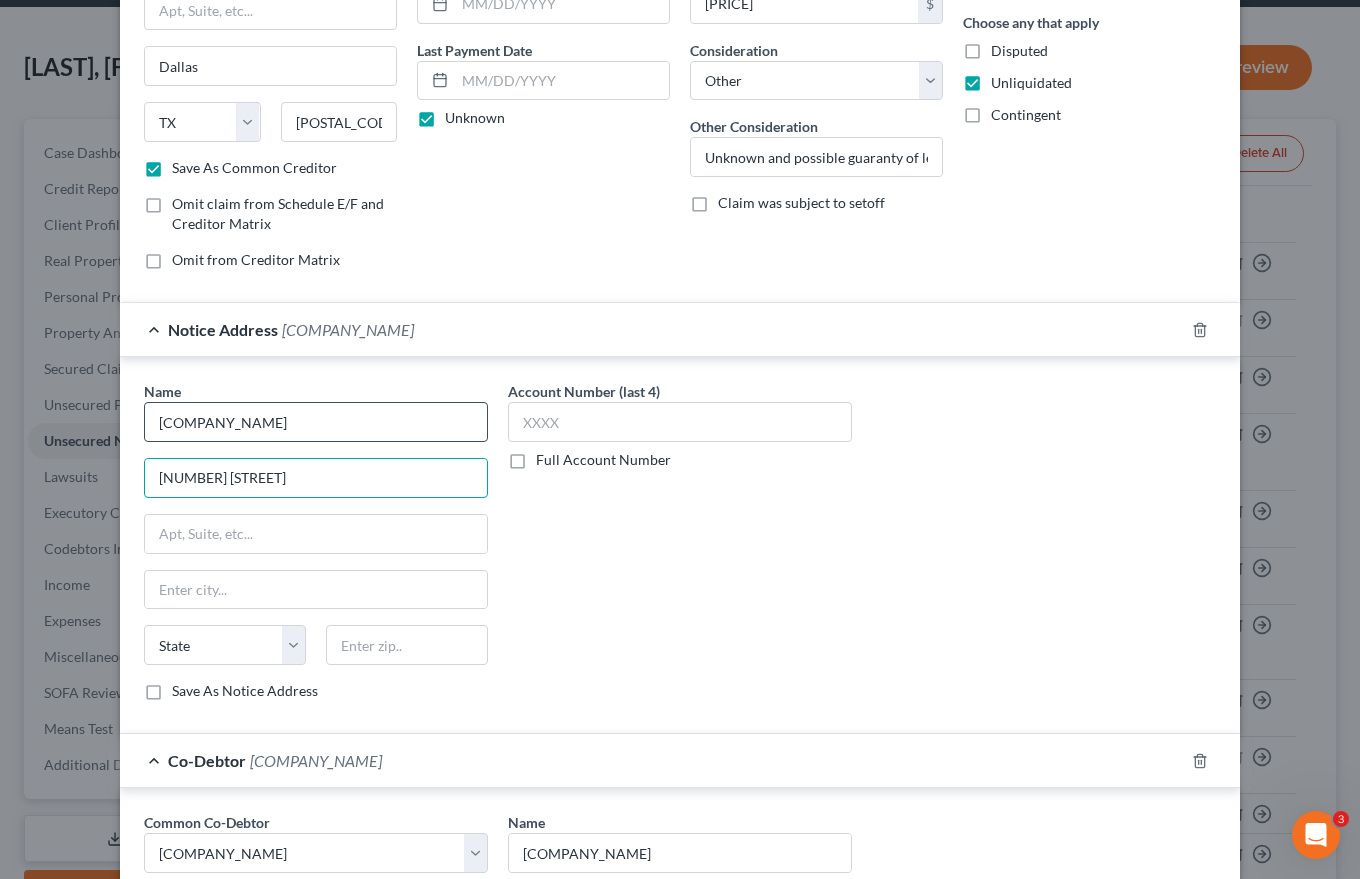 type on "[NUMBER] [STREET]" 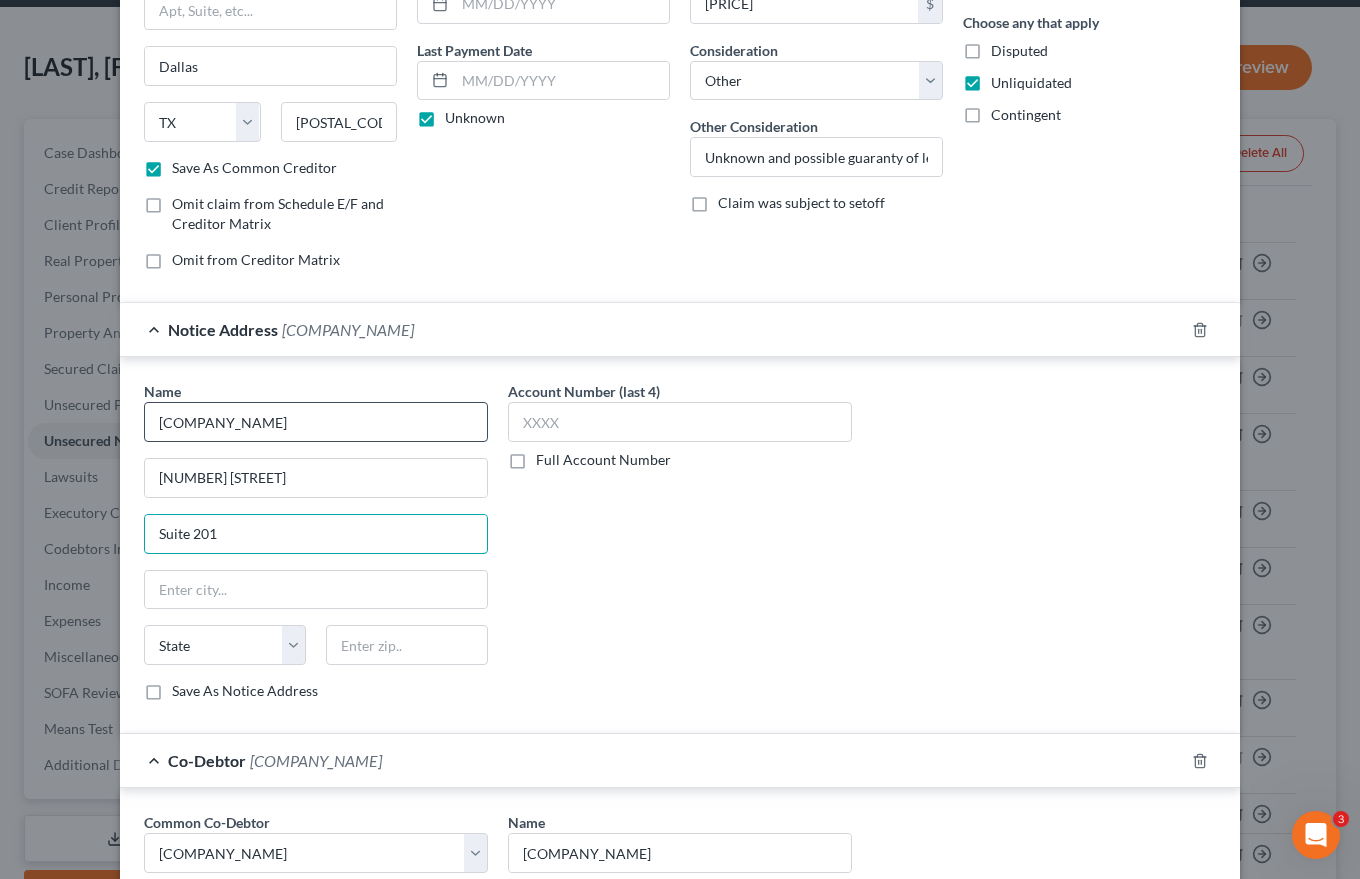 type on "Suite 201" 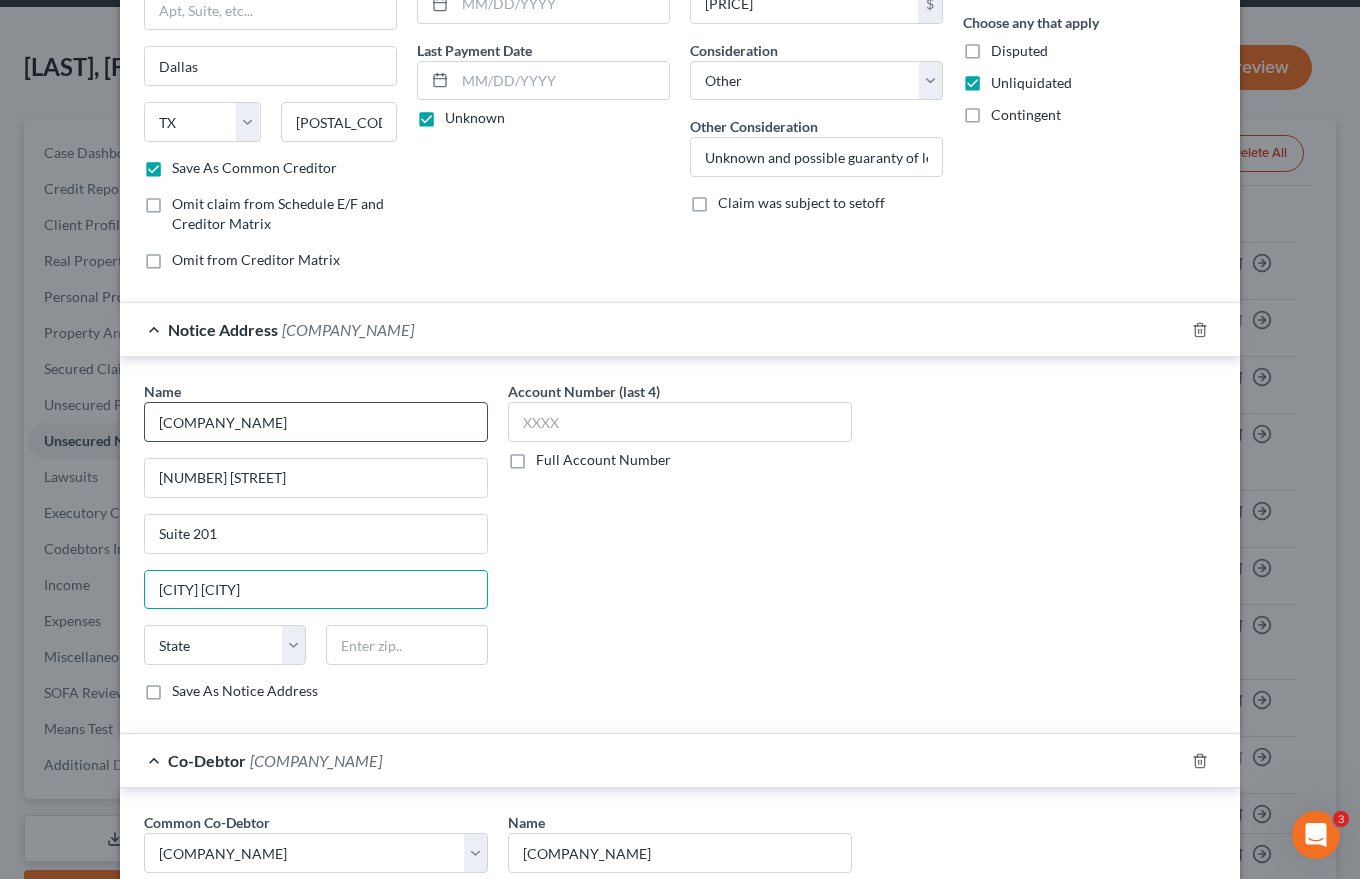 type on "[CITY] [CITY]" 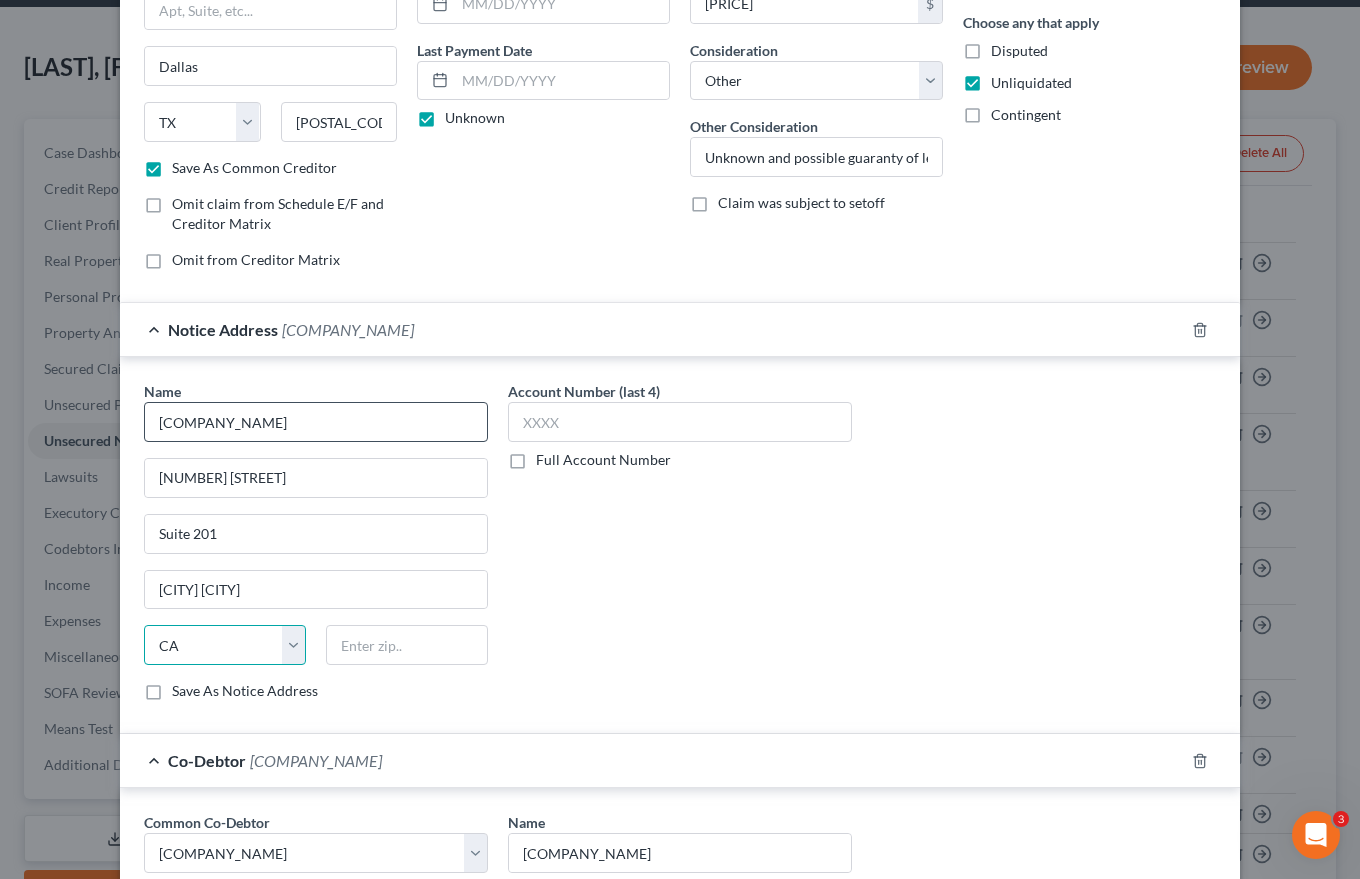 select on "5" 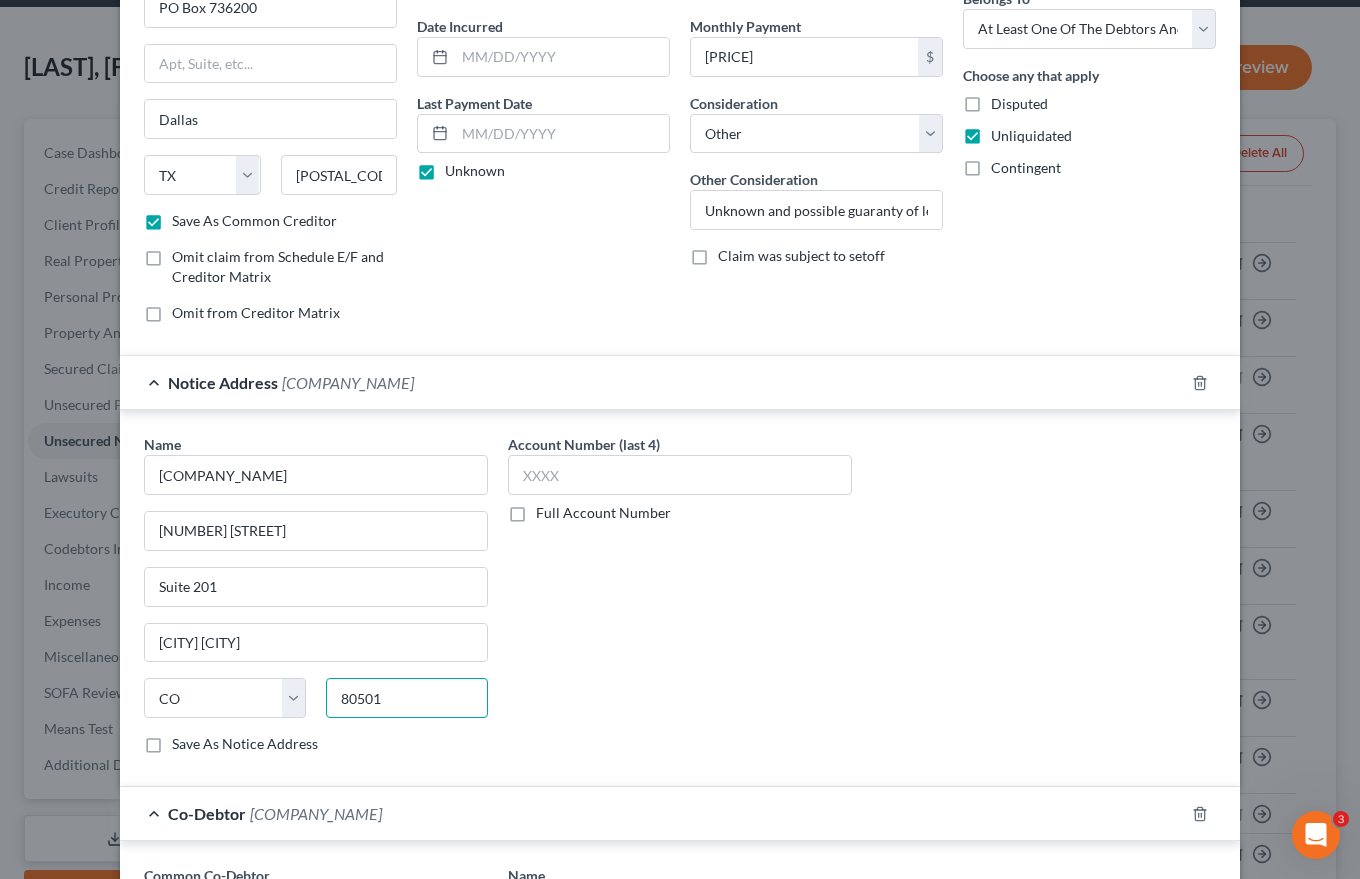 scroll, scrollTop: 134, scrollLeft: 0, axis: vertical 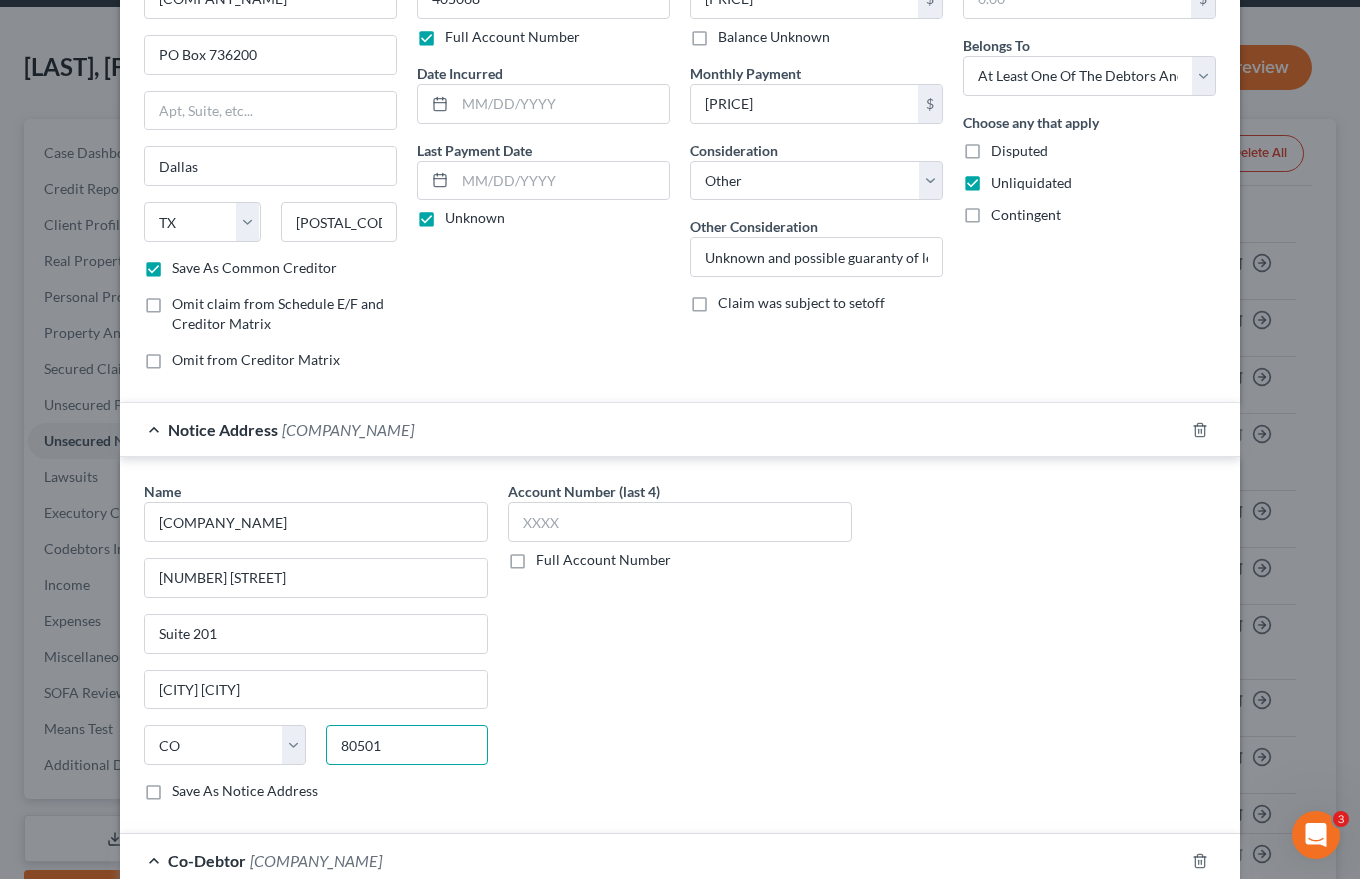 type on "80501" 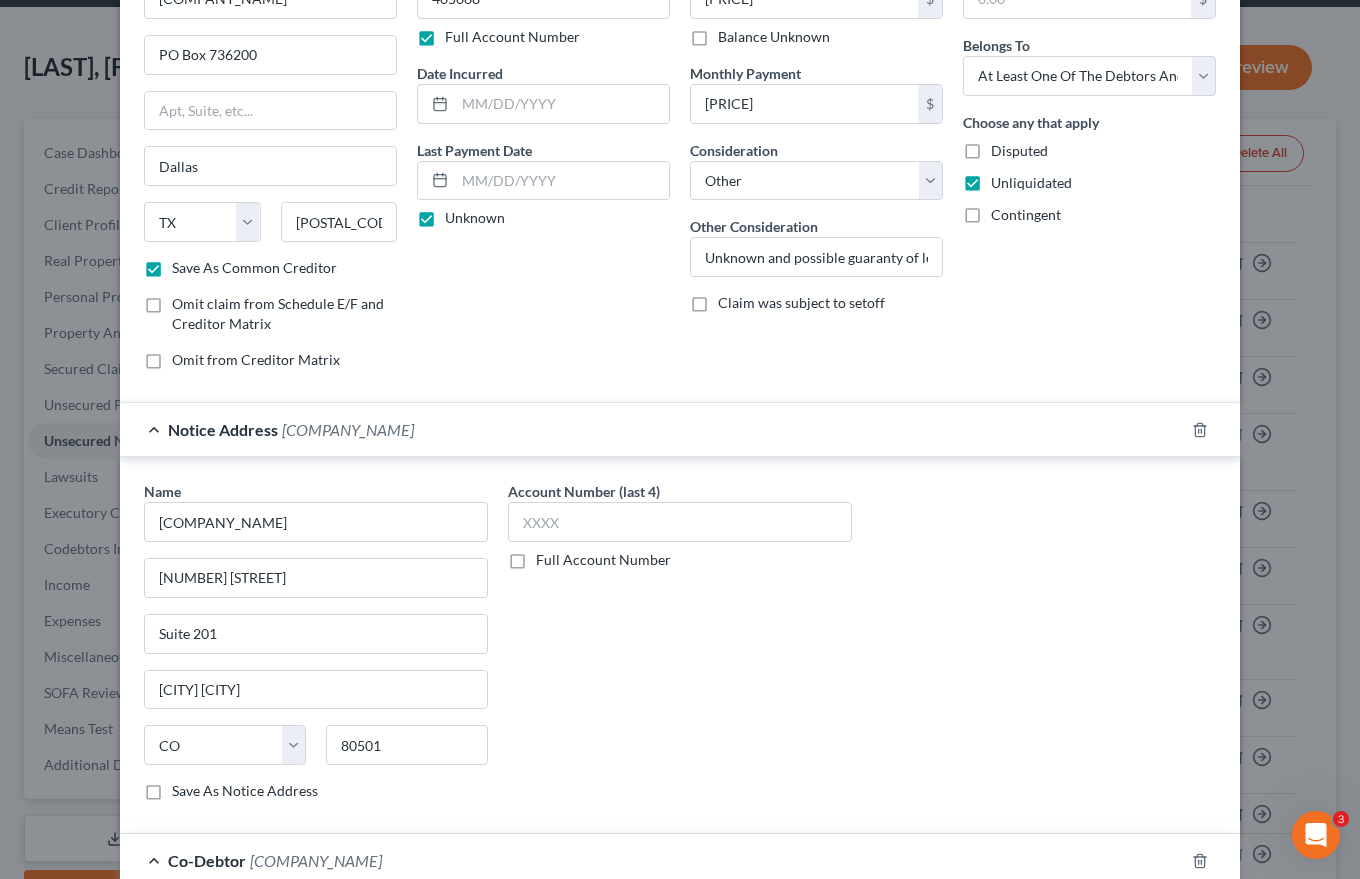 click on "Save As Notice Address" at bounding box center (245, 791) 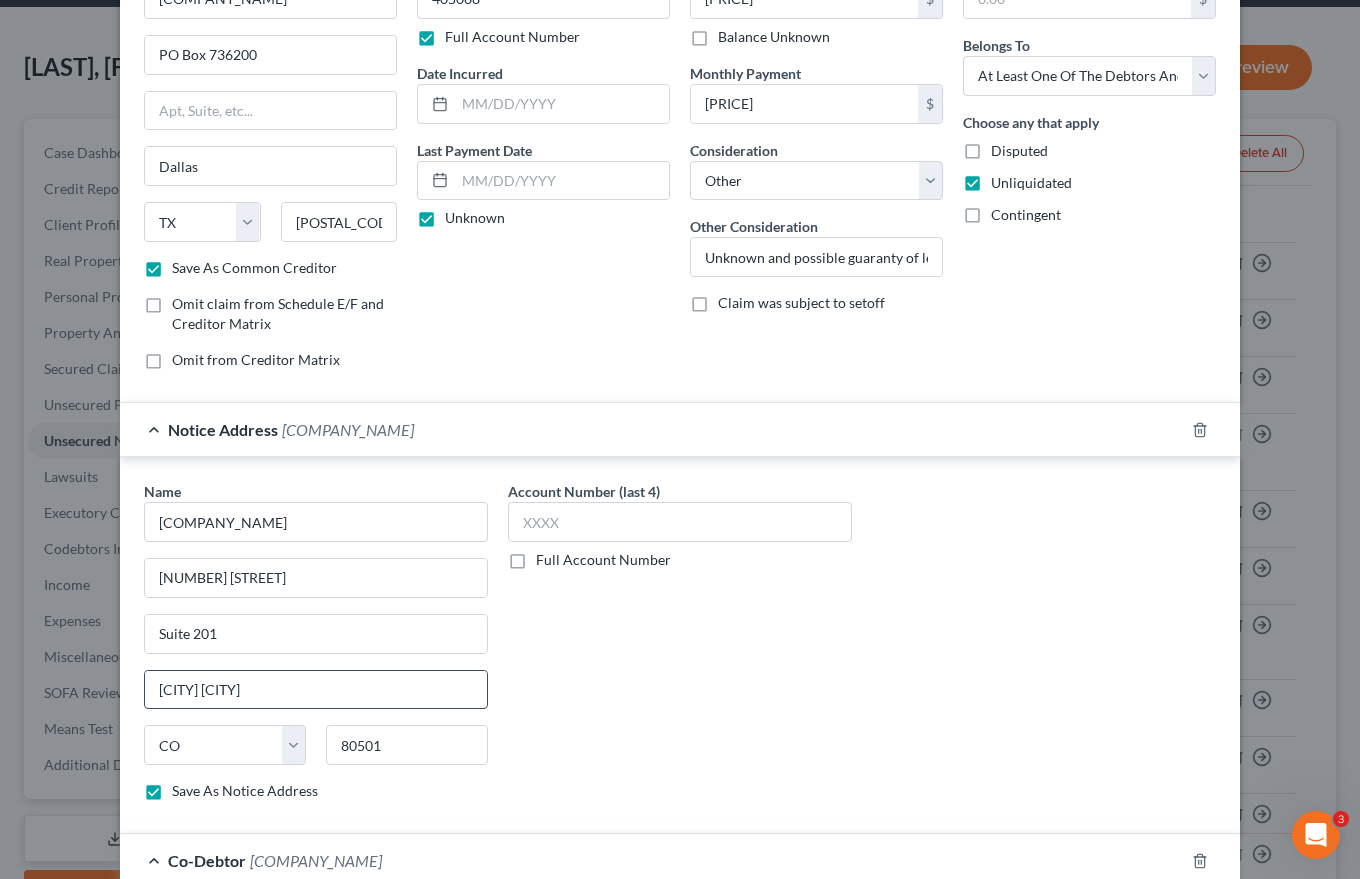 type on "Longmont" 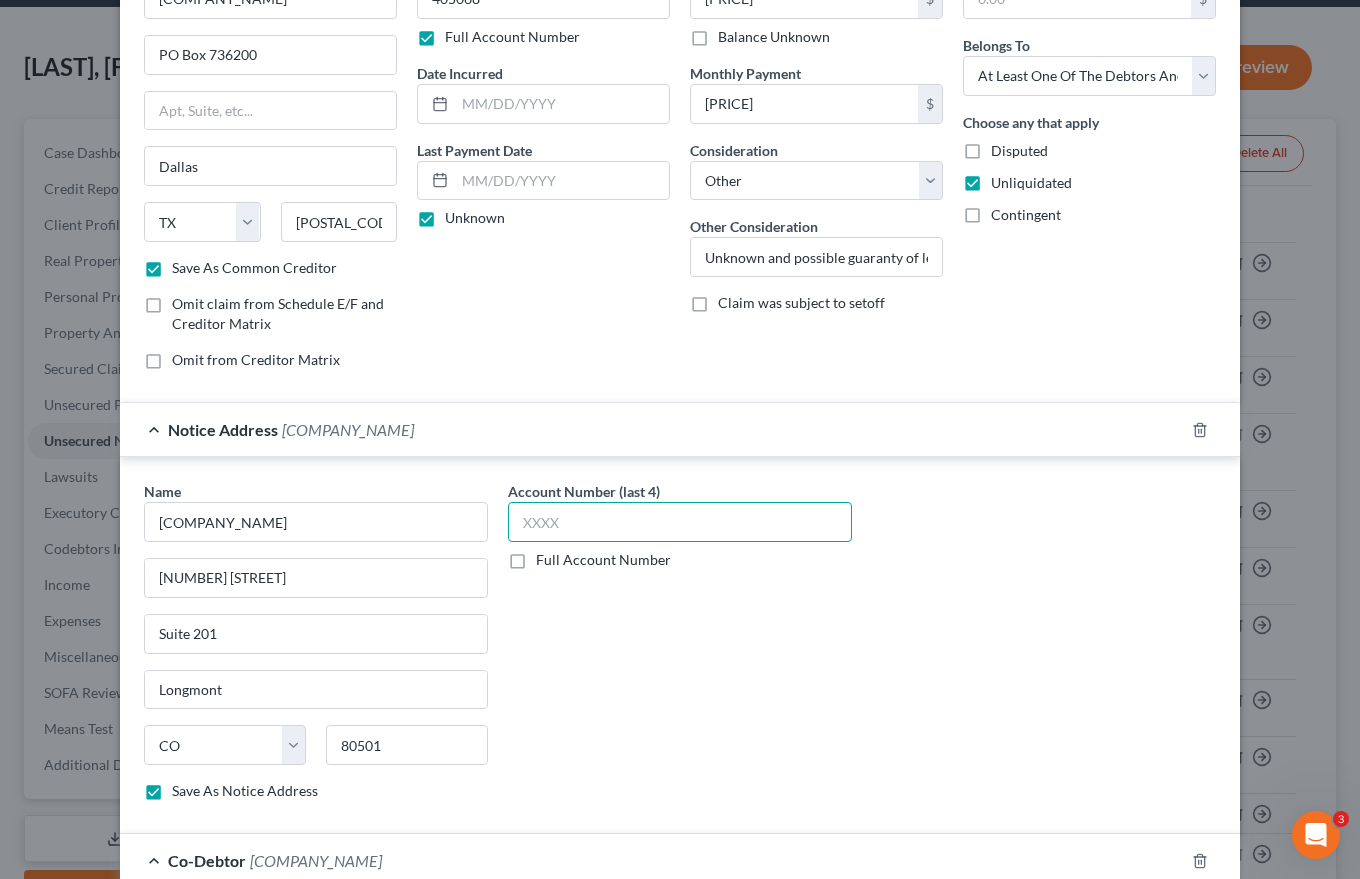click at bounding box center (680, 522) 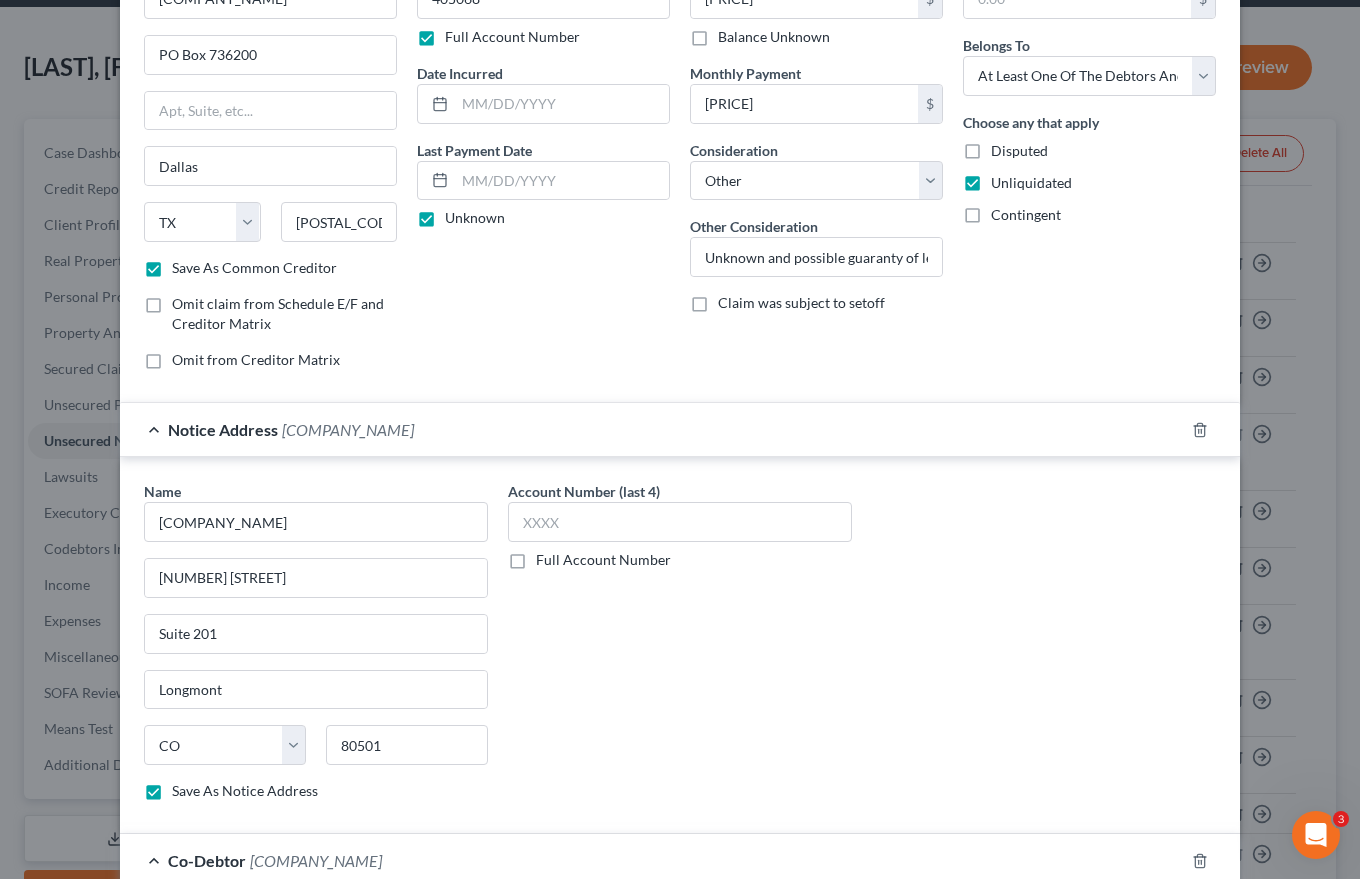 click on "Full Account Number" at bounding box center [603, 560] 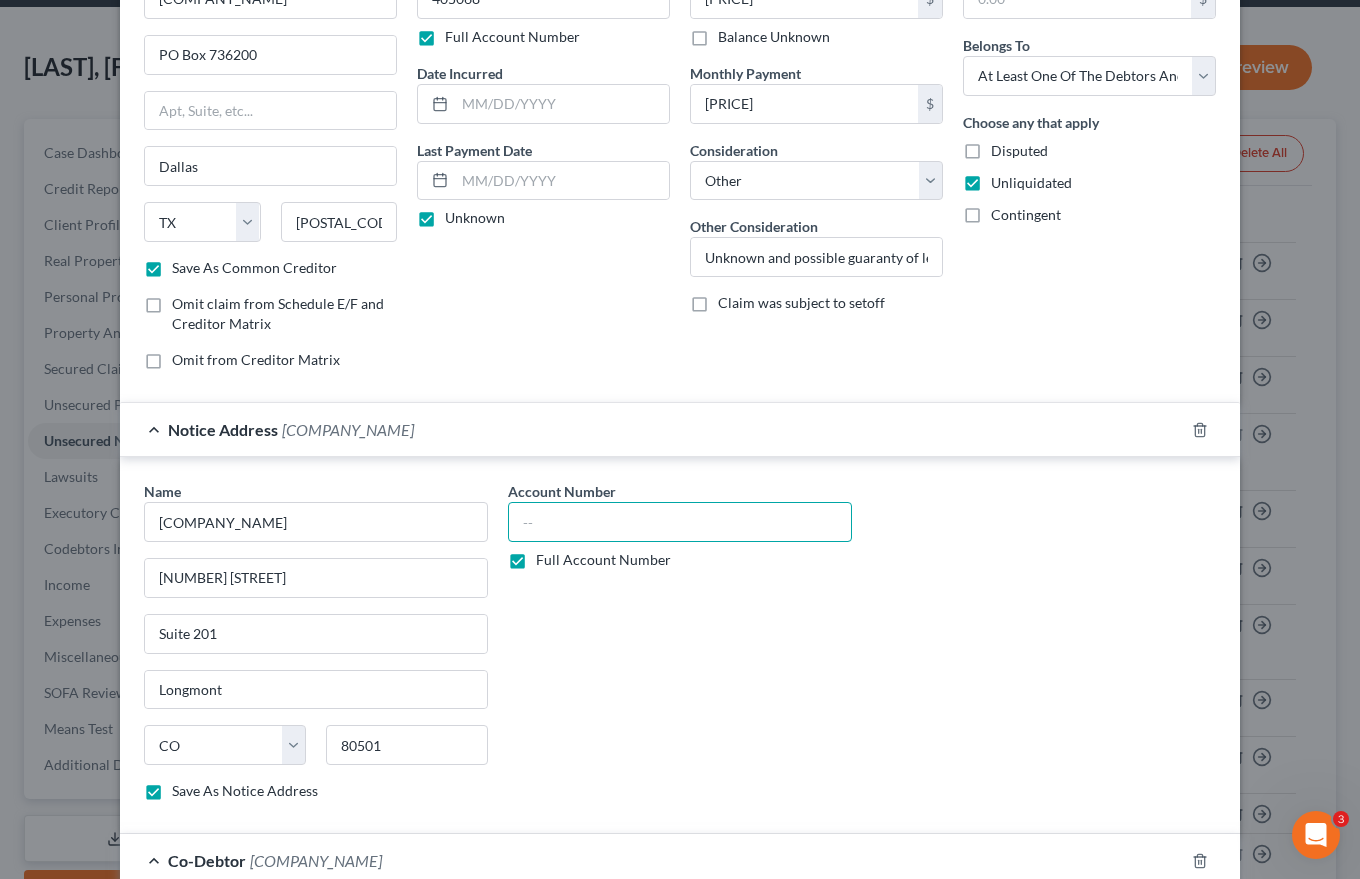 click at bounding box center [680, 522] 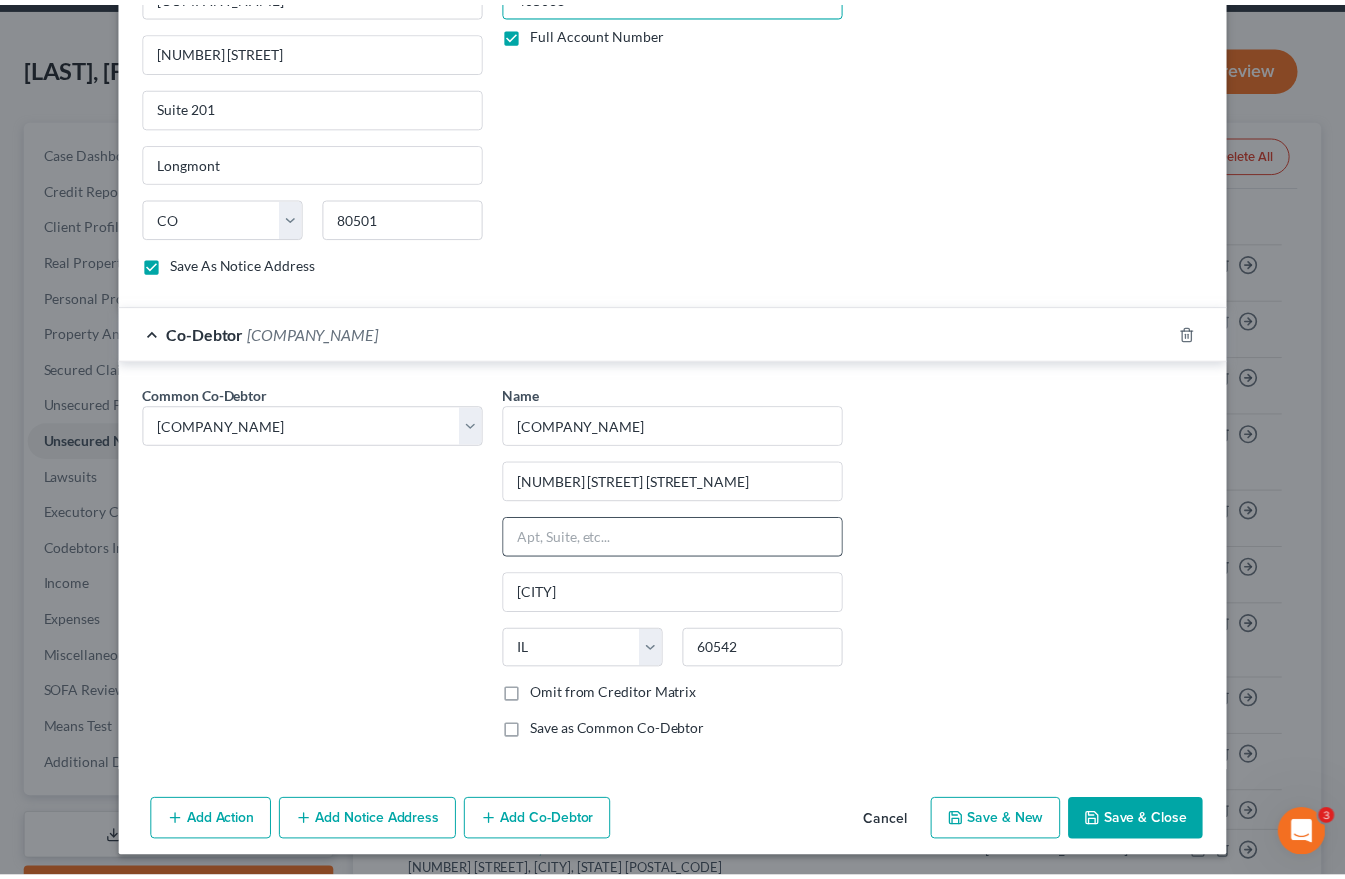 scroll, scrollTop: 665, scrollLeft: 0, axis: vertical 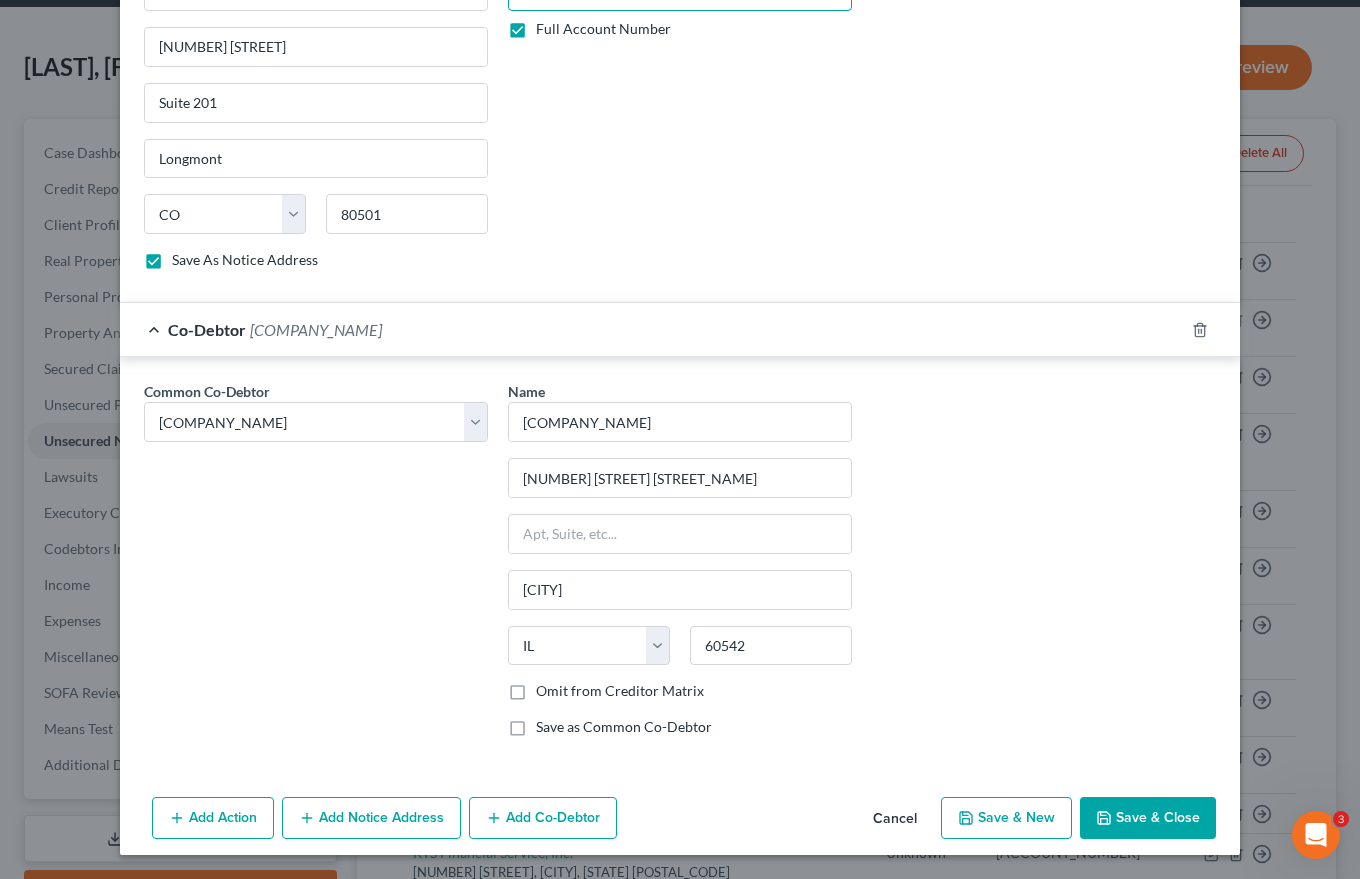 type on "405068" 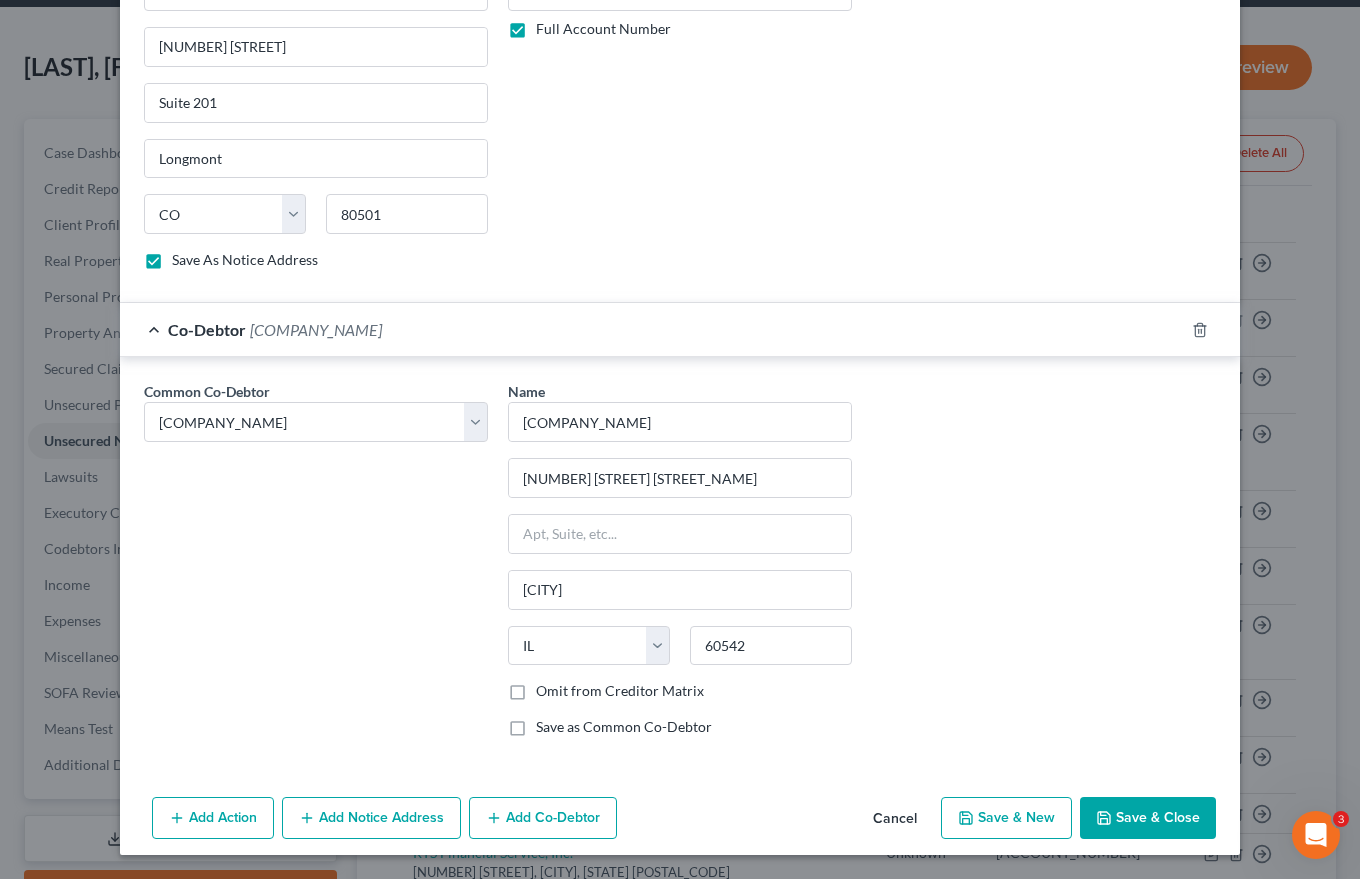 click on "Save & Close" at bounding box center (1148, 818) 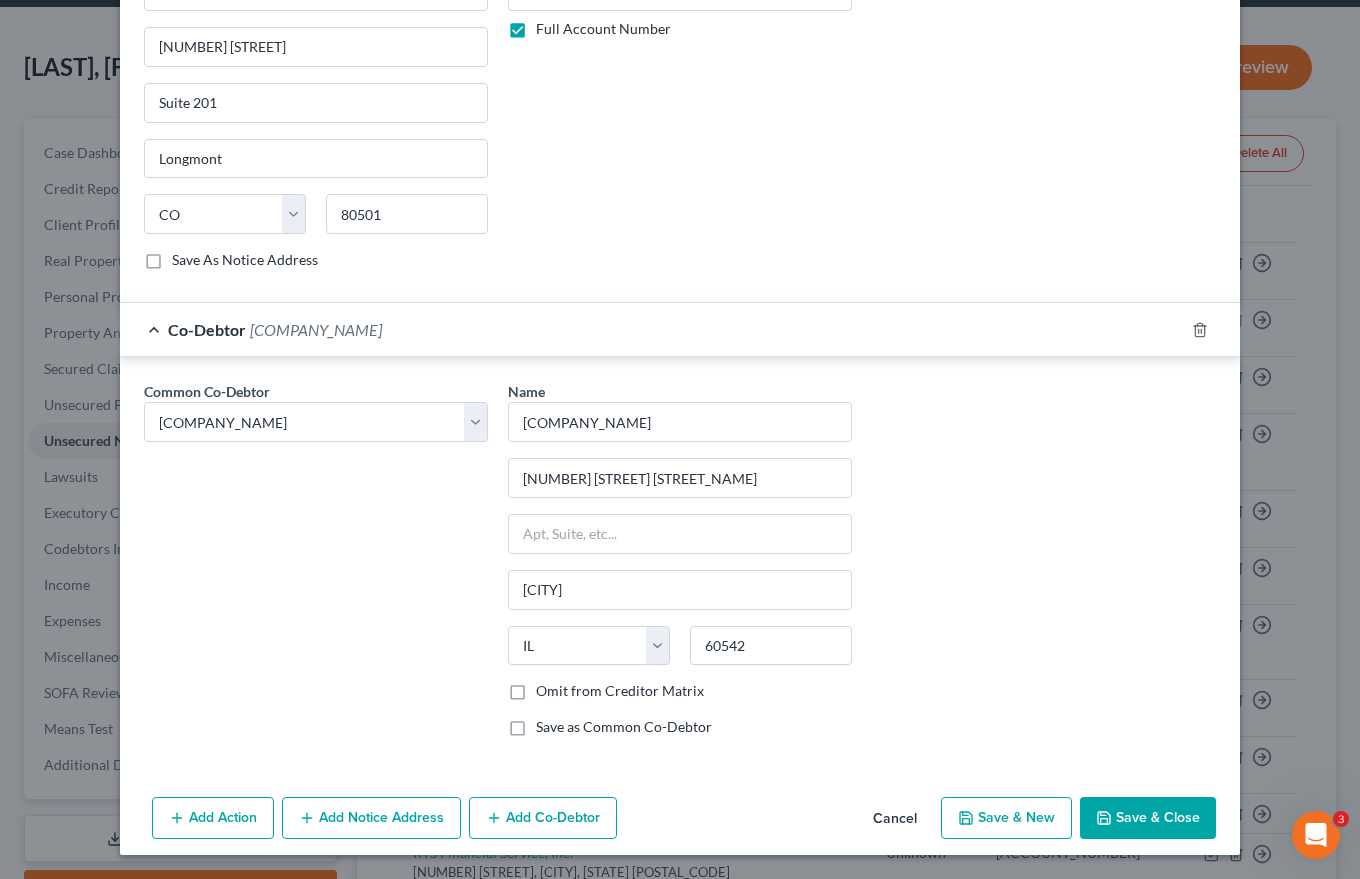 checkbox on "false" 